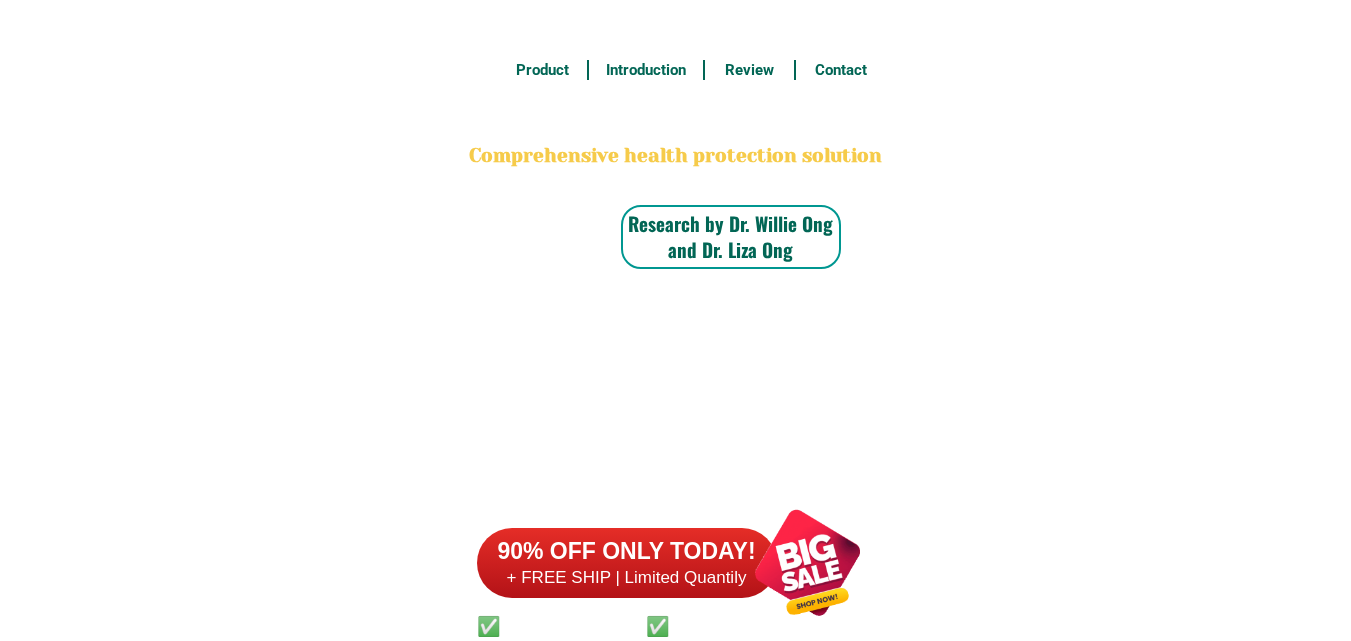 click at bounding box center [671, 15758] 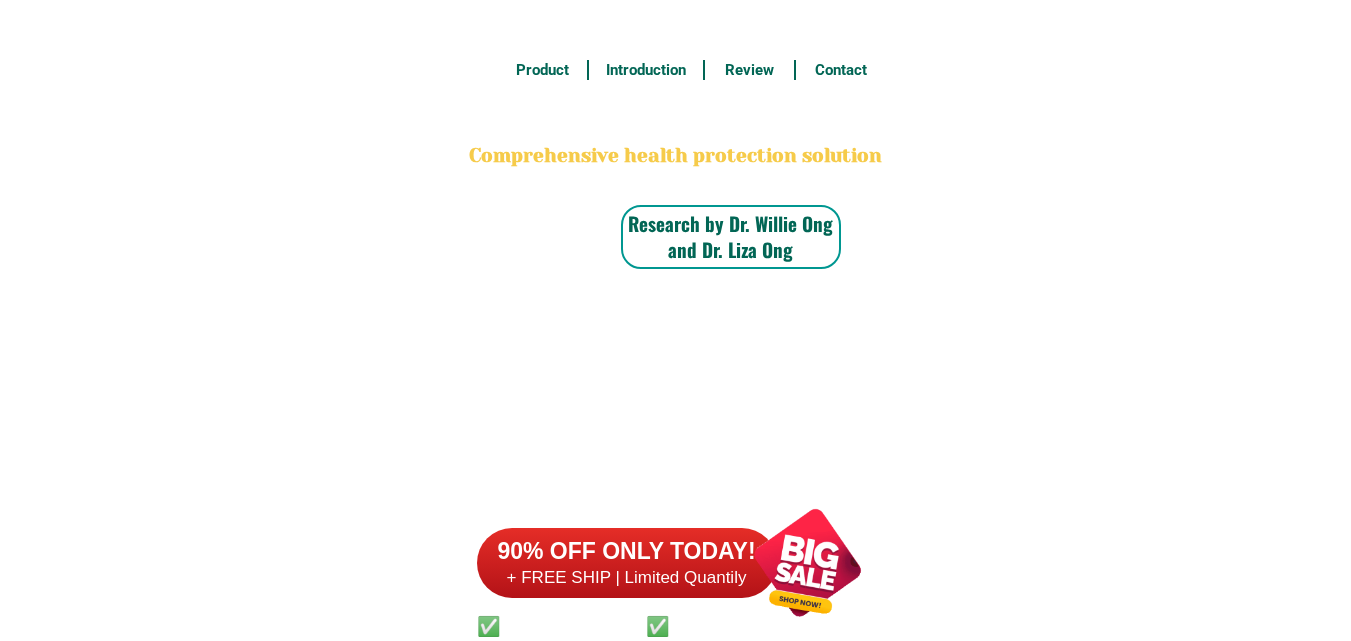 scroll, scrollTop: 15646, scrollLeft: 0, axis: vertical 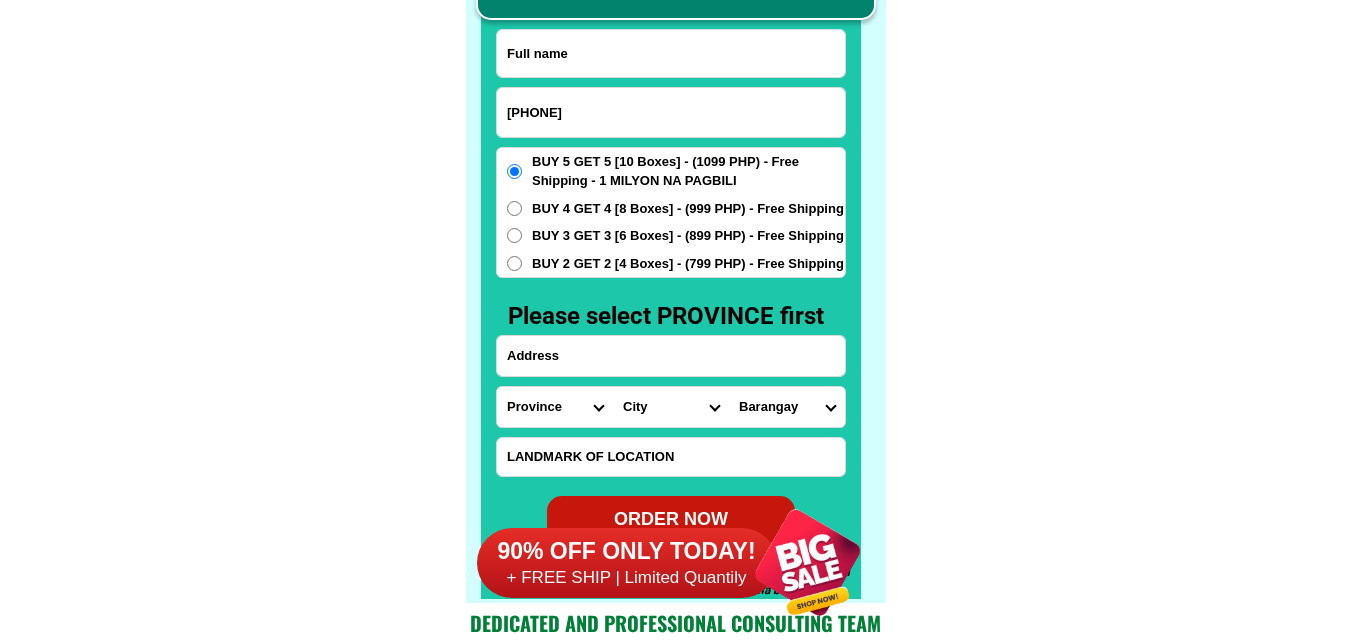 drag, startPoint x: 518, startPoint y: 111, endPoint x: 459, endPoint y: 125, distance: 60.63827 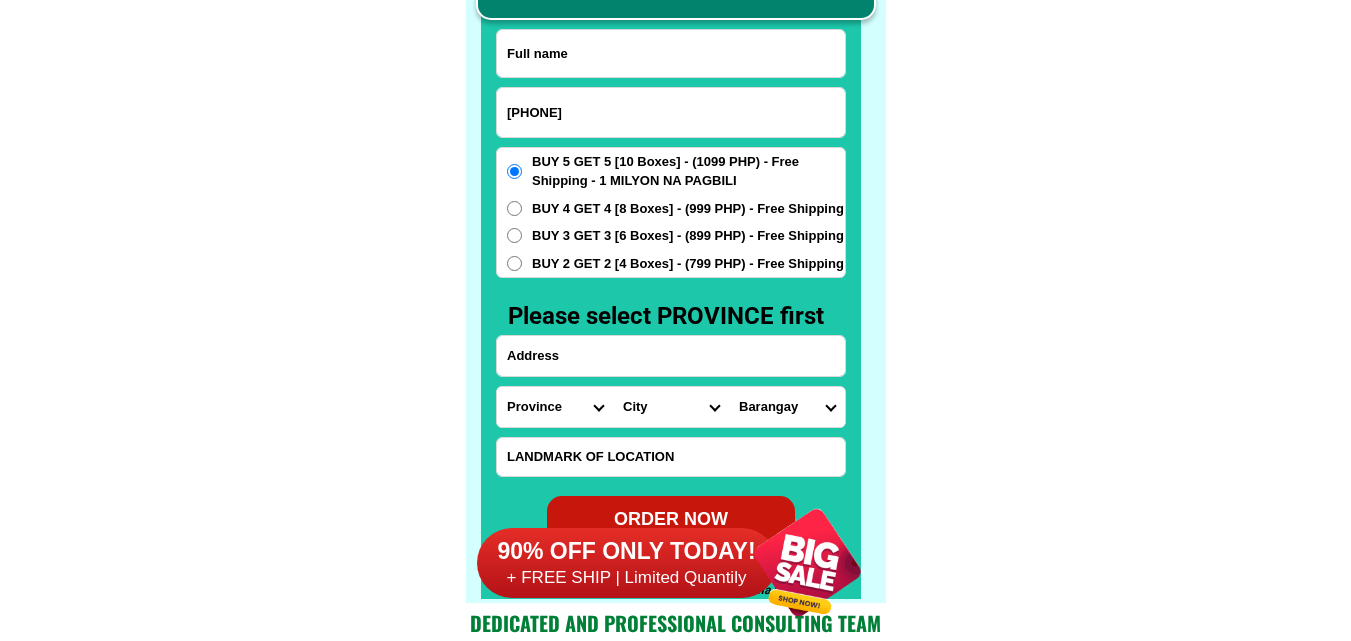 click on "FREE SHIPPING NATIONWIDE Contact Review Introduction Product BONA VITA COFFEE Comprehensive health protection solution
Research by Dr. Willie Ong and Dr. Liza Ong ✅ 𝙰𝚗𝚝𝚒 𝙲𝚊𝚗𝚌𝚎𝚛 ✅ 𝙰𝚗𝚝𝚒 𝚂𝚝𝚛𝚘𝚔𝚎
✅ 𝙰𝚗𝚝𝚒 𝙳𝚒𝚊𝚋𝚎𝚝𝚒𝚌 ✅ 𝙳𝚒𝚊𝚋𝚎𝚝𝚎𝚜 FAKE VS ORIGINAL Noon: nagkaroon ng cancer, hindi makalakad ng normal pagkatapos: uminom ng Bonavita dalawang beses sa isang araw, maaaring maglakad nang mag-isa, bawasan ang mga sintomas ng kanser The product has been certified for
safety and effectiveness Prevent and combat signs of diabetes, hypertension, and cardiovascular diseases Helps strengthen bones and joints Prevent cancer Reduce excess fat Anti-aging BONAVITA CAFE WITH HYDROLYZED COLLAGEN Enemy of the cause of disease LIZA ONG Doc Nutrition Department of Philippines General Hospital shared that BONA VITA CAFE sprouts are the panacea in anti - aging and anti-disease. Start After 1 week" at bounding box center [675, -6201] 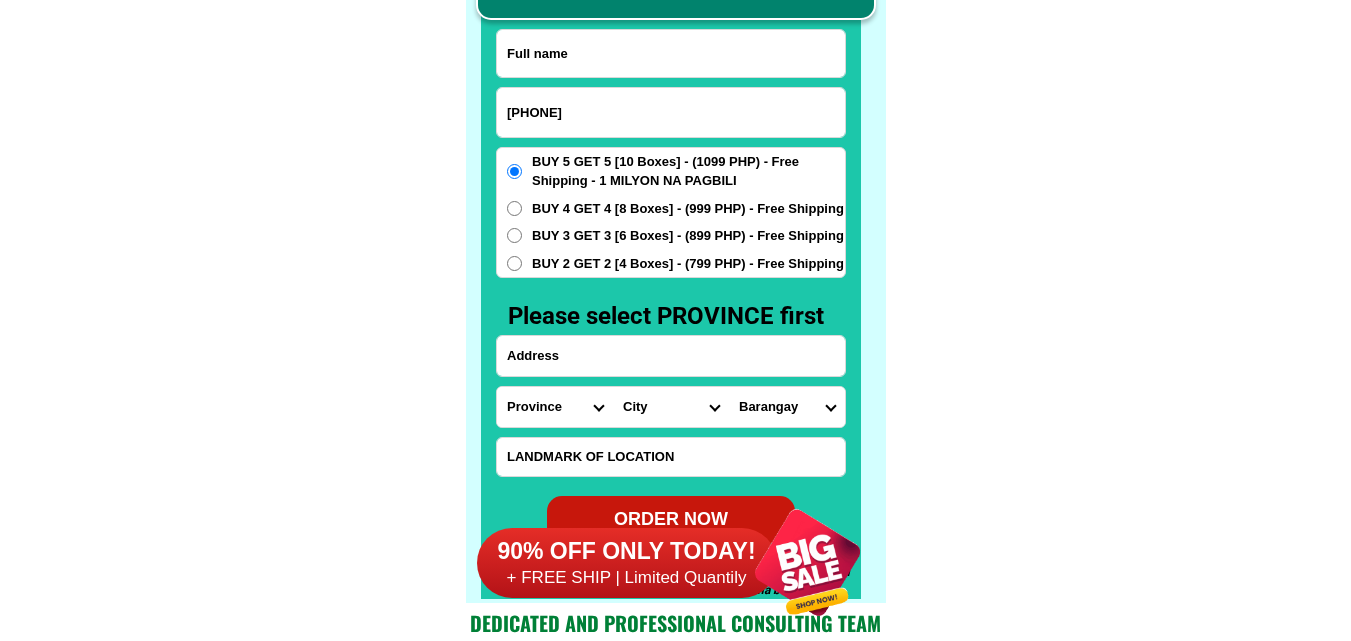 type on "[PHONE]" 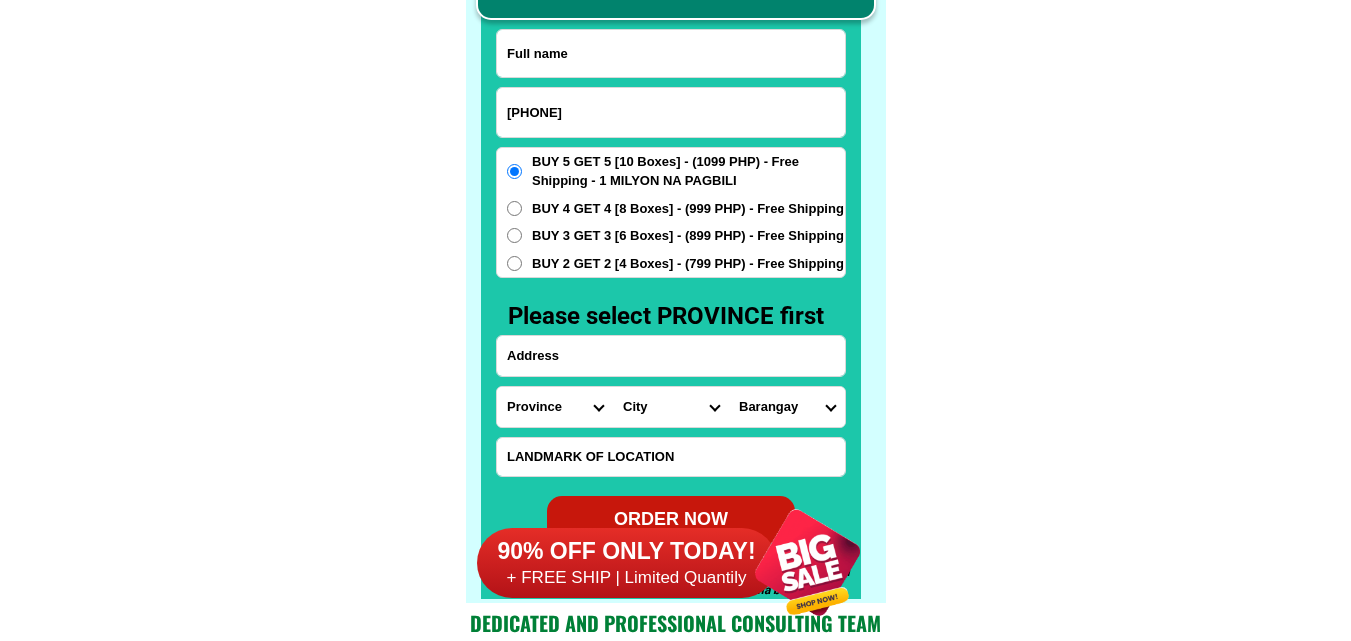click at bounding box center [671, 53] 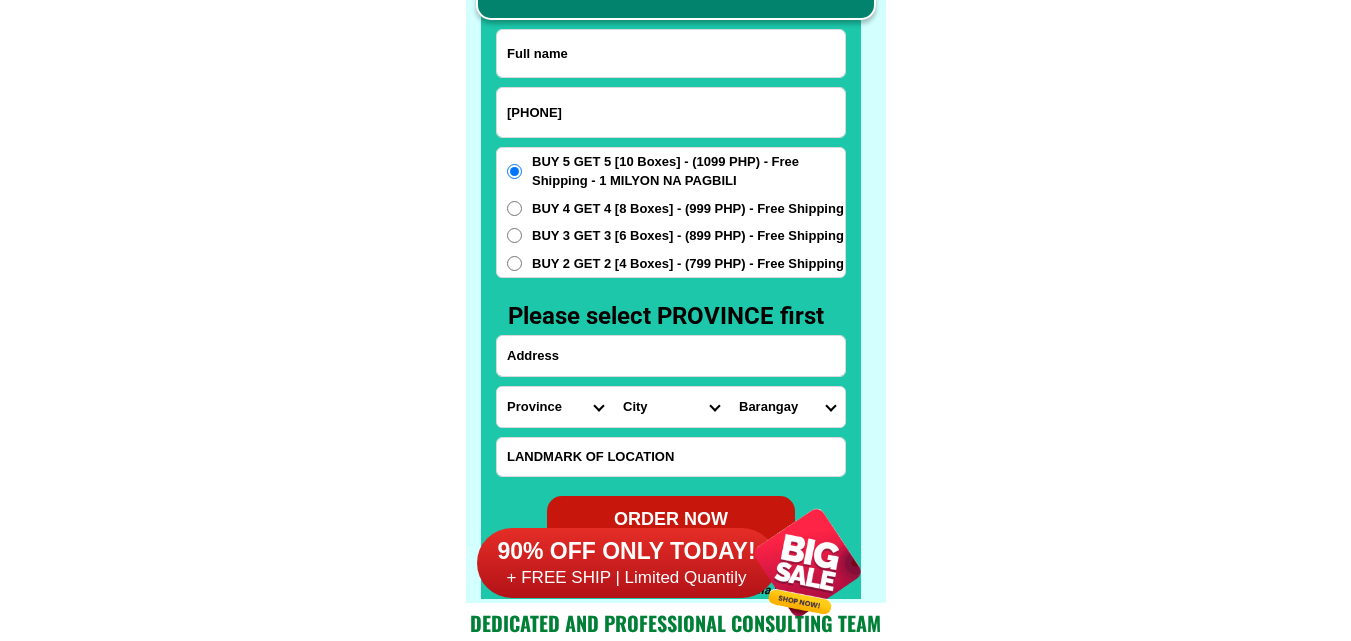 paste on "[FIRST] [LAST]" 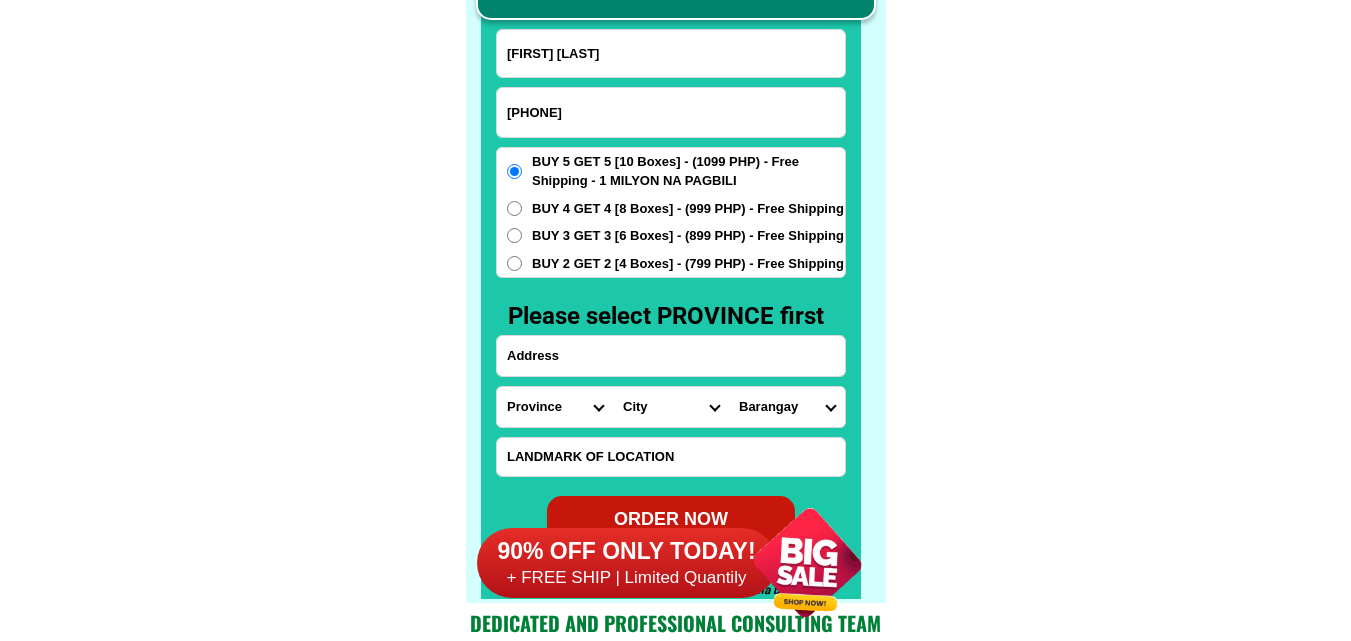 type on "[FIRST] [LAST]" 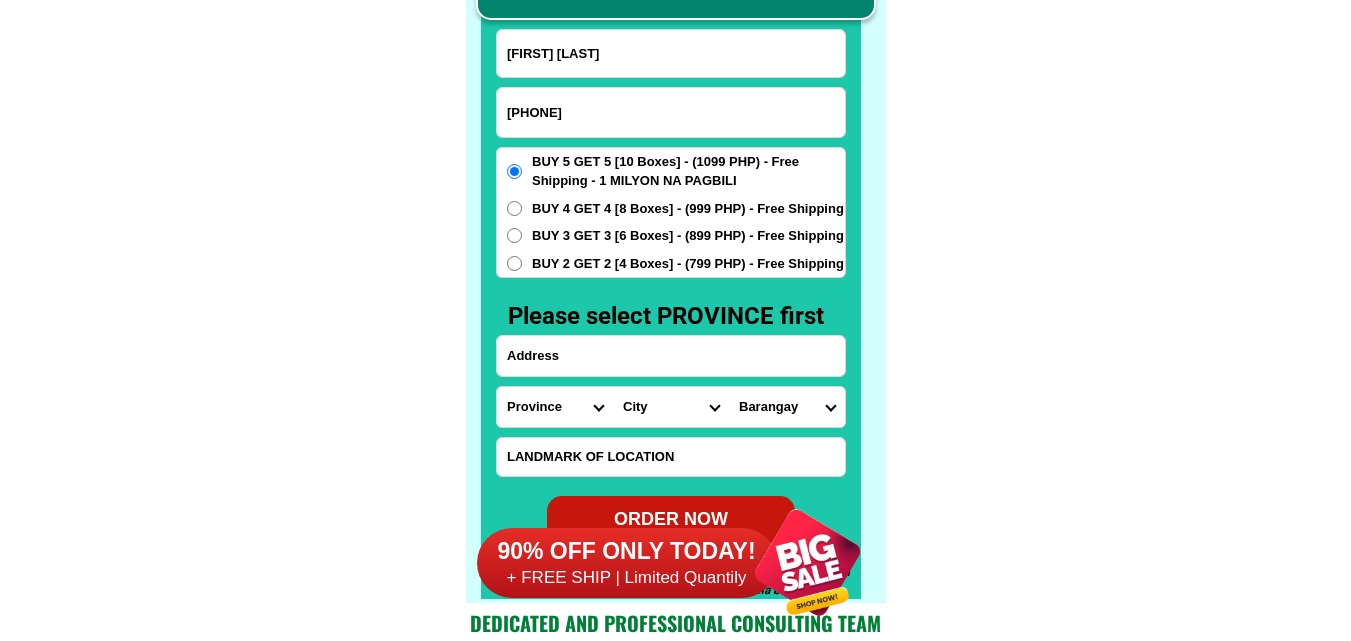 paste on "makanoisA daanlaisAbox urdi mga anomalies arnaiz satarosa laguna baramga puk silinabkl 3336 [PHONE]" 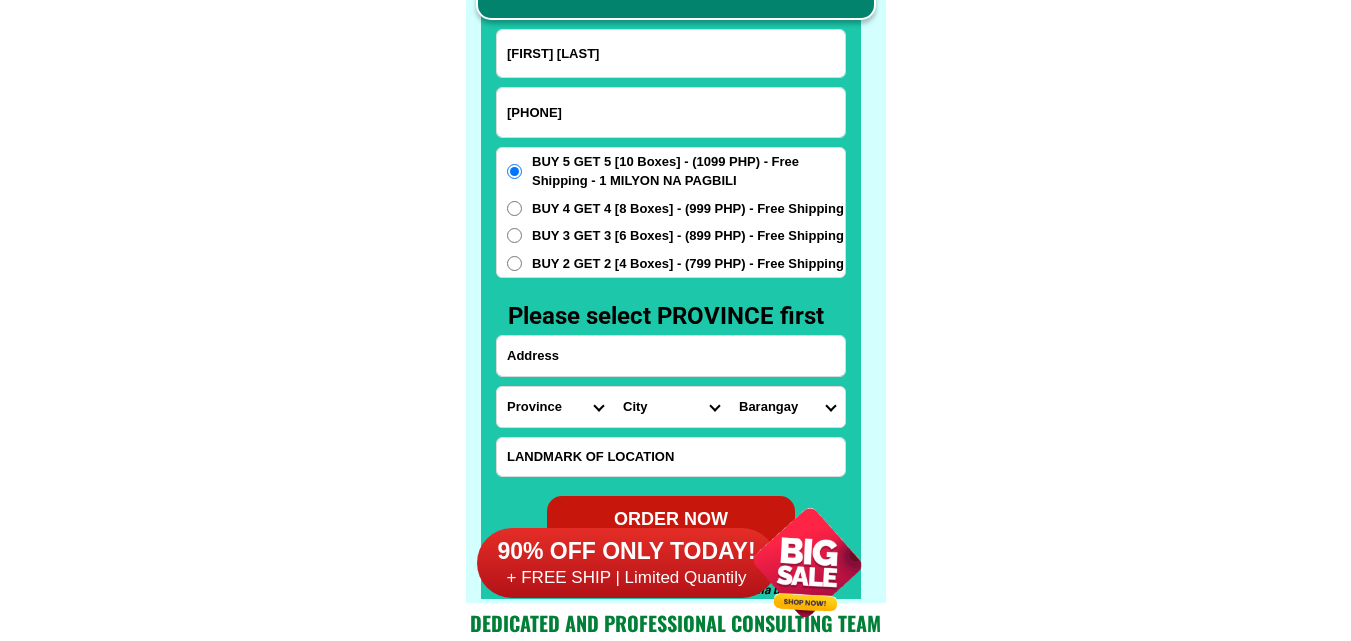click at bounding box center (671, 356) 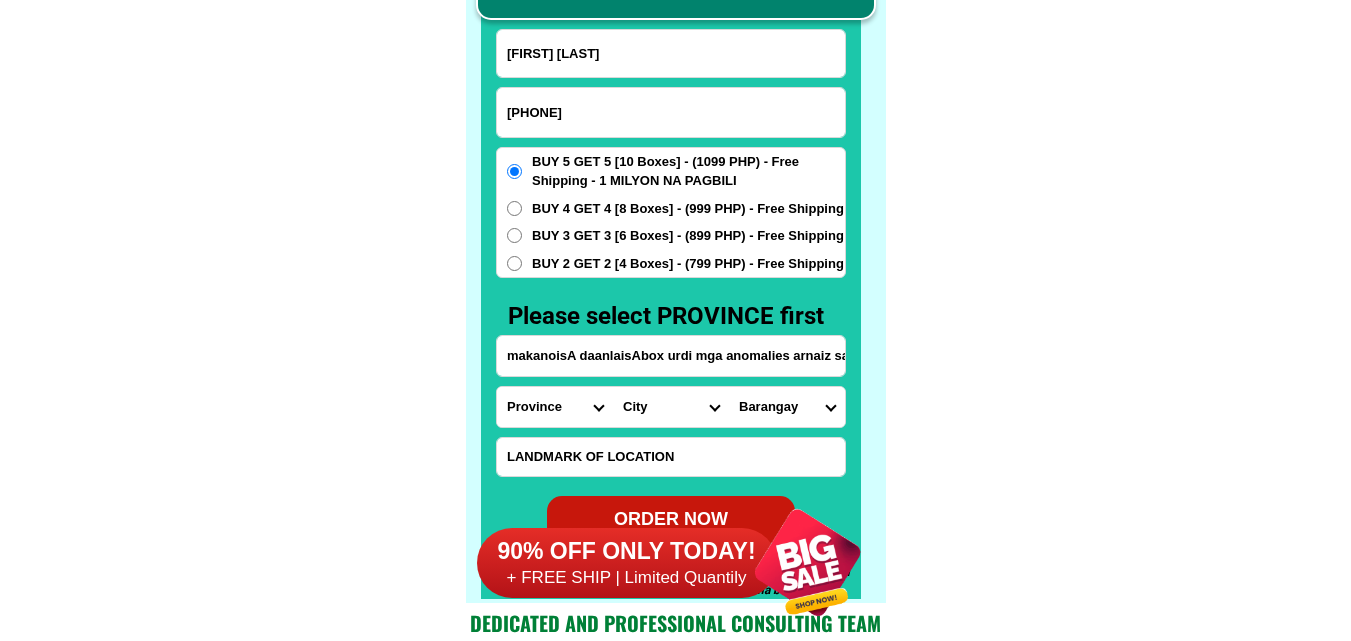 scroll, scrollTop: 0, scrollLeft: 345, axis: horizontal 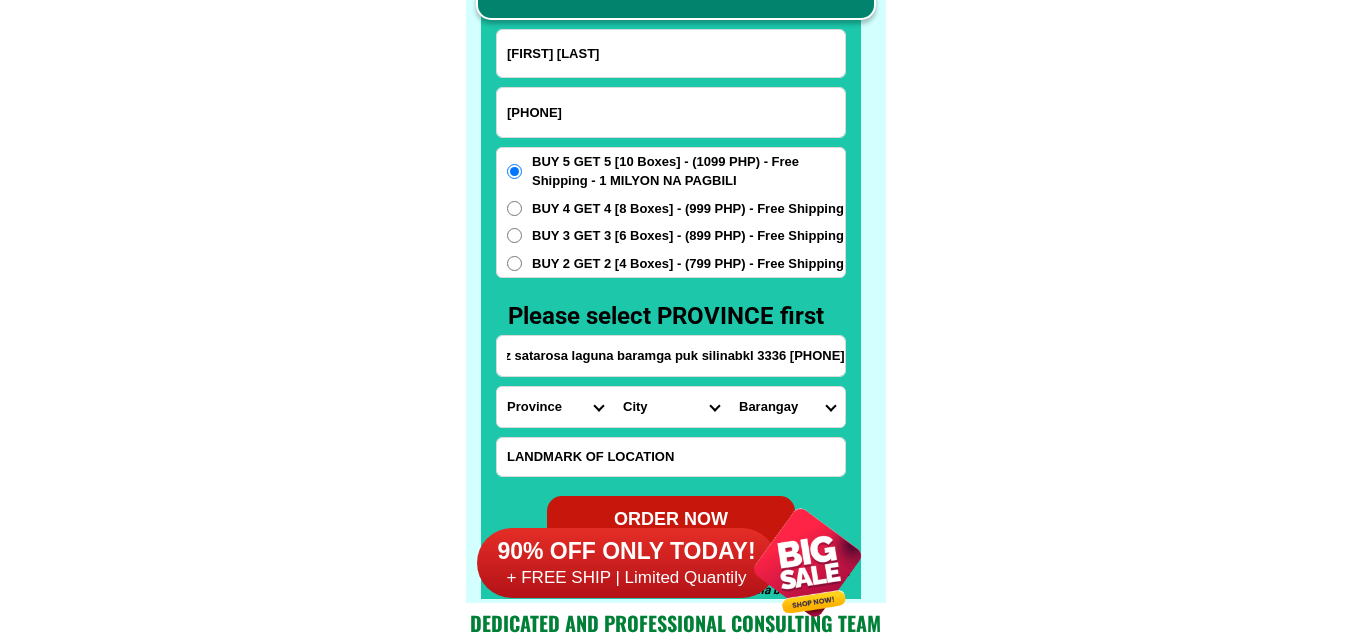 type on "makanoisA daanlaisAbox urdi mga anomalies arnaiz satarosa laguna baramga puk silinabkl 3336 [PHONE]" 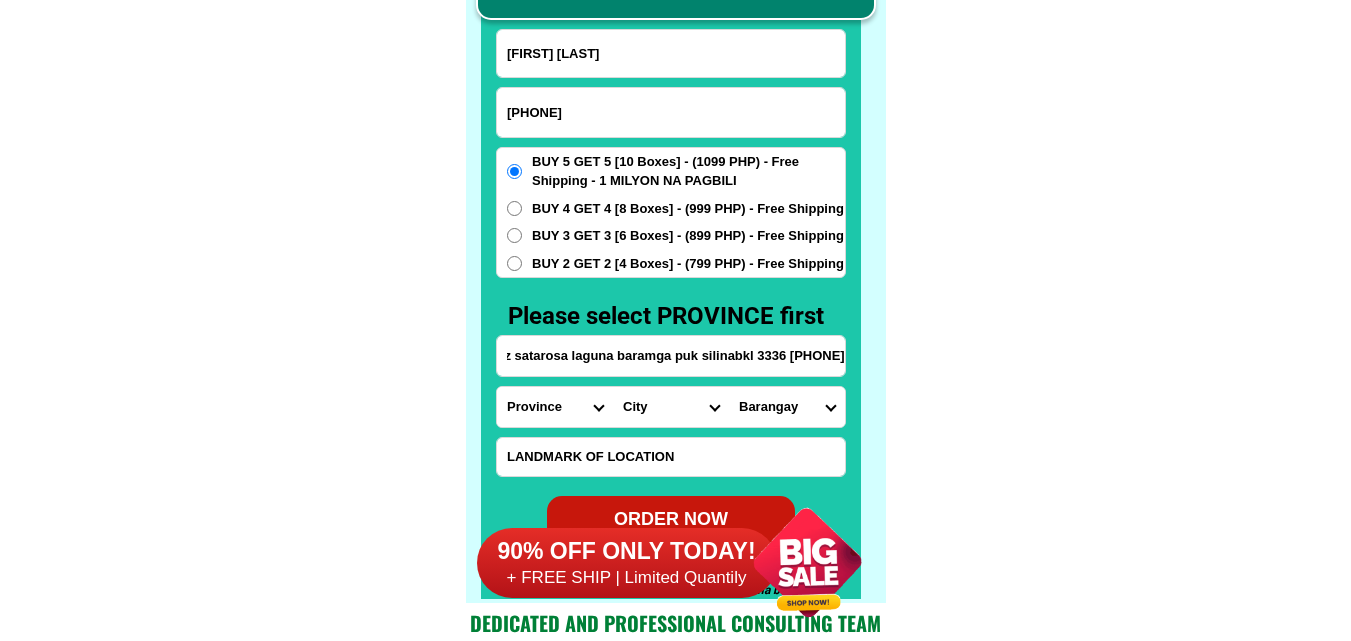 drag, startPoint x: 935, startPoint y: 380, endPoint x: 888, endPoint y: 399, distance: 50.695168 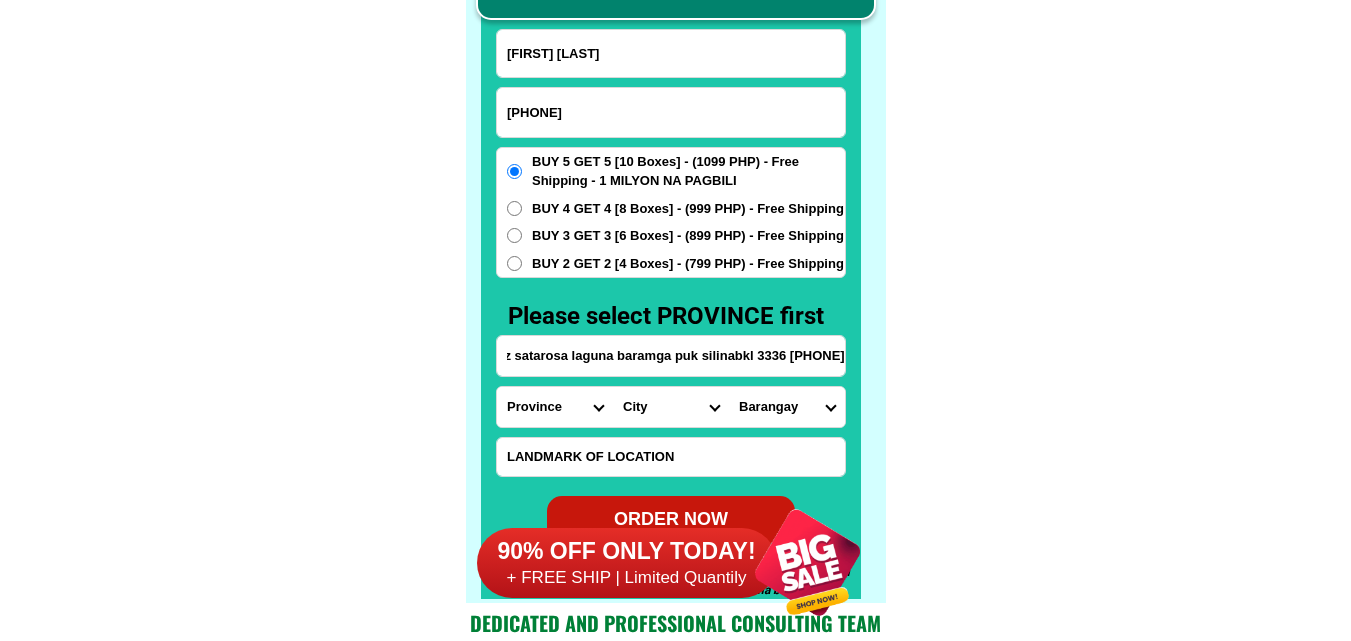 click on "FREE SHIPPING NATIONWIDE Contact Review Introduction Product BONA VITA COFFEE Comprehensive health protection solution
Research by Dr. Willie Ong and Dr. Liza Ong ✅ 𝙰𝚗𝚝𝚒 𝙲𝚊𝚗𝚌𝚎𝚛 ✅ 𝙰𝚗𝚝𝚒 𝚂𝚝𝚛𝚘𝚔𝚎
✅ 𝙰𝚗𝚝𝚒 𝙳𝚒𝚊𝚋𝚎𝚝𝚒𝚌 ✅ 𝙳𝚒𝚊𝚋𝚎𝚝𝚎𝚜 FAKE VS ORIGINAL Noon: nagkaroon ng cancer, hindi makalakad ng normal pagkatapos: uminom ng Bonavita dalawang beses sa isang araw, maaaring maglakad nang mag-isa, bawasan ang mga sintomas ng kanser The product has been certified for
safety and effectiveness Prevent and combat signs of diabetes, hypertension, and cardiovascular diseases Helps strengthen bones and joints Prevent cancer Reduce excess fat Anti-aging BONAVITA CAFE WITH HYDROLYZED COLLAGEN Enemy of the cause of disease LIZA ONG Doc Nutrition Department of Philippines General Hospital shared that BONA VITA CAFE sprouts are the panacea in anti - aging and anti-disease. Start After 1 week" at bounding box center [675, -6201] 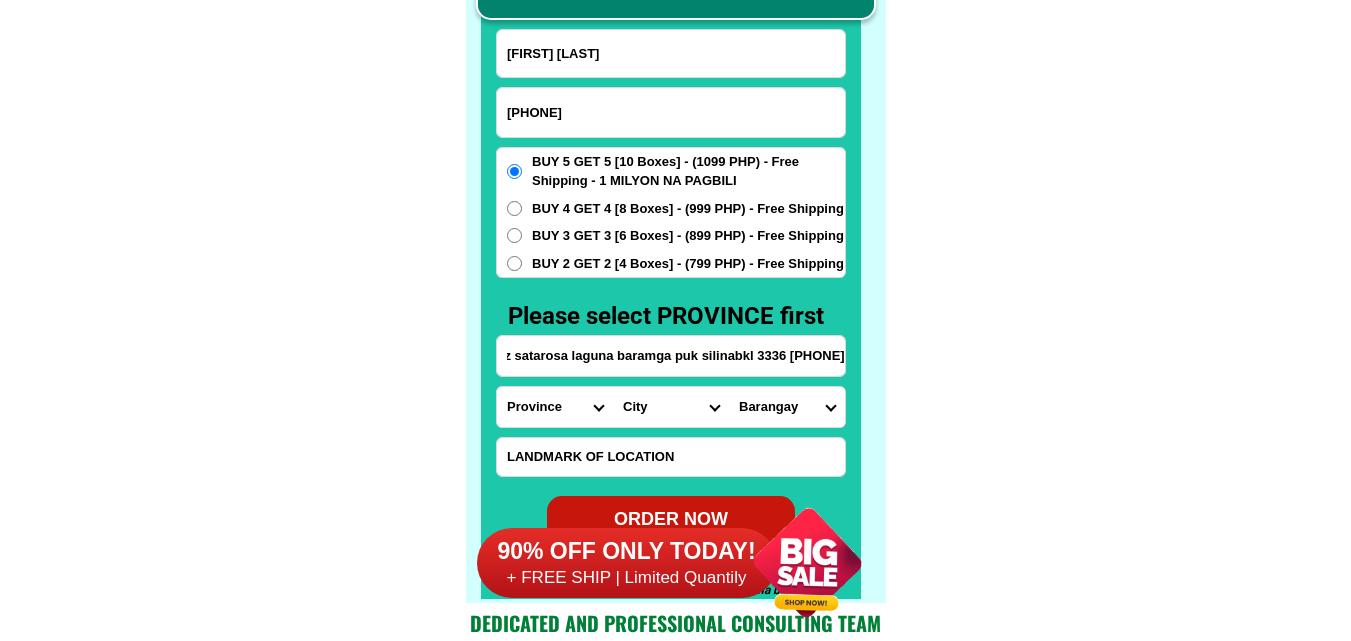 scroll, scrollTop: 0, scrollLeft: 0, axis: both 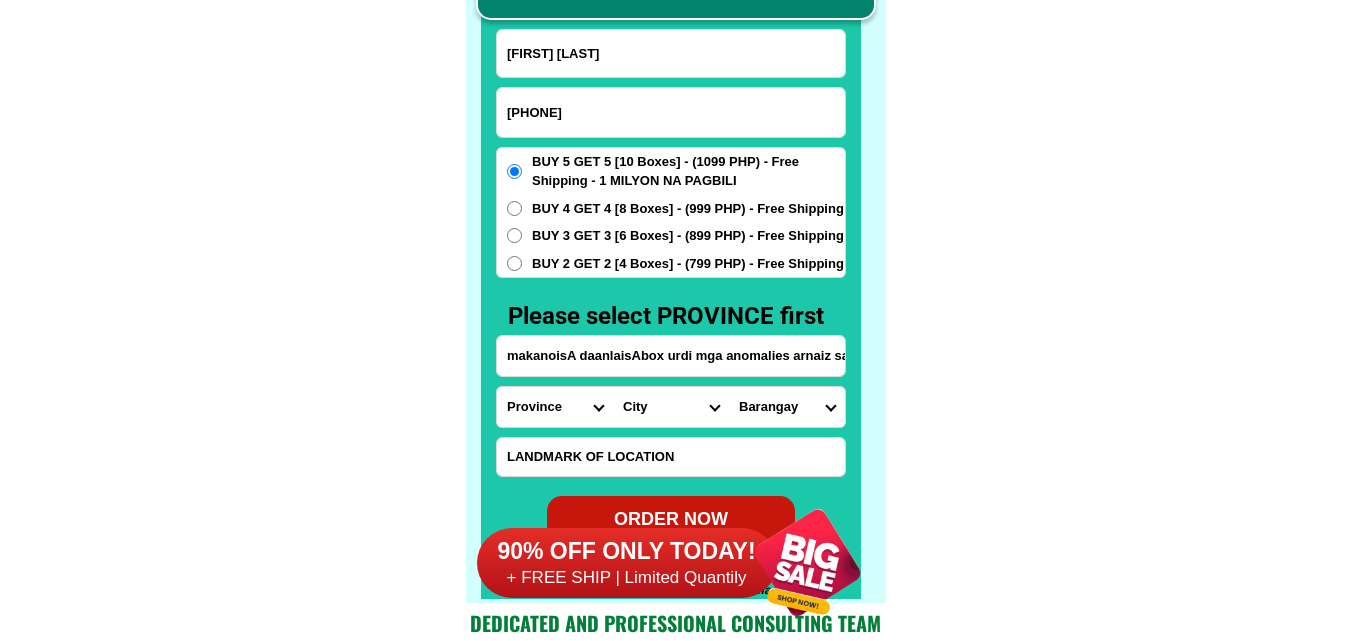 click on "Province Abra Agusan-del-norte Agusan-del-sur Aklan Albay Antique Apayao Aurora Basilan Bataan Batanes Batangas Benguet Biliran Bohol Bukidnon Bulacan Cagayan Camarines-norte Camarines-sur Camiguin Capiz Catanduanes Cavite Cebu Cotabato Davao-de-oro Davao-del-norte Davao-del-sur Davao-occidental Davao-oriental Dinagat-islands Eastern-samar Guimaras Ifugao Ilocos-norte Ilocos-sur Iloilo Isabela Kalinga La-union Laguna Lanao-del-norte Lanao-del-sur Leyte Maguindanao Marinduque Masbate Metro-manila Misamis-occidental Misamis-oriental Mountain-province Negros-occidental Negros-oriental Northern-samar Nueva-ecija Nueva-vizcaya Occidental-mindoro Oriental-mindoro Palawan Pampanga Pangasinan Quezon Quirino Rizal Romblon Sarangani Siquijor Sorsogon South-cotabato Southern-leyte Sultan-kudarat Sulu Surigao-del-norte Surigao-del-sur Tarlac Tawi-tawi Western-samar Zambales Zamboanga-del-norte Zamboanga-del-sur Zamboanga-sibugay" at bounding box center [555, 407] 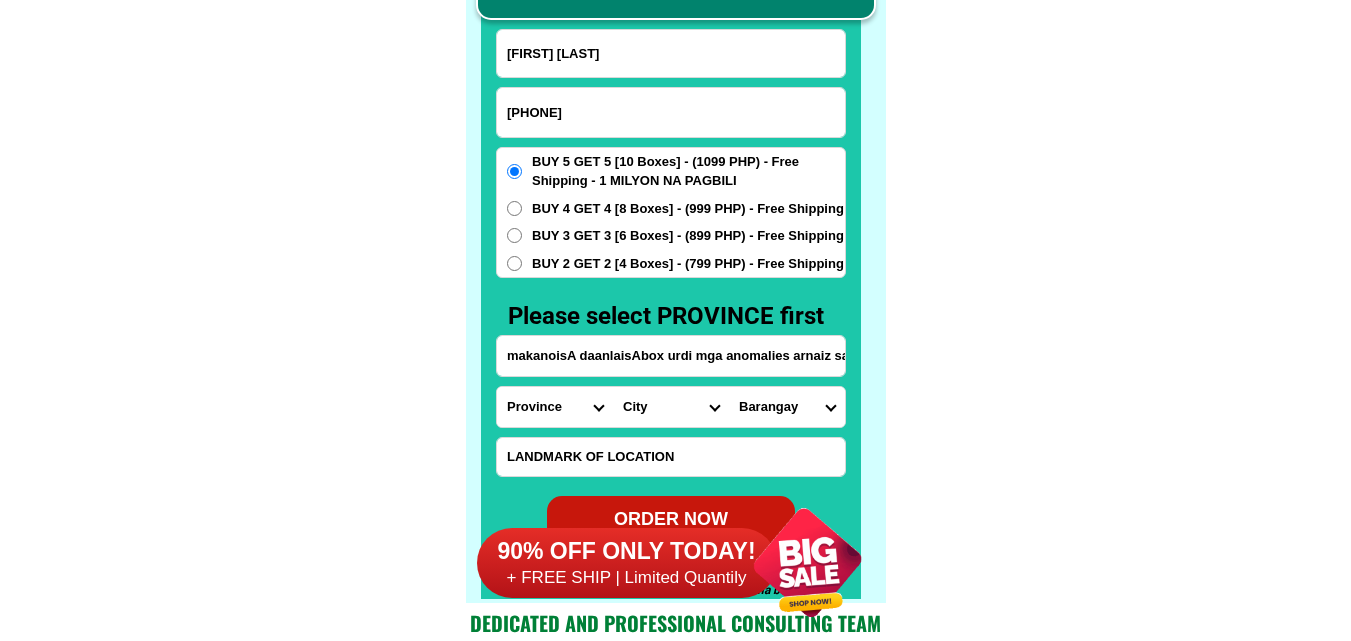 select on "63_904" 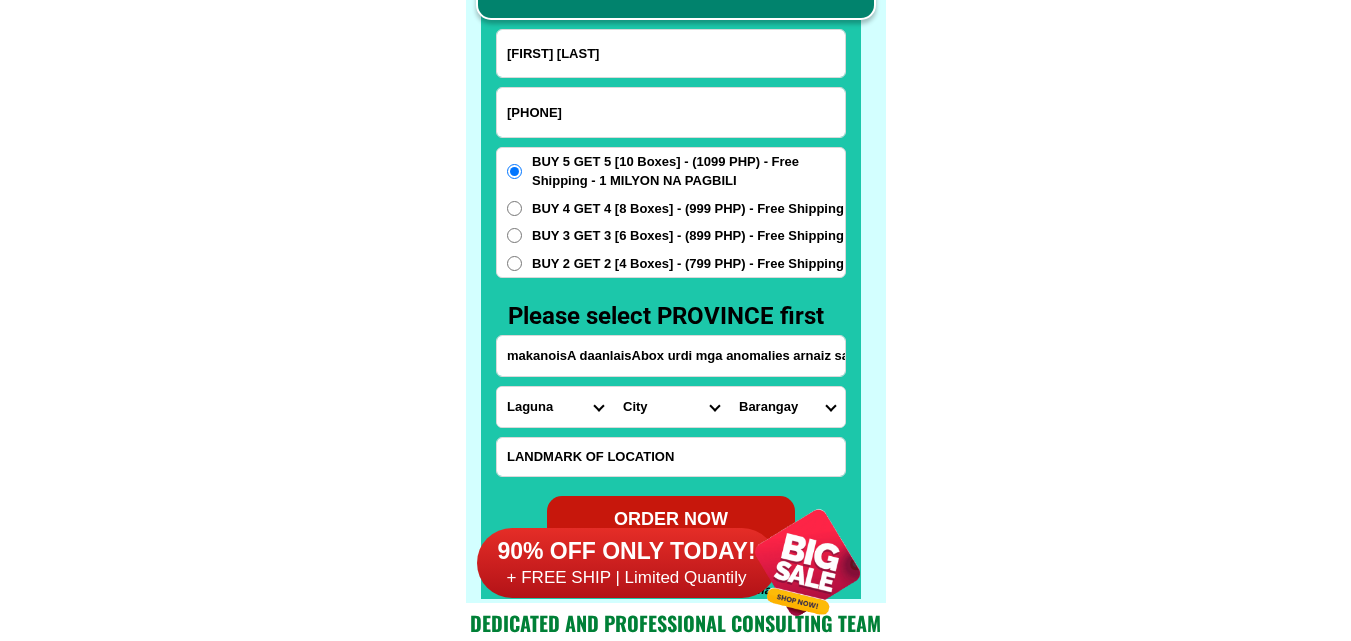 click on "Province Abra Agusan-del-norte Agusan-del-sur Aklan Albay Antique Apayao Aurora Basilan Bataan Batanes Batangas Benguet Biliran Bohol Bukidnon Bulacan Cagayan Camarines-norte Camarines-sur Camiguin Capiz Catanduanes Cavite Cebu Cotabato Davao-de-oro Davao-del-norte Davao-del-sur Davao-occidental Davao-oriental Dinagat-islands Eastern-samar Guimaras Ifugao Ilocos-norte Ilocos-sur Iloilo Isabela Kalinga La-union Laguna Lanao-del-norte Lanao-del-sur Leyte Maguindanao Marinduque Masbate Metro-manila Misamis-occidental Misamis-oriental Mountain-province Negros-occidental Negros-oriental Northern-samar Nueva-ecija Nueva-vizcaya Occidental-mindoro Oriental-mindoro Palawan Pampanga Pangasinan Quezon Quirino Rizal Romblon Sarangani Siquijor Sorsogon South-cotabato Southern-leyte Sultan-kudarat Sulu Surigao-del-norte Surigao-del-sur Tarlac Tawi-tawi Western-samar Zambales Zamboanga-del-norte Zamboanga-del-sur Zamboanga-sibugay" at bounding box center [555, 407] 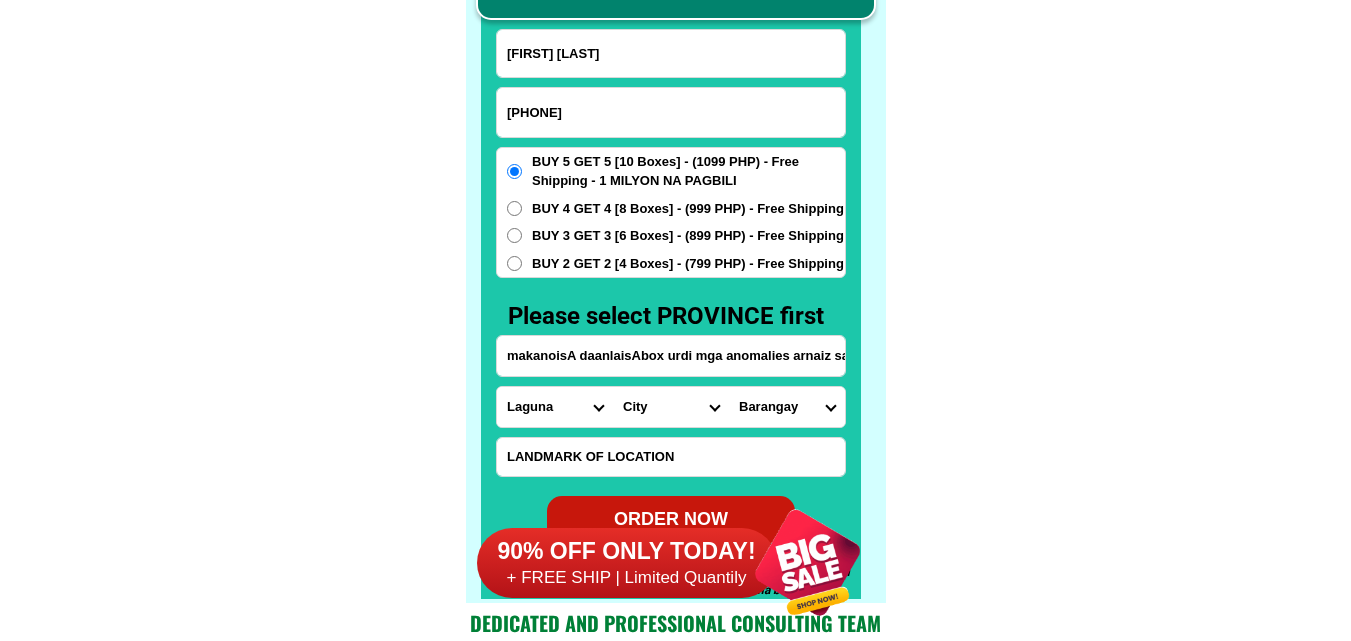 click on "makanoisA daanlaisAbox urdi mga anomalies arnaiz satarosa laguna baramga puk silinabkl 3336 [PHONE]" at bounding box center (671, 356) 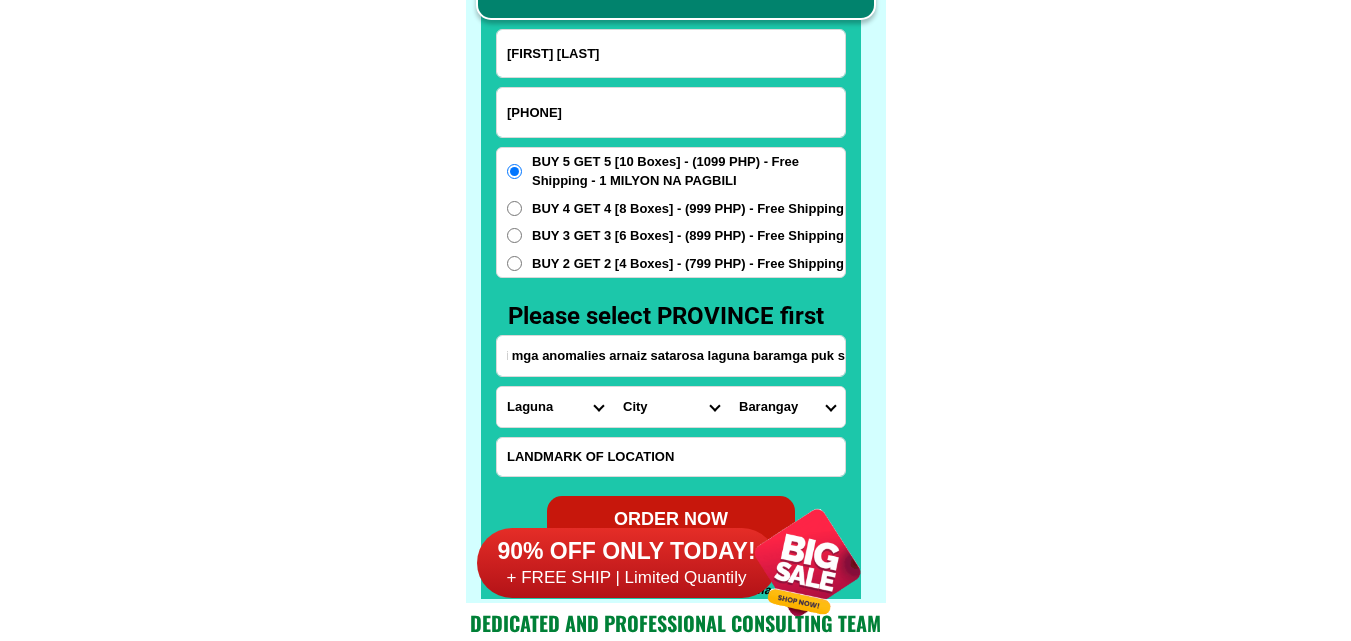 scroll, scrollTop: 0, scrollLeft: 192, axis: horizontal 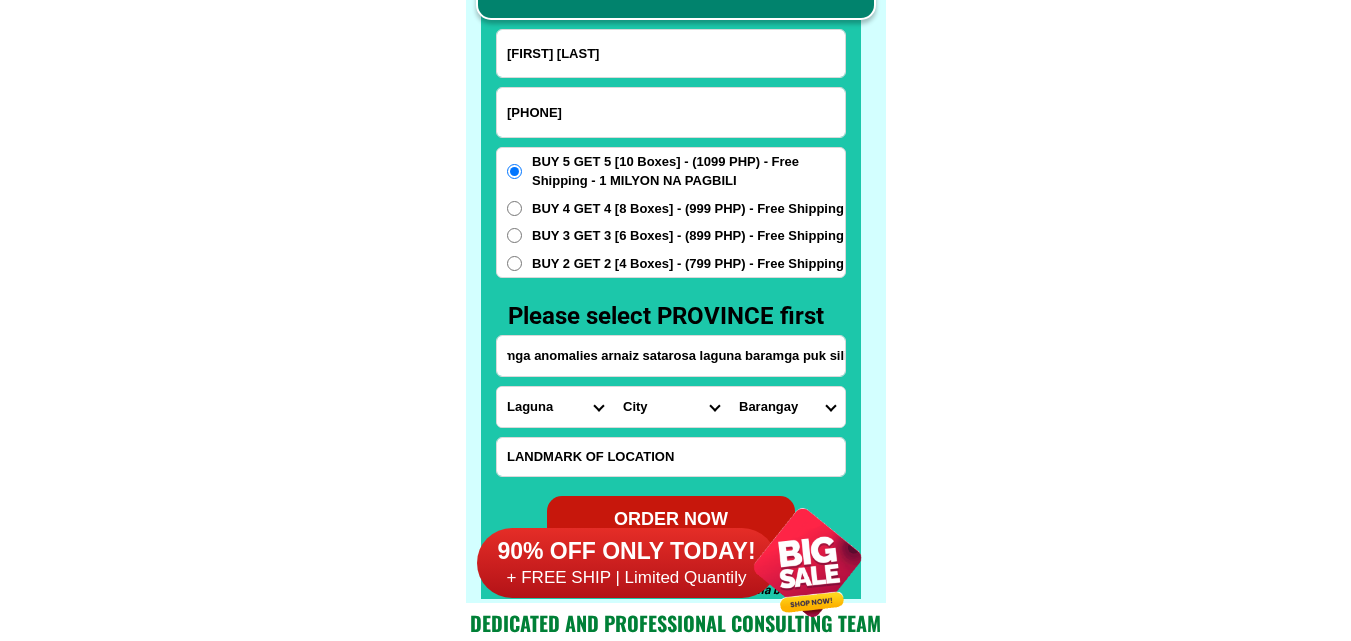 click on "[CITY] [CITY] [CITY] [CITY] [CITY] [CITY] [CITY] [CITY] [CITY] [CITY] [CITY] [CITY] [CITY] [CITY] [CITY] [CITY] [CITY]" at bounding box center [671, 407] 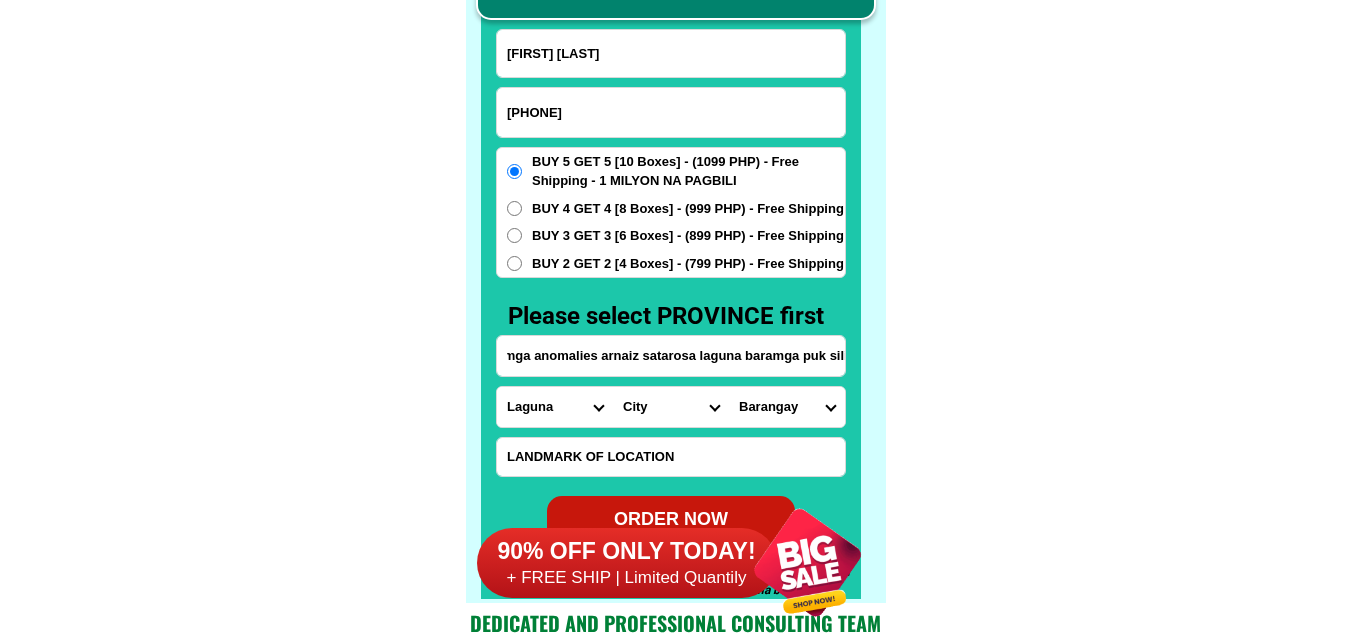 scroll, scrollTop: 0, scrollLeft: 0, axis: both 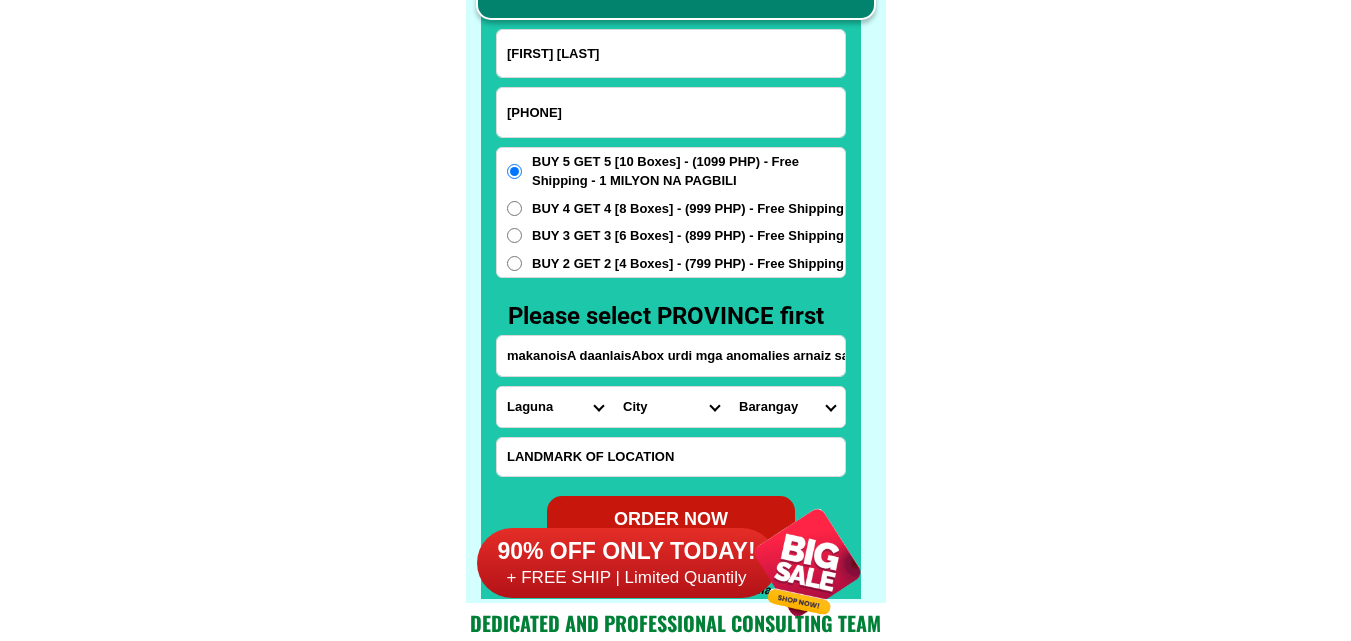 select on "[PHONE]" 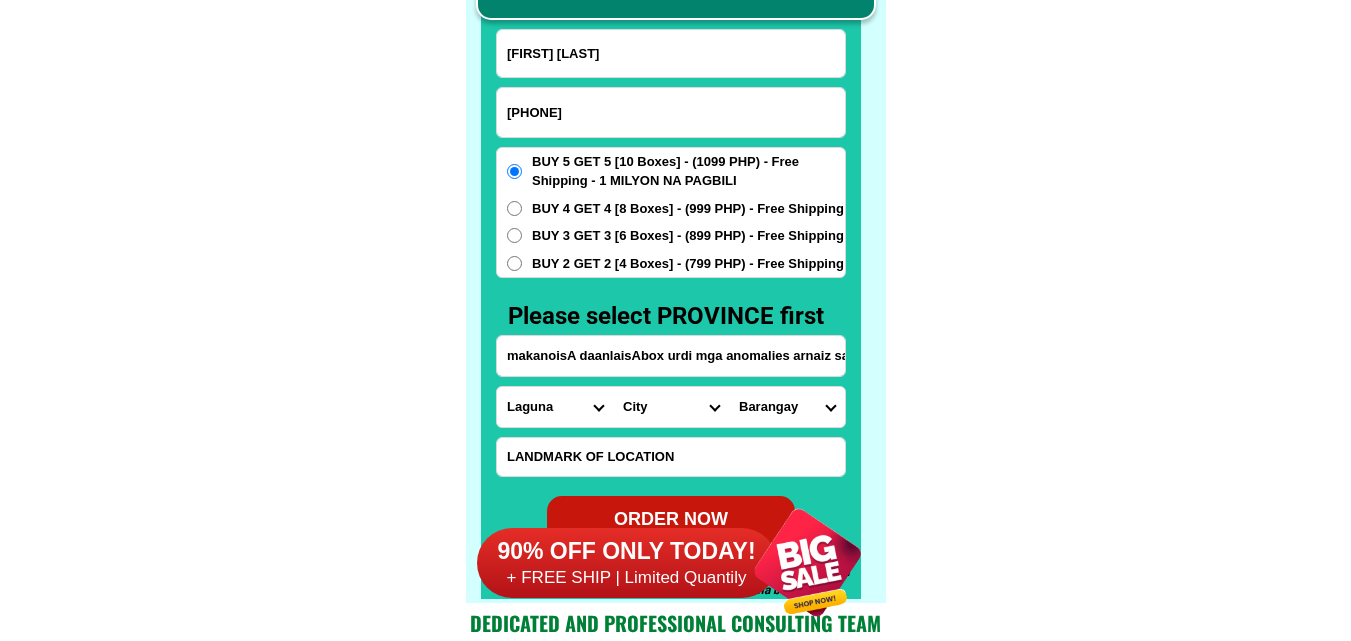 click on "[CITY] [CITY] [CITY] [CITY] [CITY] [CITY] [CITY] [CITY] [CITY] [CITY] [CITY] [CITY] [CITY] [CITY] [CITY] [CITY] [CITY]" at bounding box center [671, 407] 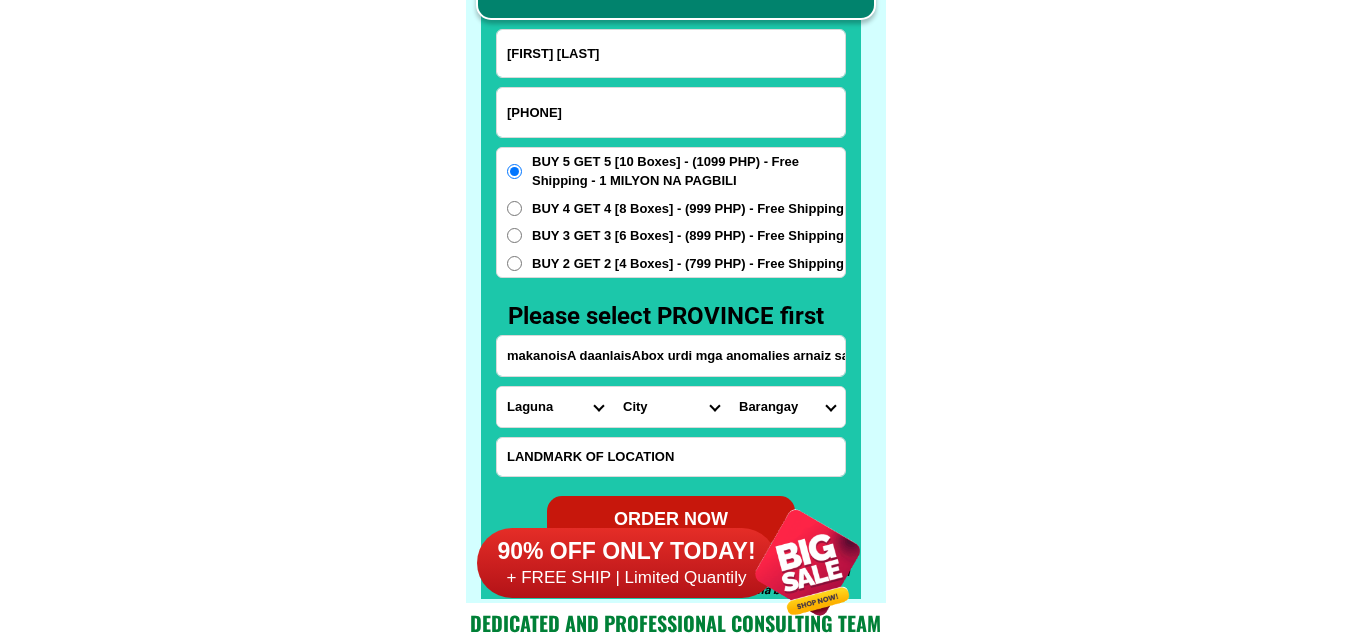 click on "FREE SHIPPING NATIONWIDE Contact Review Introduction Product BONA VITA COFFEE Comprehensive health protection solution
Research by Dr. Willie Ong and Dr. Liza Ong ✅ 𝙰𝚗𝚝𝚒 𝙲𝚊𝚗𝚌𝚎𝚛 ✅ 𝙰𝚗𝚝𝚒 𝚂𝚝𝚛𝚘𝚔𝚎
✅ 𝙰𝚗𝚝𝚒 𝙳𝚒𝚊𝚋𝚎𝚝𝚒𝚌 ✅ 𝙳𝚒𝚊𝚋𝚎𝚝𝚎𝚜 FAKE VS ORIGINAL Noon: nagkaroon ng cancer, hindi makalakad ng normal pagkatapos: uminom ng Bonavita dalawang beses sa isang araw, maaaring maglakad nang mag-isa, bawasan ang mga sintomas ng kanser The product has been certified for
safety and effectiveness Prevent and combat signs of diabetes, hypertension, and cardiovascular diseases Helps strengthen bones and joints Prevent cancer Reduce excess fat Anti-aging BONAVITA CAFE WITH HYDROLYZED COLLAGEN Enemy of the cause of disease LIZA ONG Doc Nutrition Department of Philippines General Hospital shared that BONA VITA CAFE sprouts are the panacea in anti - aging and anti-disease. Start After 1 week" at bounding box center [675, -6201] 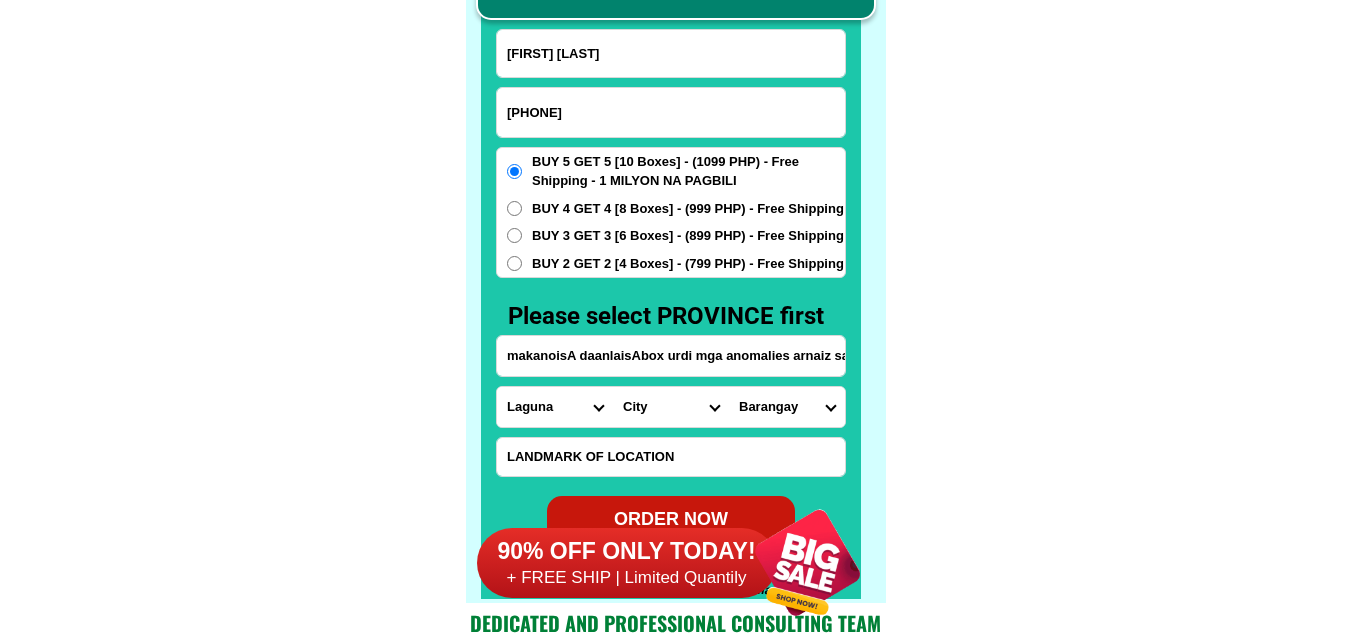click on "makanoisA daanlaisAbox urdi mga anomalies arnaiz satarosa laguna baramga puk silinabkl 3336 [PHONE]" at bounding box center (671, 356) 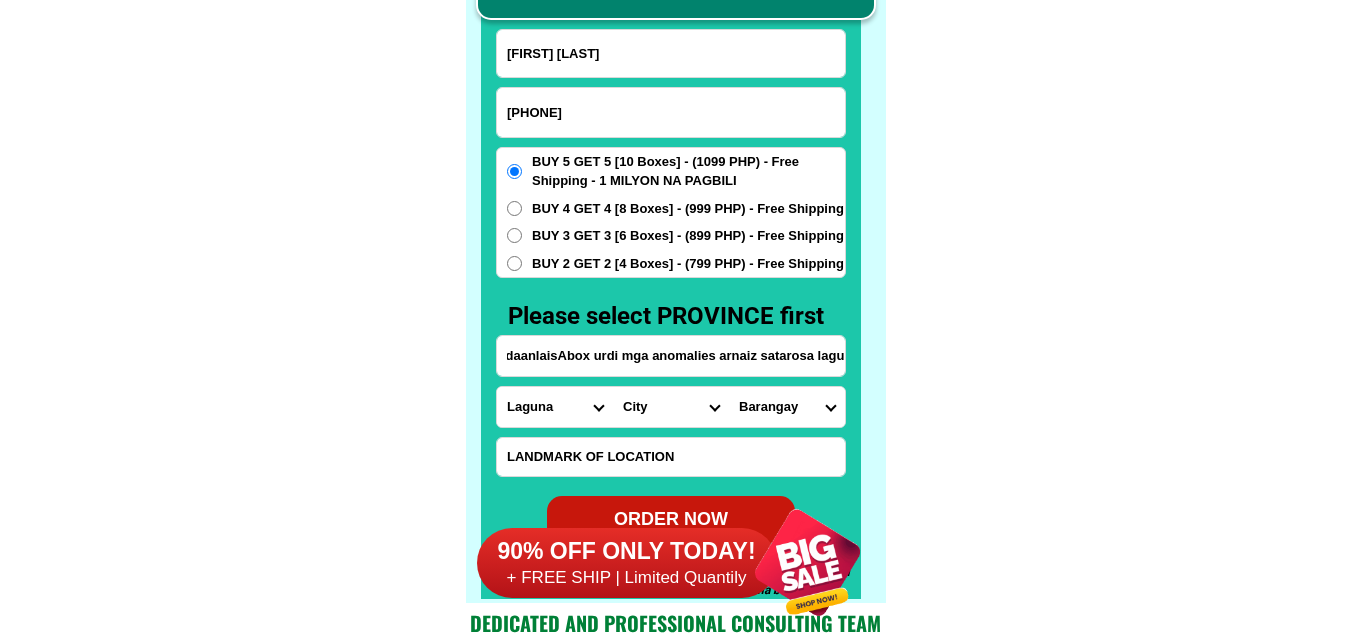scroll, scrollTop: 0, scrollLeft: 89, axis: horizontal 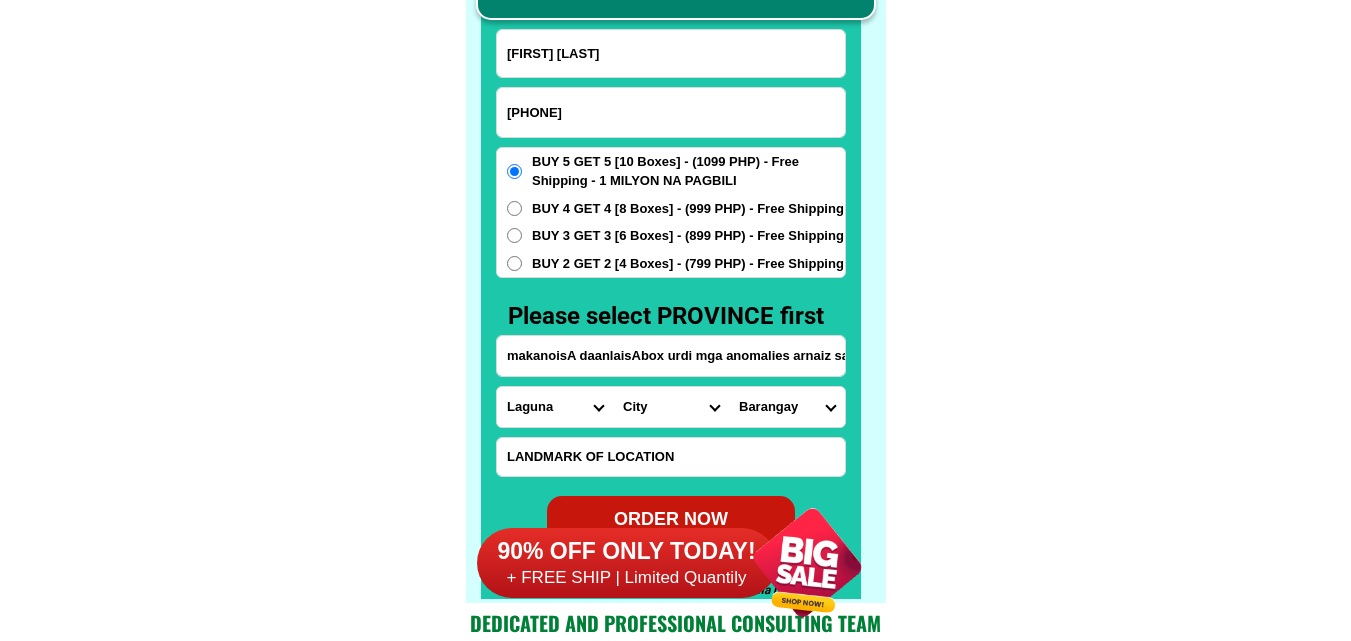 click on "[BARANGAY] [BARANGAY] [BARANGAY] [BARANGAY] [BARANGAY] [BARANGAY] [BARANGAY] [BARANGAY] [BARANGAY] [BARANGAY] [BARANGAY] [BARANGAY] [BARANGAY] [BARANGAY] [BARANGAY] [BARANGAY] [BARANGAY]" at bounding box center [787, 407] 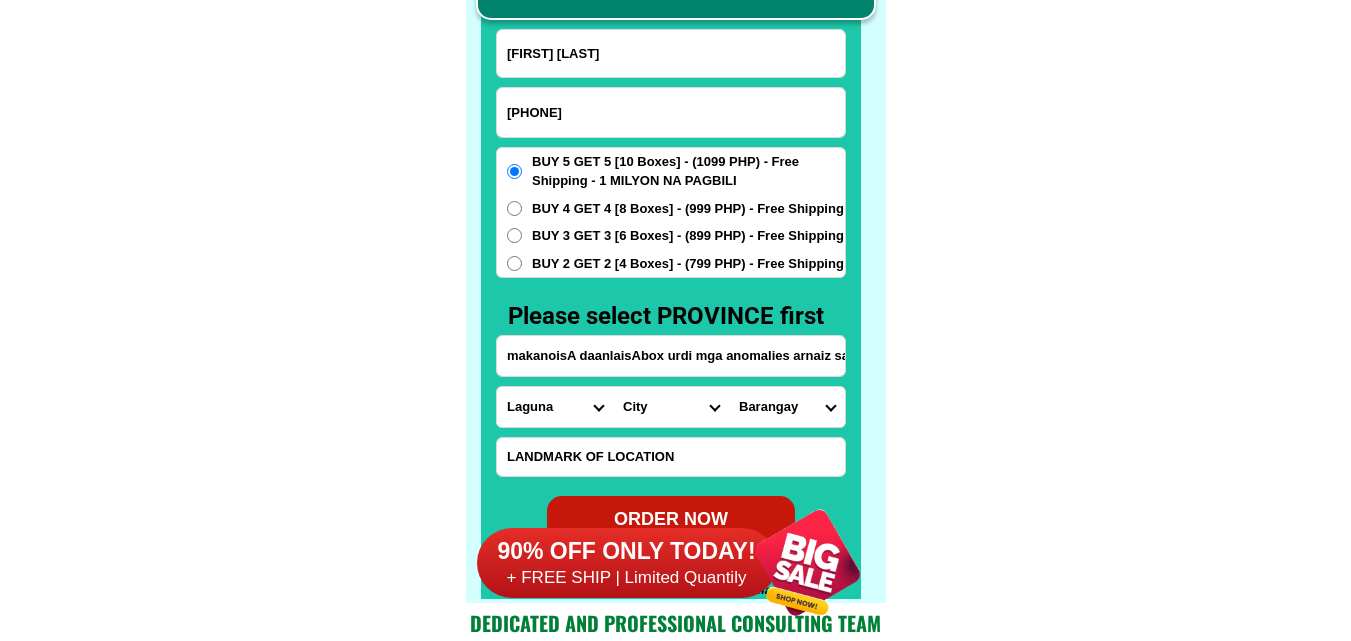 click on "FREE SHIPPING NATIONWIDE Contact Review Introduction Product BONA VITA COFFEE Comprehensive health protection solution
Research by Dr. Willie Ong and Dr. Liza Ong ✅ 𝙰𝚗𝚝𝚒 𝙲𝚊𝚗𝚌𝚎𝚛 ✅ 𝙰𝚗𝚝𝚒 𝚂𝚝𝚛𝚘𝚔𝚎
✅ 𝙰𝚗𝚝𝚒 𝙳𝚒𝚊𝚋𝚎𝚝𝚒𝚌 ✅ 𝙳𝚒𝚊𝚋𝚎𝚝𝚎𝚜 FAKE VS ORIGINAL Noon: nagkaroon ng cancer, hindi makalakad ng normal pagkatapos: uminom ng Bonavita dalawang beses sa isang araw, maaaring maglakad nang mag-isa, bawasan ang mga sintomas ng kanser The product has been certified for
safety and effectiveness Prevent and combat signs of diabetes, hypertension, and cardiovascular diseases Helps strengthen bones and joints Prevent cancer Reduce excess fat Anti-aging BONAVITA CAFE WITH HYDROLYZED COLLAGEN Enemy of the cause of disease LIZA ONG Doc Nutrition Department of Philippines General Hospital shared that BONA VITA CAFE sprouts are the panacea in anti - aging and anti-disease. Start After 1 week" at bounding box center (675, -6201) 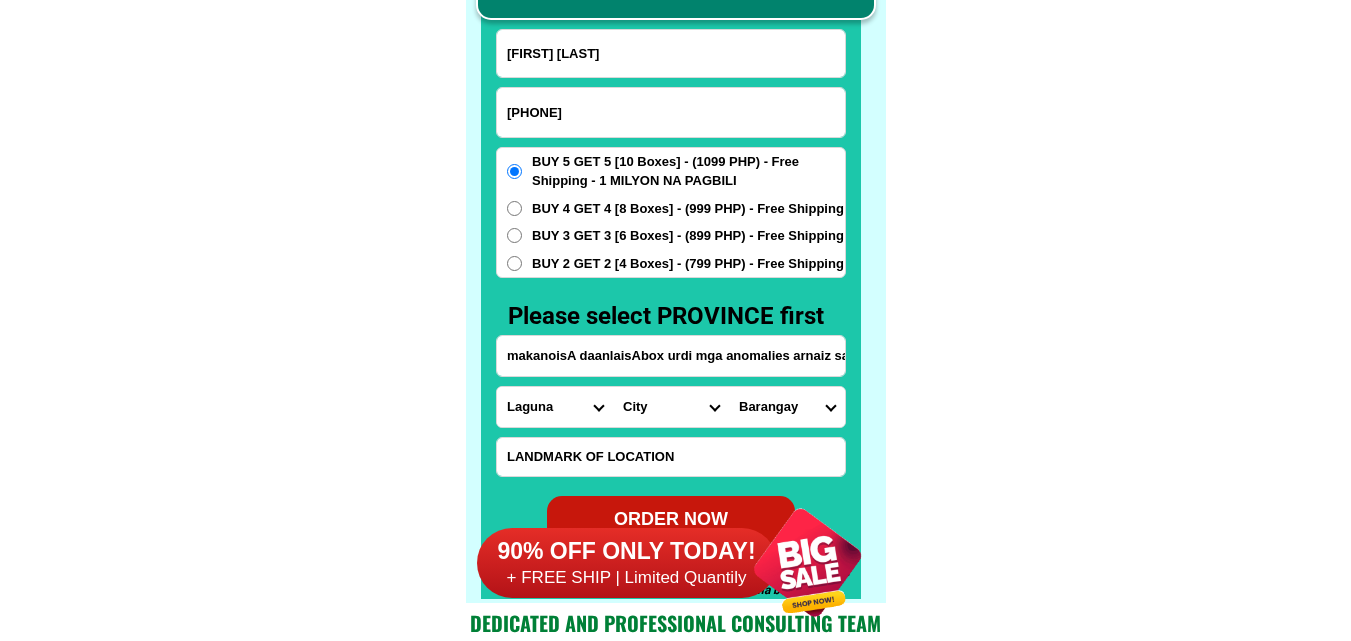 click on "[BARANGAY] [BARANGAY] [BARANGAY] [BARANGAY] [BARANGAY] [BARANGAY] [BARANGAY] [BARANGAY] [BARANGAY] [BARANGAY] [BARANGAY] [BARANGAY] [BARANGAY] [BARANGAY] [BARANGAY] [BARANGAY] [BARANGAY]" at bounding box center (787, 407) 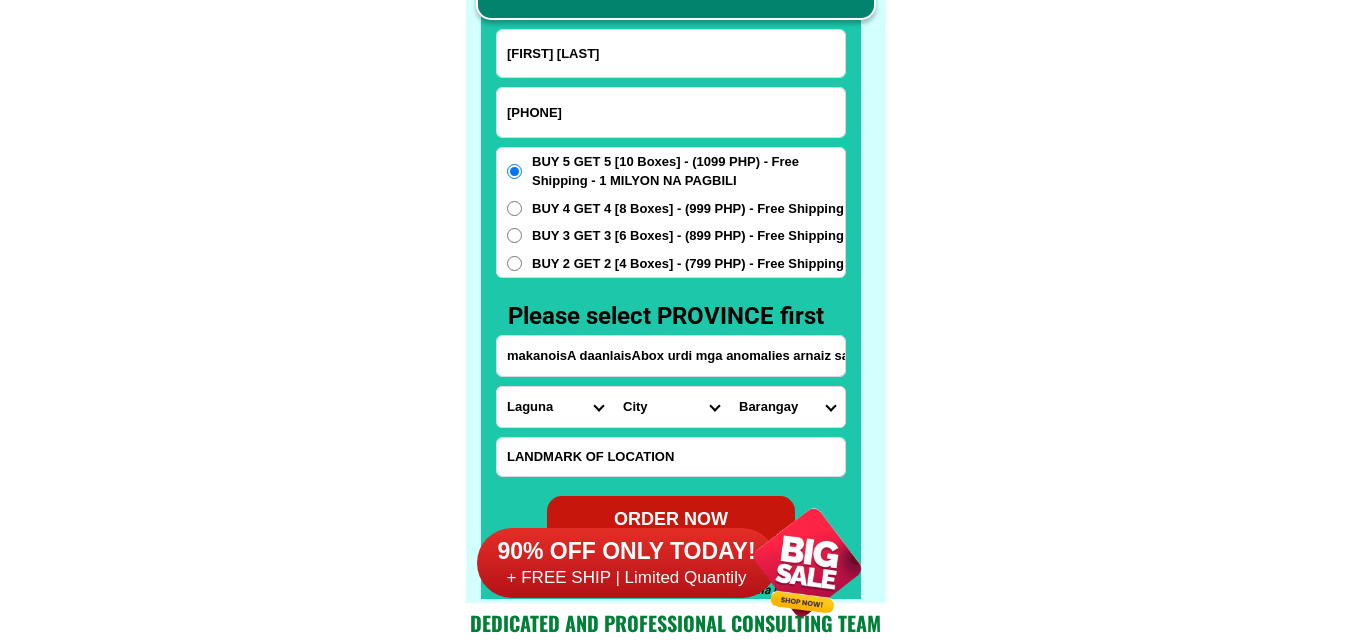 drag, startPoint x: 1231, startPoint y: 251, endPoint x: 1052, endPoint y: 319, distance: 191.48106 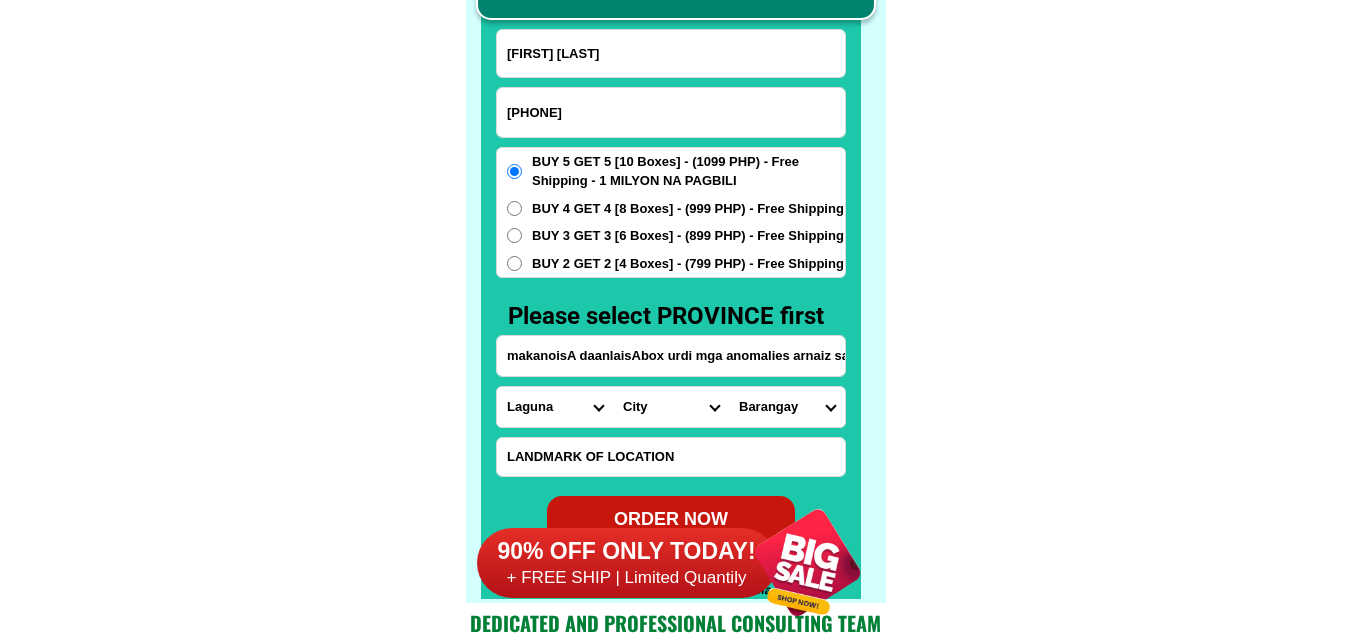click on "FREE SHIPPING NATIONWIDE Contact Review Introduction Product BONA VITA COFFEE Comprehensive health protection solution
Research by Dr. Willie Ong and Dr. Liza Ong ✅ 𝙰𝚗𝚝𝚒 𝙲𝚊𝚗𝚌𝚎𝚛 ✅ 𝙰𝚗𝚝𝚒 𝚂𝚝𝚛𝚘𝚔𝚎
✅ 𝙰𝚗𝚝𝚒 𝙳𝚒𝚊𝚋𝚎𝚝𝚒𝚌 ✅ 𝙳𝚒𝚊𝚋𝚎𝚝𝚎𝚜 FAKE VS ORIGINAL Noon: nagkaroon ng cancer, hindi makalakad ng normal pagkatapos: uminom ng Bonavita dalawang beses sa isang araw, maaaring maglakad nang mag-isa, bawasan ang mga sintomas ng kanser The product has been certified for
safety and effectiveness Prevent and combat signs of diabetes, hypertension, and cardiovascular diseases Helps strengthen bones and joints Prevent cancer Reduce excess fat Anti-aging BONAVITA CAFE WITH HYDROLYZED COLLAGEN Enemy of the cause of disease LIZA ONG Doc Nutrition Department of Philippines General Hospital shared that BONA VITA CAFE sprouts are the panacea in anti - aging and anti-disease. Start After 1 week" at bounding box center (675, -6201) 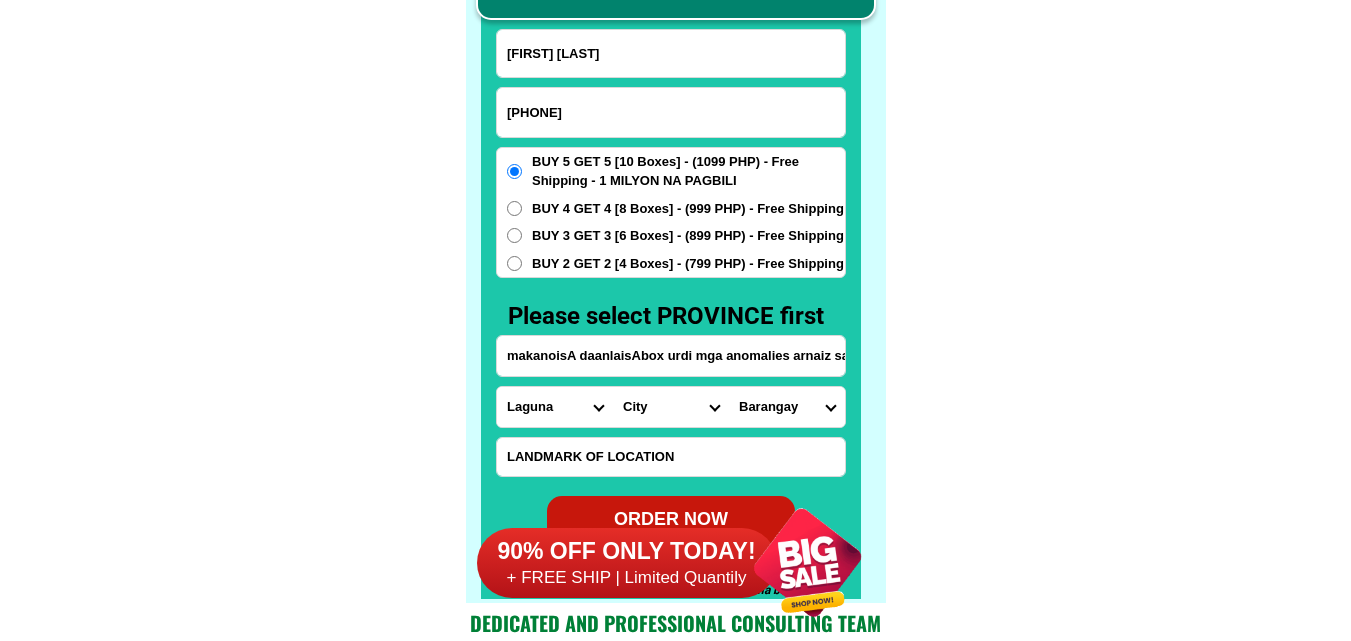 click on "makanoisA daanlaisAbox urdi mga anomalies arnaiz satarosa laguna baramga puk silinabkl 3336 [PHONE]" at bounding box center [671, 356] 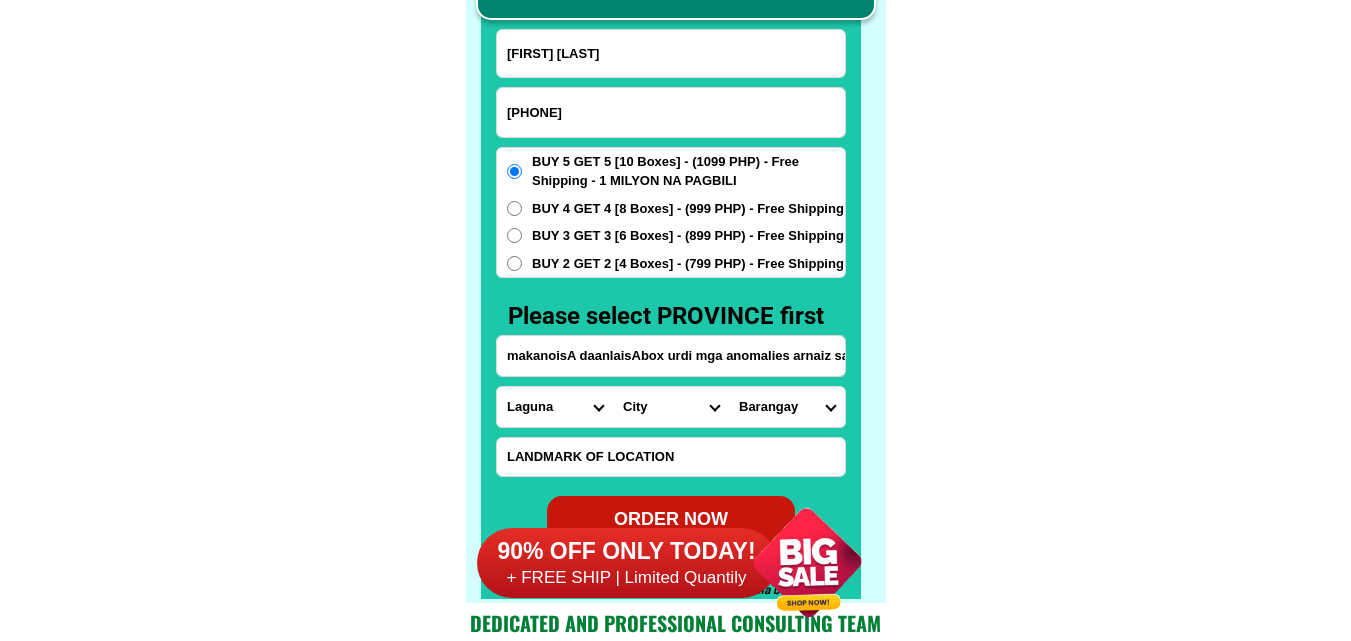 click on "FREE SHIPPING NATIONWIDE Contact Review Introduction Product BONA VITA COFFEE Comprehensive health protection solution
Research by Dr. Willie Ong and Dr. Liza Ong ✅ 𝙰𝚗𝚝𝚒 𝙲𝚊𝚗𝚌𝚎𝚛 ✅ 𝙰𝚗𝚝𝚒 𝚂𝚝𝚛𝚘𝚔𝚎
✅ 𝙰𝚗𝚝𝚒 𝙳𝚒𝚊𝚋𝚎𝚝𝚒𝚌 ✅ 𝙳𝚒𝚊𝚋𝚎𝚝𝚎𝚜 FAKE VS ORIGINAL Noon: nagkaroon ng cancer, hindi makalakad ng normal pagkatapos: uminom ng Bonavita dalawang beses sa isang araw, maaaring maglakad nang mag-isa, bawasan ang mga sintomas ng kanser The product has been certified for
safety and effectiveness Prevent and combat signs of diabetes, hypertension, and cardiovascular diseases Helps strengthen bones and joints Prevent cancer Reduce excess fat Anti-aging BONAVITA CAFE WITH HYDROLYZED COLLAGEN Enemy of the cause of disease LIZA ONG Doc Nutrition Department of Philippines General Hospital shared that BONA VITA CAFE sprouts are the panacea in anti - aging and anti-disease. Start After 1 week" at bounding box center [675, -6201] 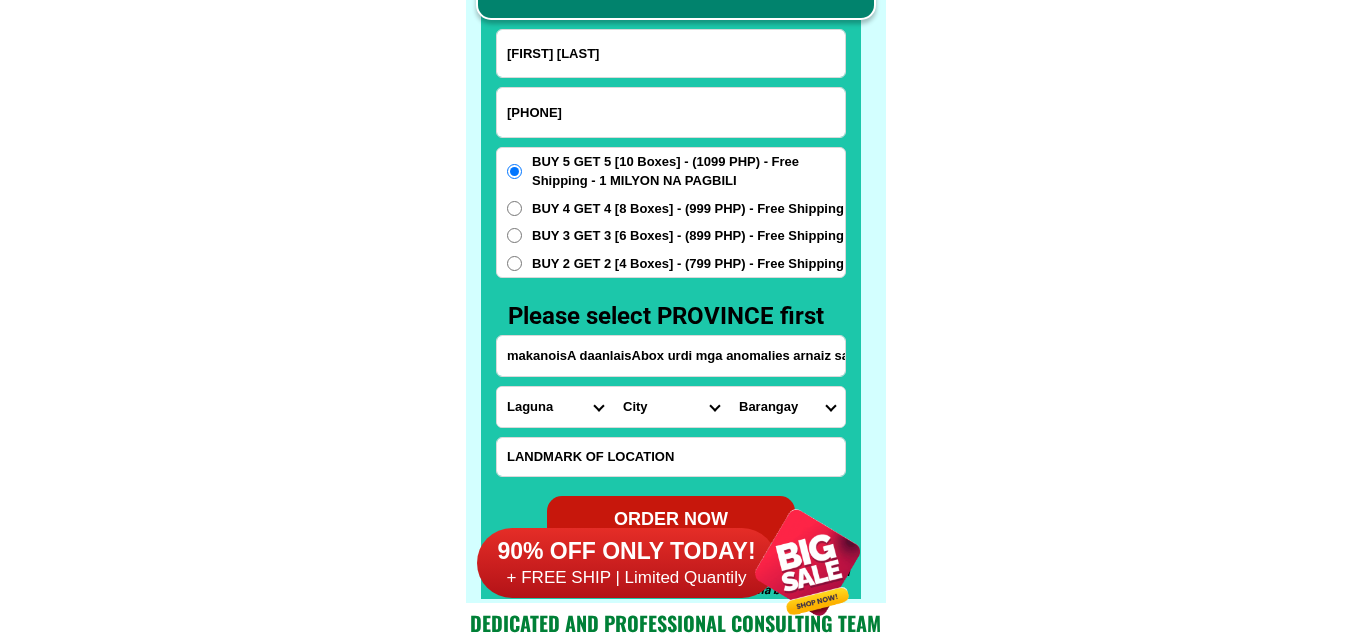 click on "[BARANGAY] [BARANGAY] [BARANGAY] [BARANGAY] [BARANGAY] [BARANGAY] [BARANGAY] [BARANGAY] [BARANGAY] [BARANGAY] [BARANGAY] [BARANGAY] [BARANGAY] [BARANGAY] [BARANGAY] [BARANGAY] [BARANGAY]" at bounding box center (787, 407) 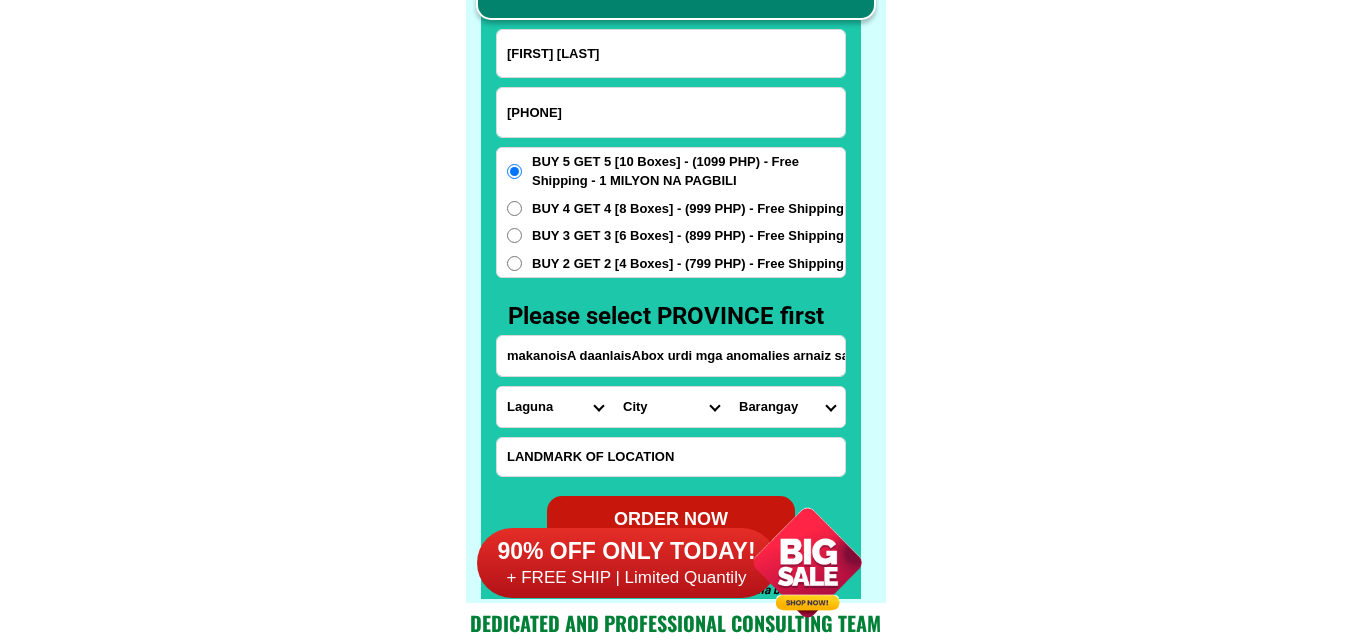 click on "[BARANGAY] [BARANGAY] [BARANGAY] [BARANGAY] [BARANGAY] [BARANGAY] [BARANGAY] [BARANGAY] [BARANGAY] [BARANGAY] [BARANGAY] [BARANGAY] [BARANGAY] [BARANGAY] [BARANGAY] [BARANGAY] [BARANGAY]" at bounding box center (787, 407) 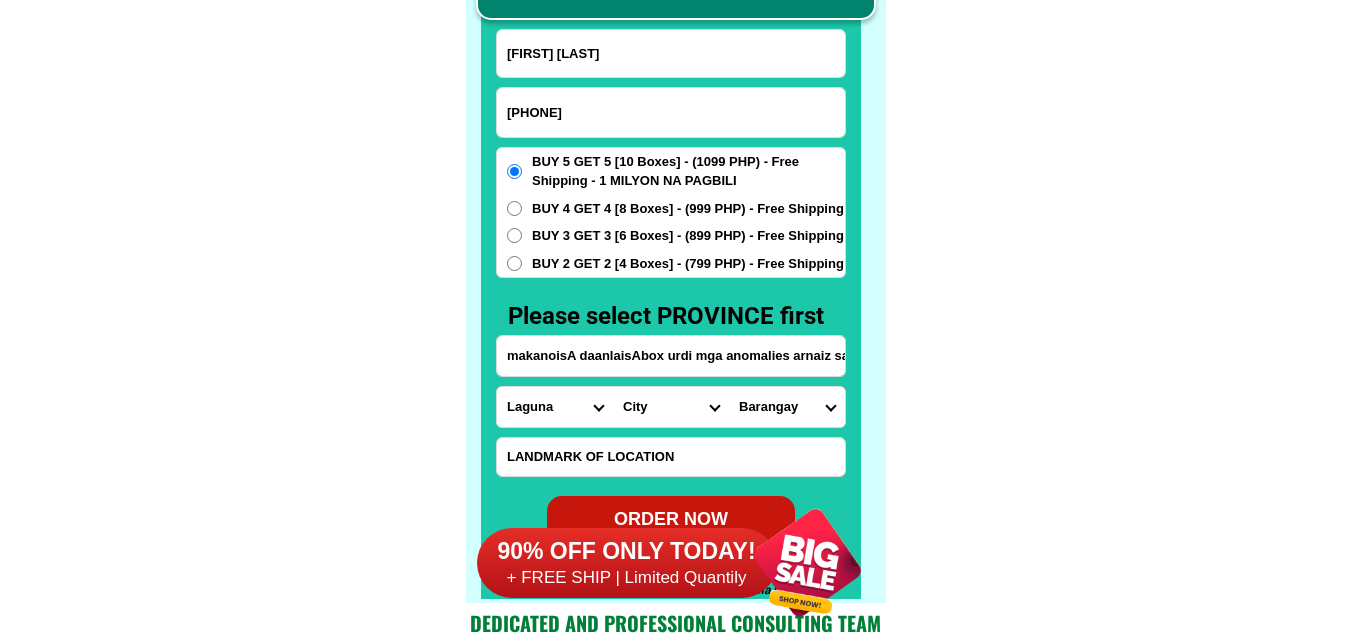 click on "makanoisA daanlaisAbox urdi mga anomalies arnaiz satarosa laguna baramga puk silinabkl 3336 [PHONE]" at bounding box center [671, 356] 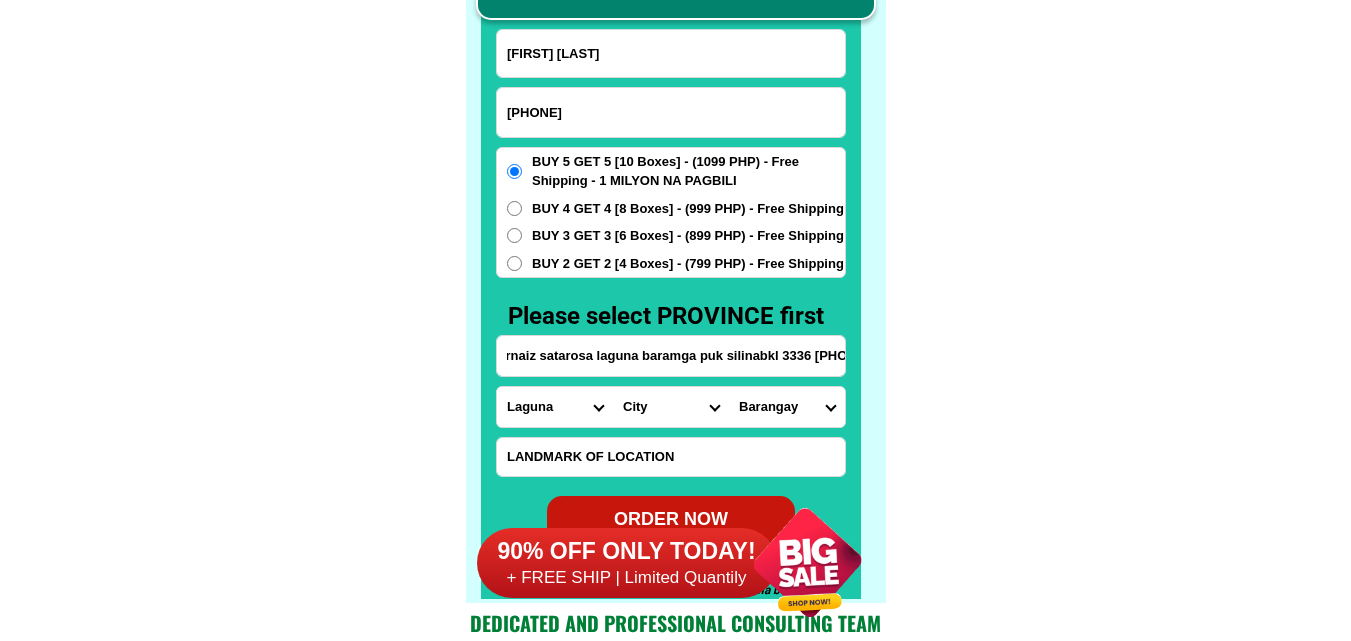 scroll, scrollTop: 0, scrollLeft: 345, axis: horizontal 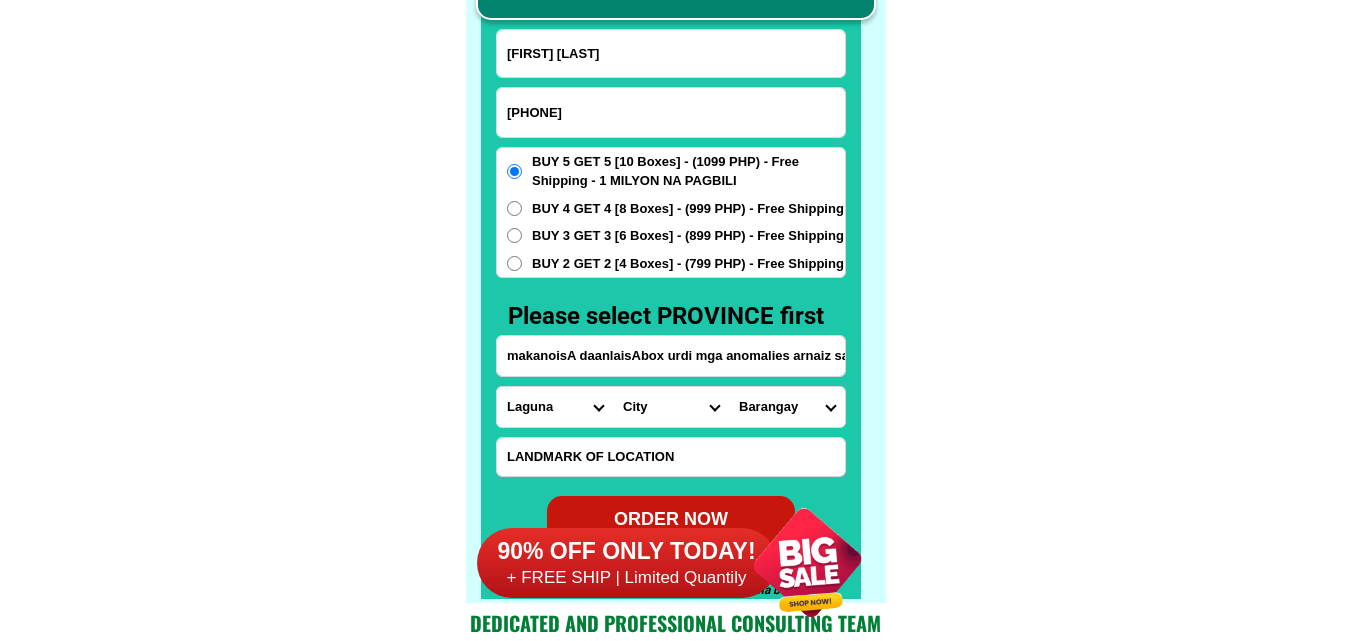 click on "[BARANGAY] [BARANGAY] [BARANGAY] [BARANGAY] [BARANGAY] [BARANGAY] [BARANGAY] [BARANGAY] [BARANGAY] [BARANGAY] [BARANGAY] [BARANGAY] [BARANGAY] [BARANGAY] [BARANGAY] [BARANGAY] [BARANGAY]" at bounding box center (787, 407) 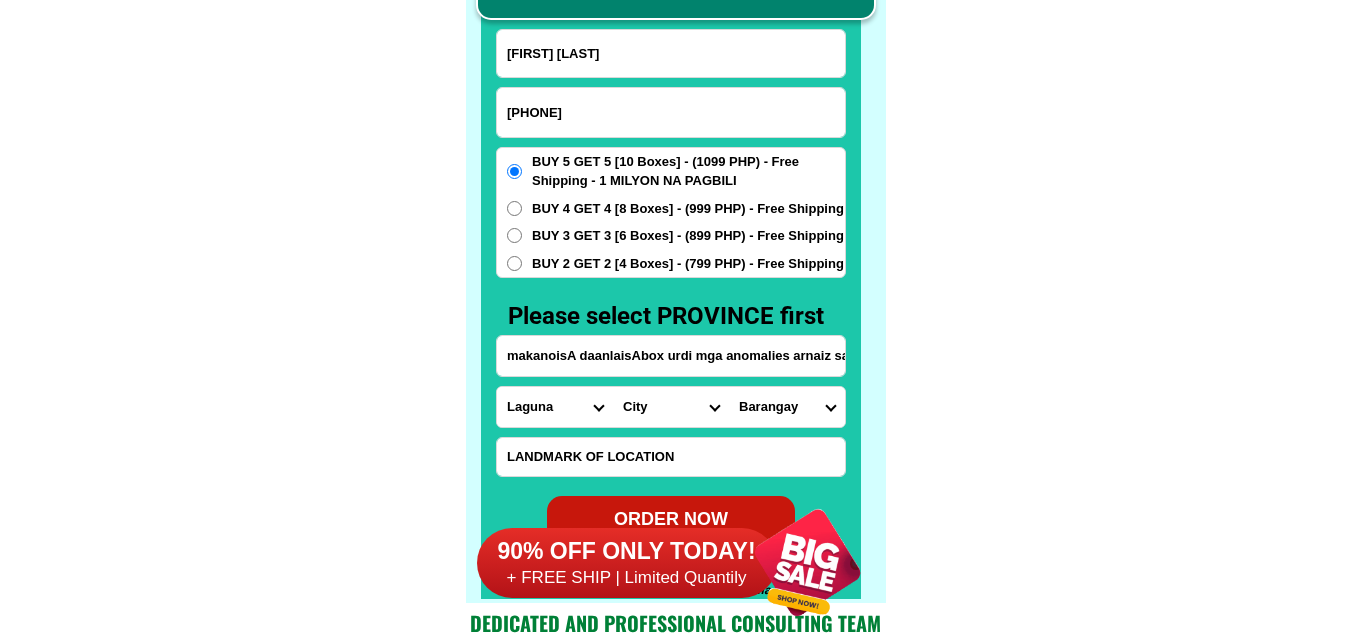 select on "[PHONE]" 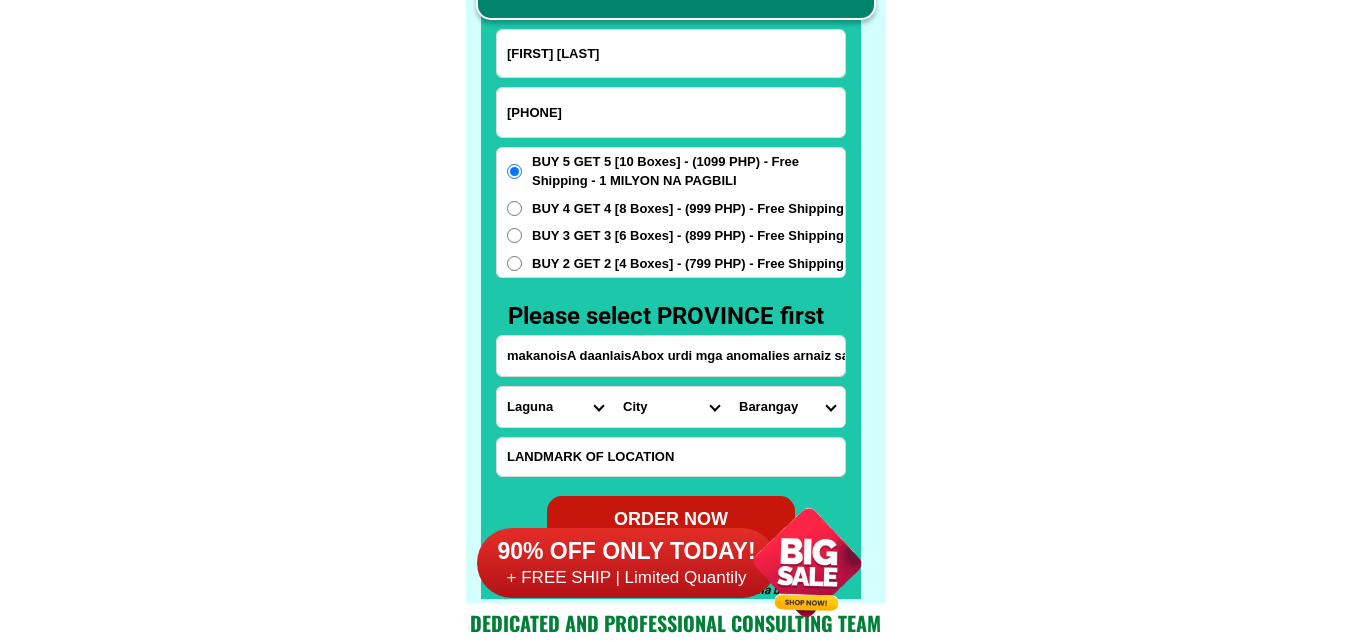 click on "[BARANGAY] [BARANGAY] [BARANGAY] [BARANGAY] [BARANGAY] [BARANGAY] [BARANGAY] [BARANGAY] [BARANGAY] [BARANGAY] [BARANGAY] [BARANGAY] [BARANGAY] [BARANGAY] [BARANGAY] [BARANGAY] [BARANGAY]" at bounding box center (787, 407) 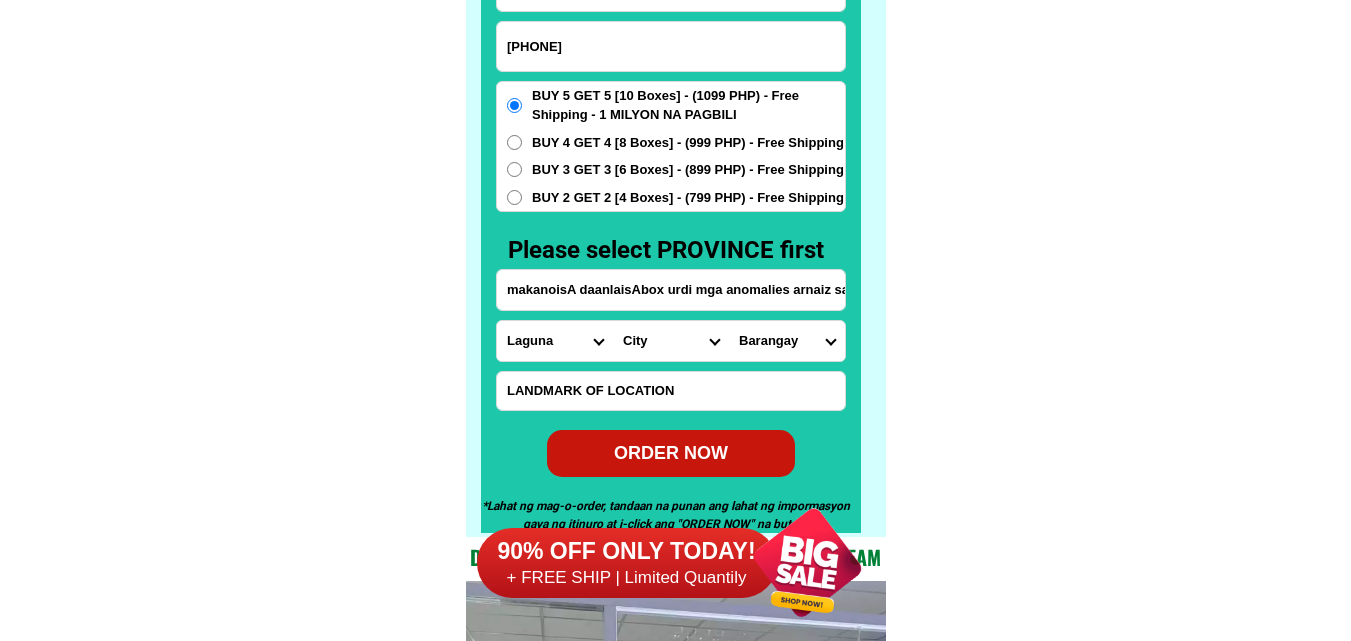 scroll, scrollTop: 15746, scrollLeft: 0, axis: vertical 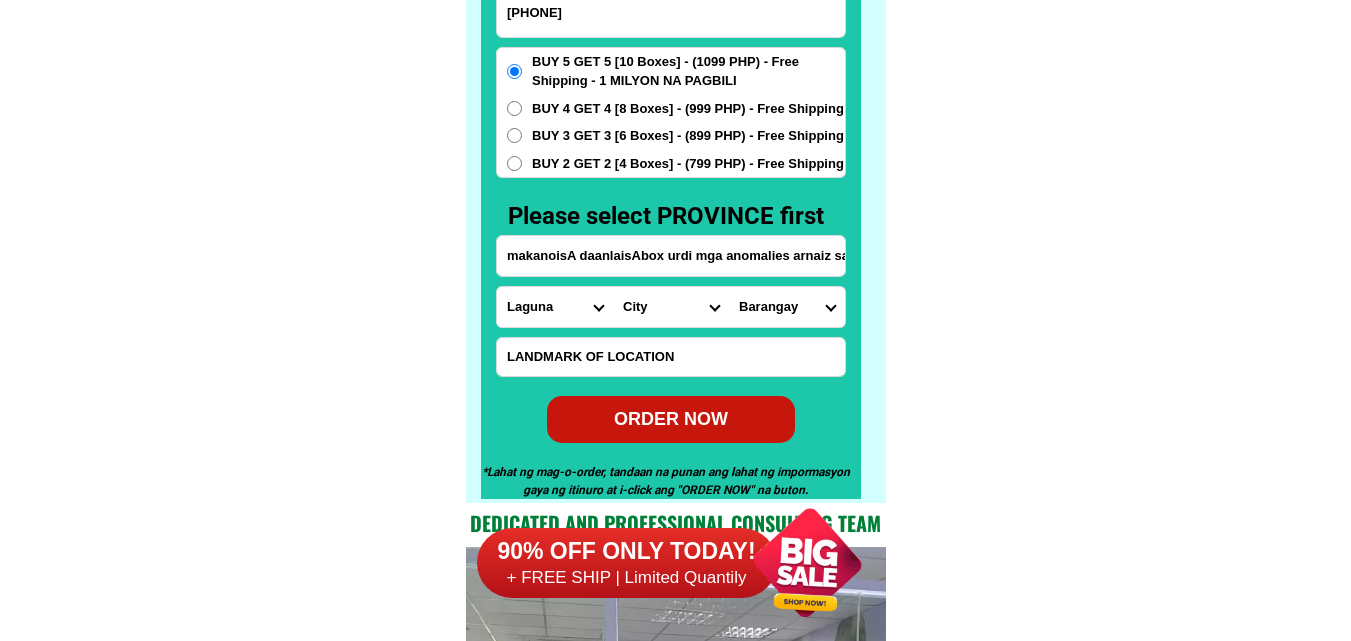 click on "ORDER NOW" at bounding box center (671, 418) 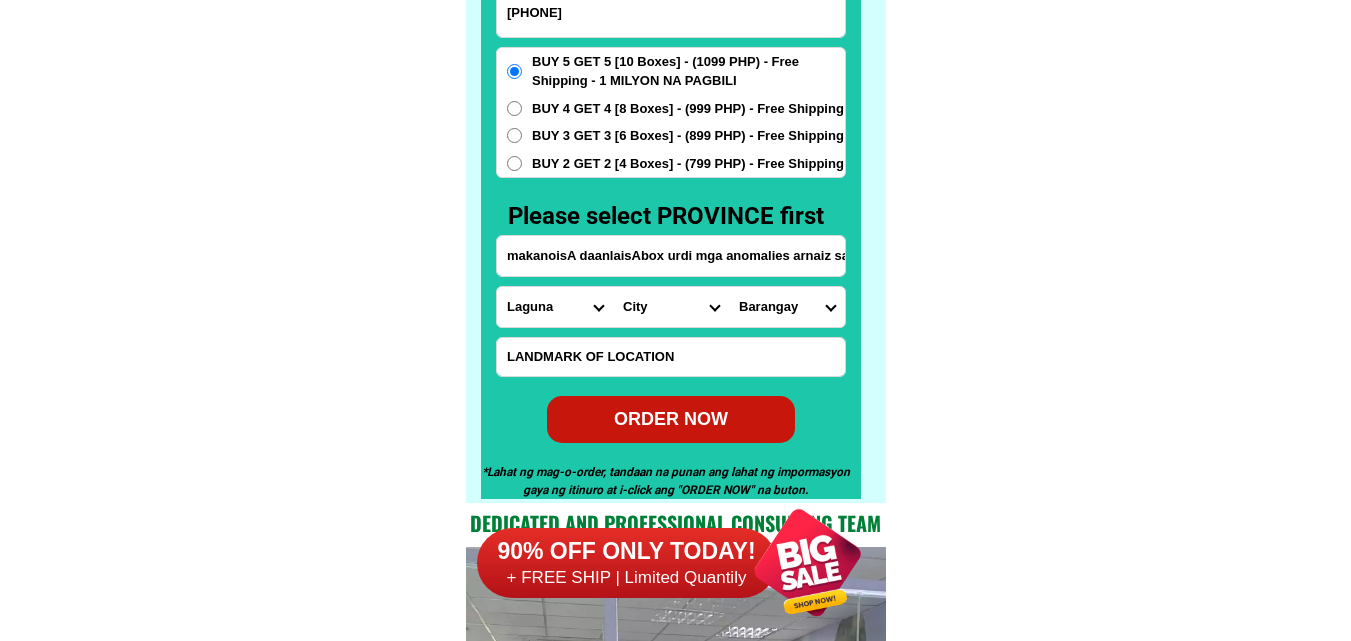 radio on "true" 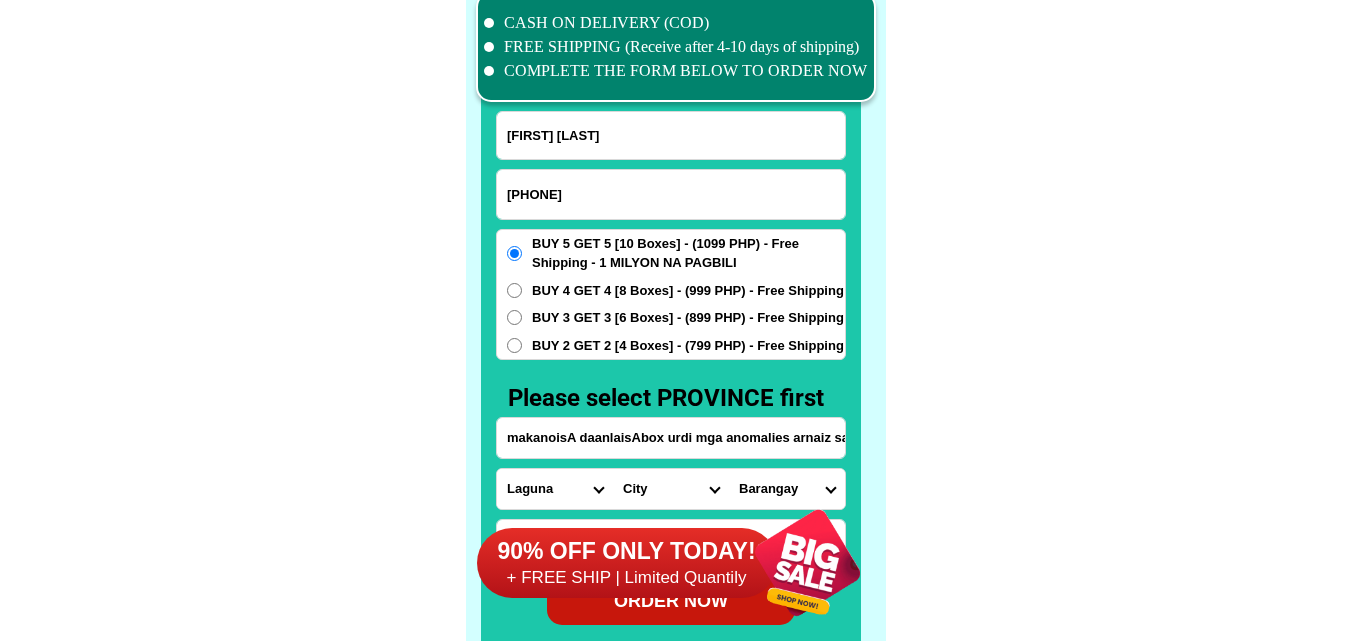 scroll, scrollTop: 15546, scrollLeft: 0, axis: vertical 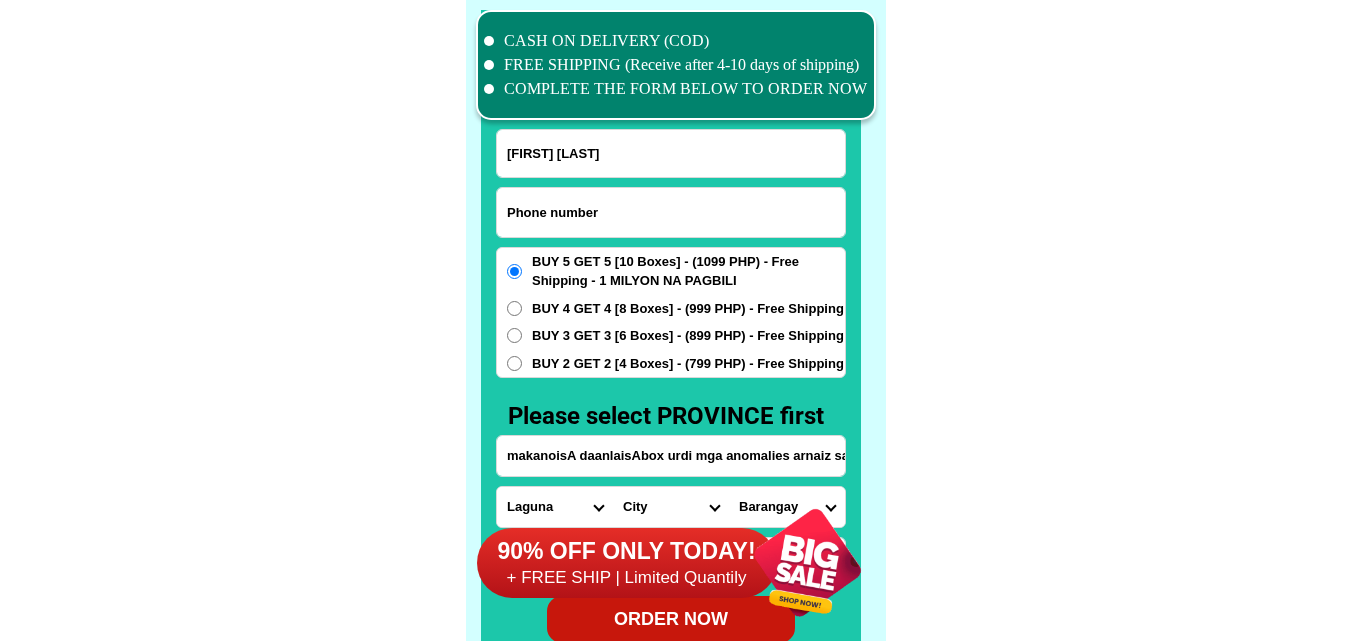 drag, startPoint x: 566, startPoint y: 201, endPoint x: 533, endPoint y: 184, distance: 37.12142 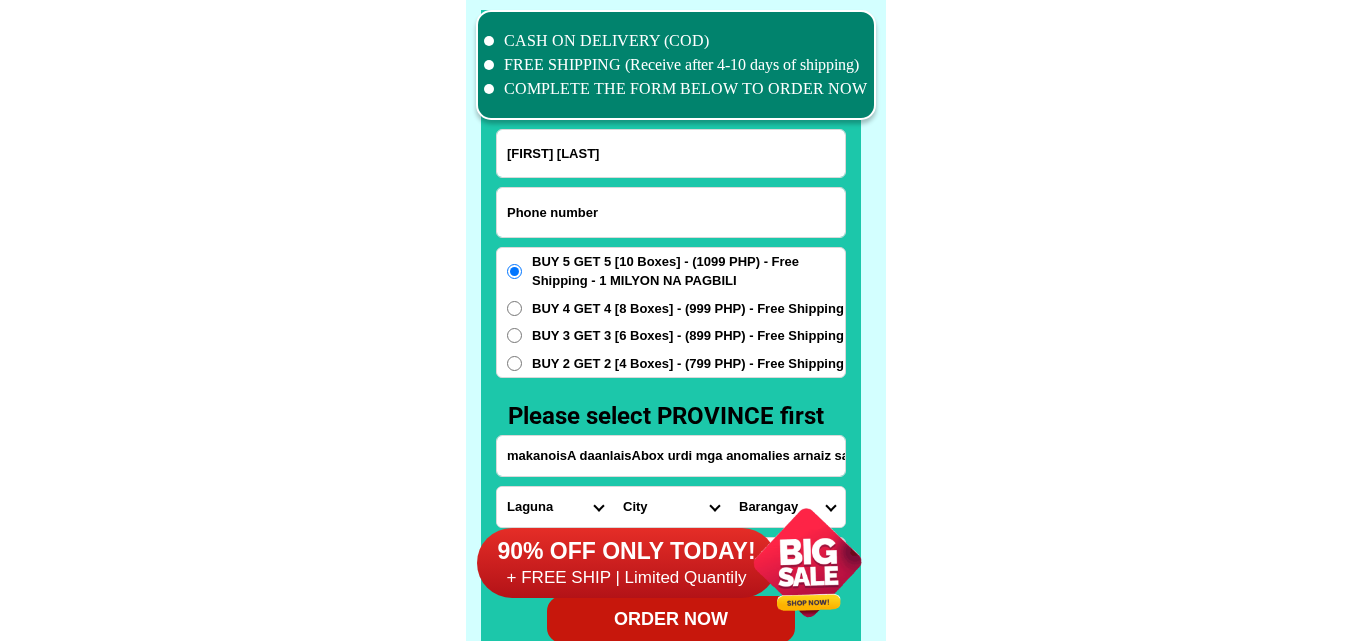 click at bounding box center [671, 212] 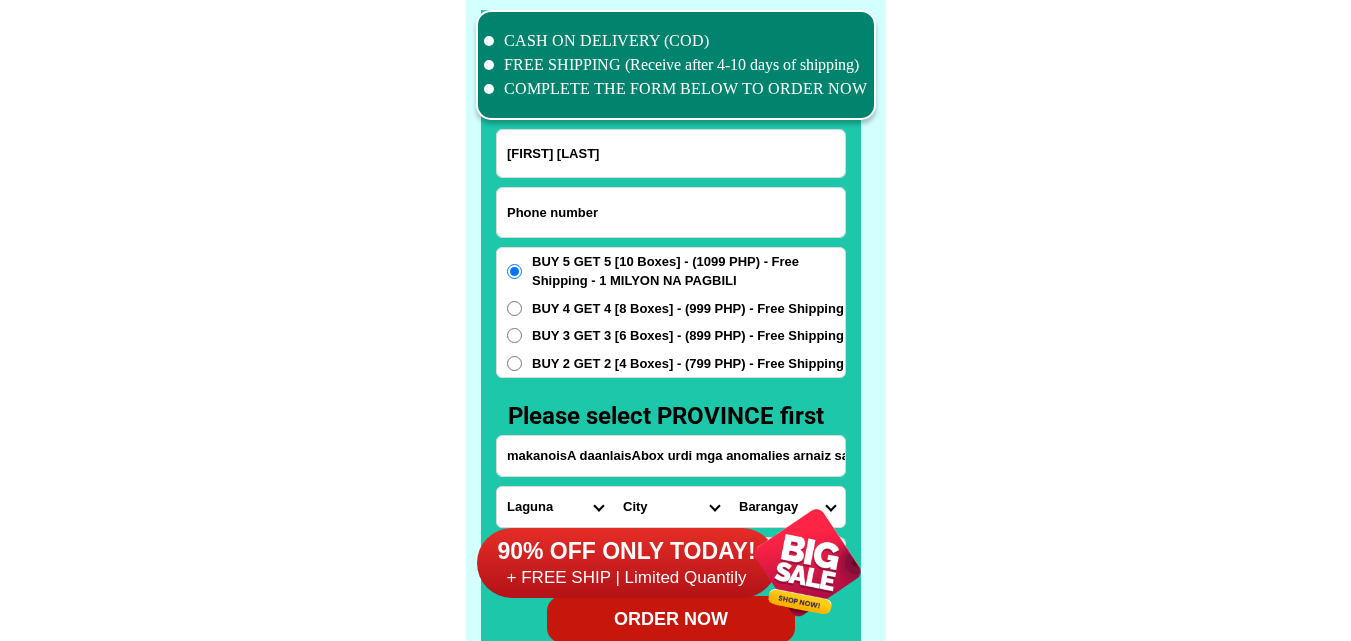 paste on "[PHONE]" 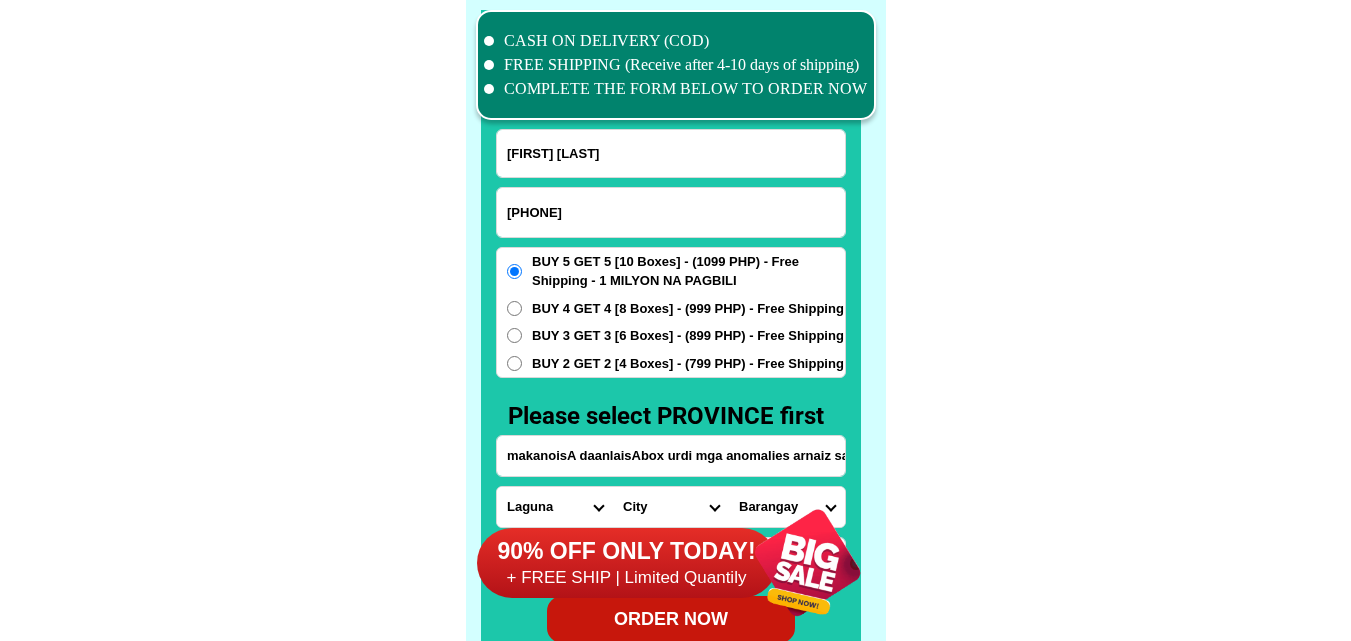 type on "[PHONE]" 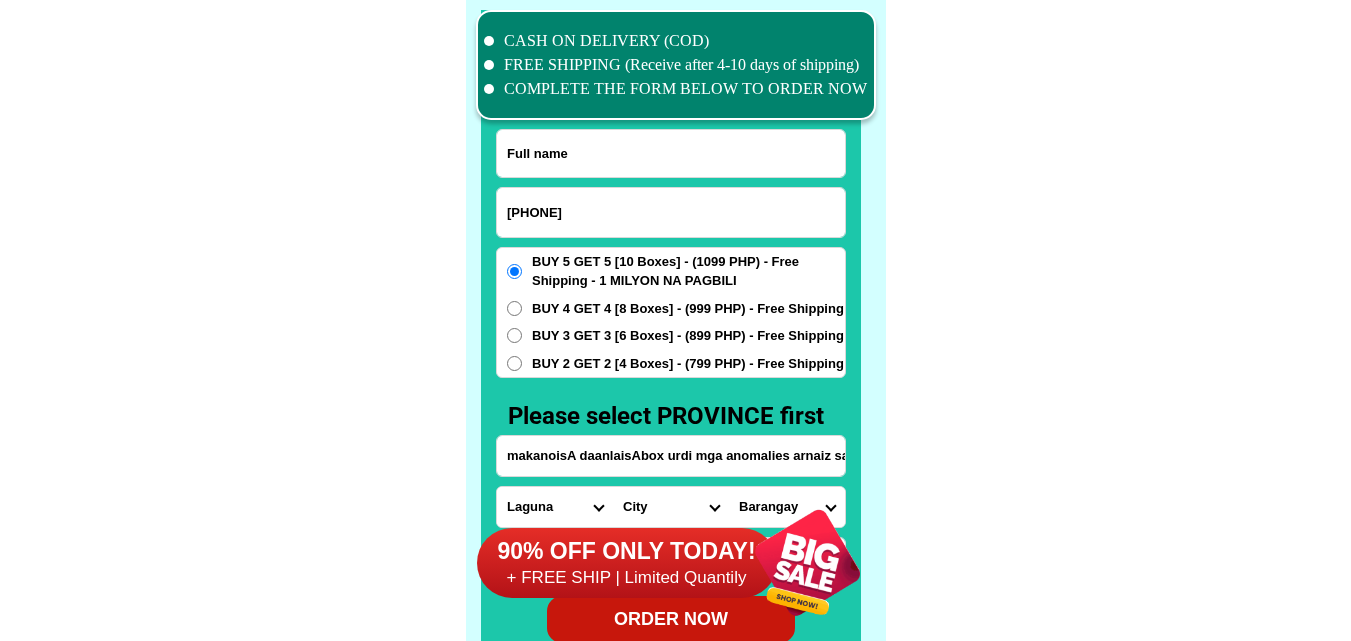 click at bounding box center [671, 153] 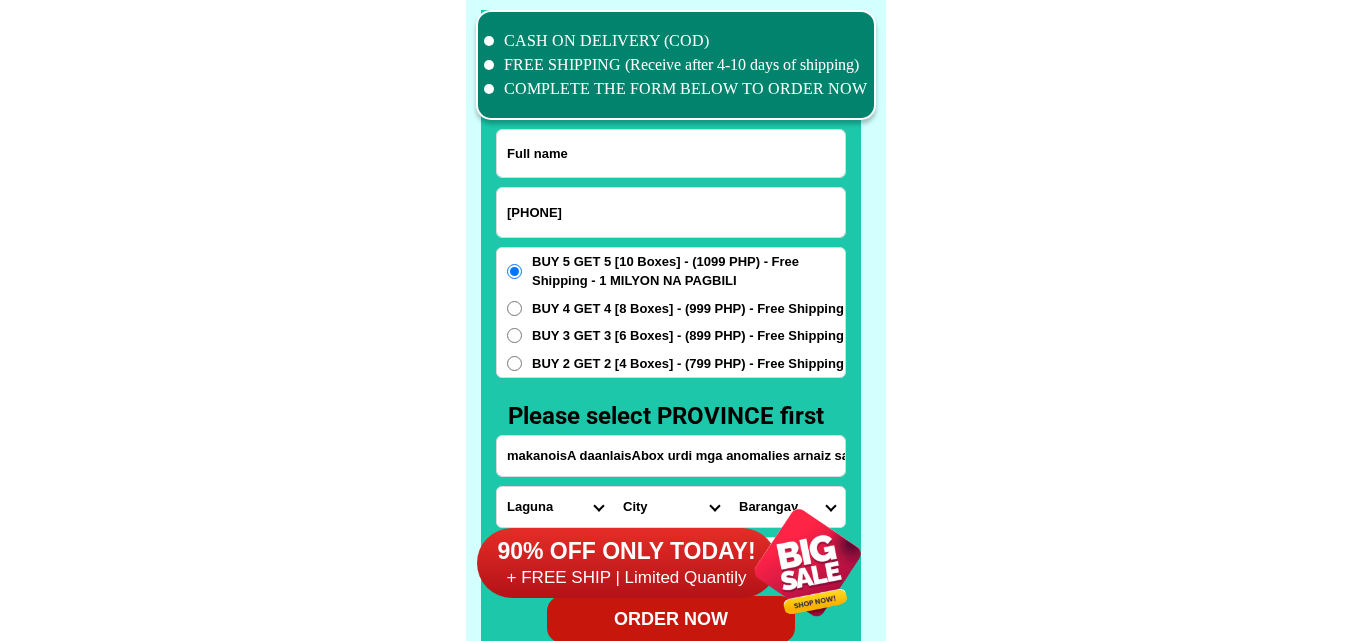 paste on "[FIRST] [LAST]" 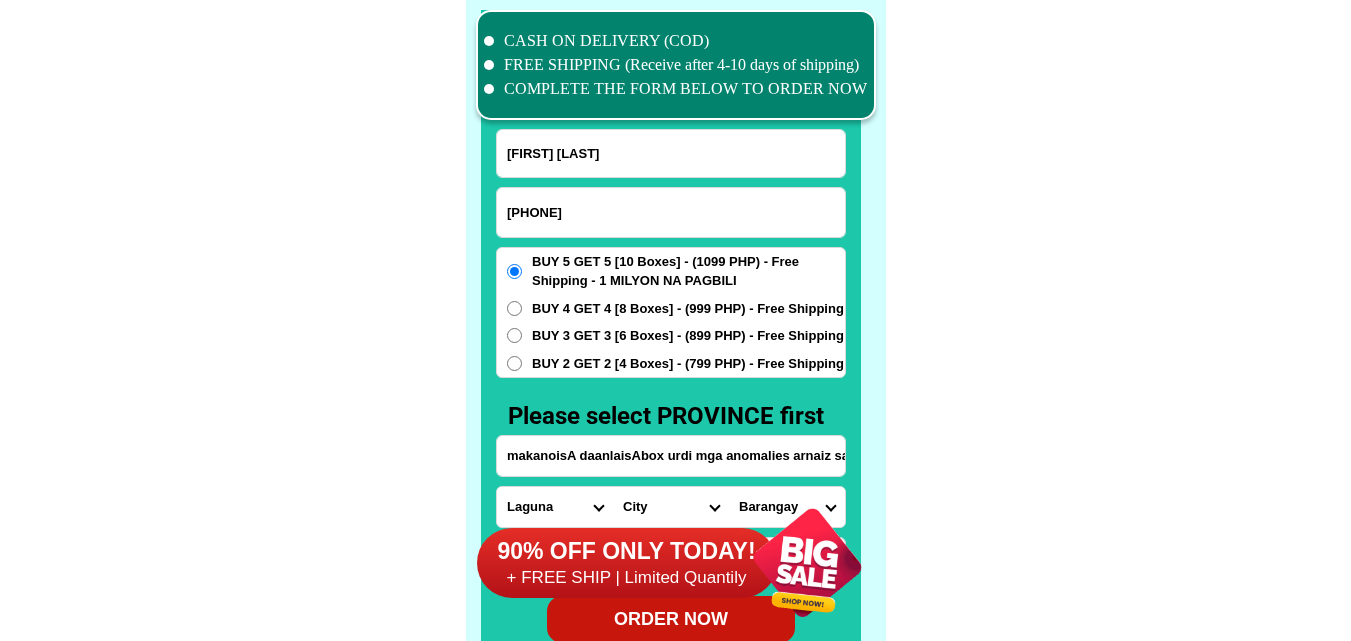 type on "[FIRST] [LAST]" 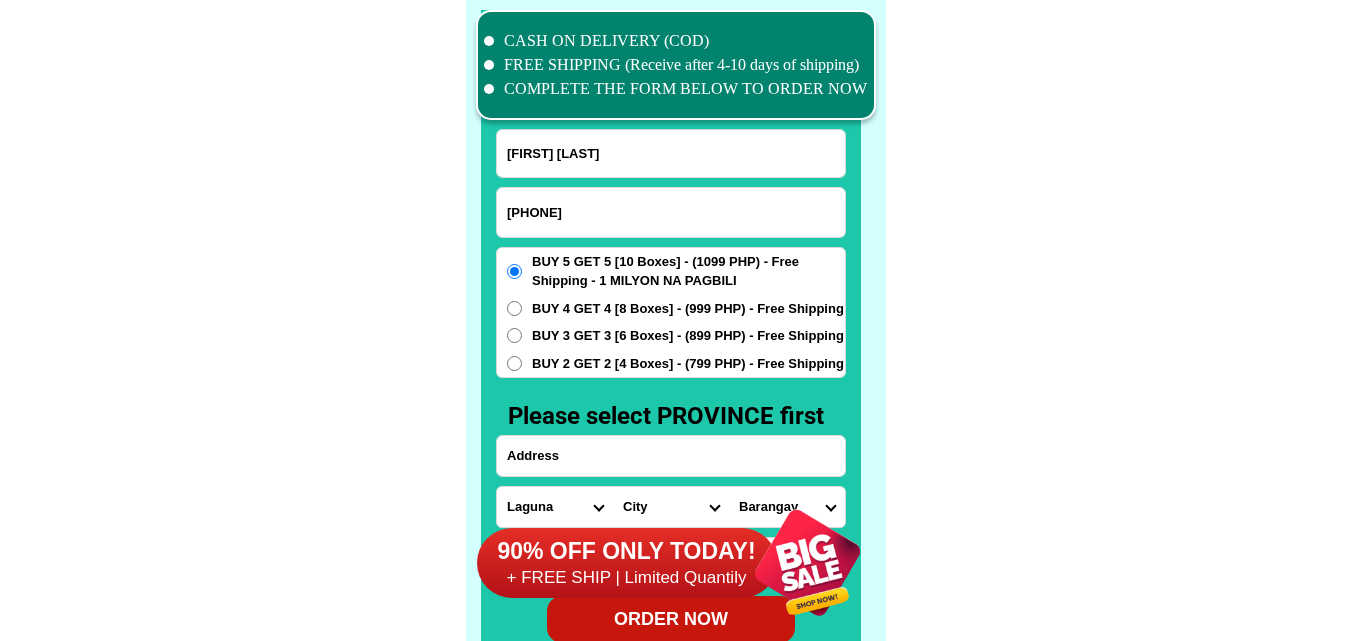 click at bounding box center [671, 456] 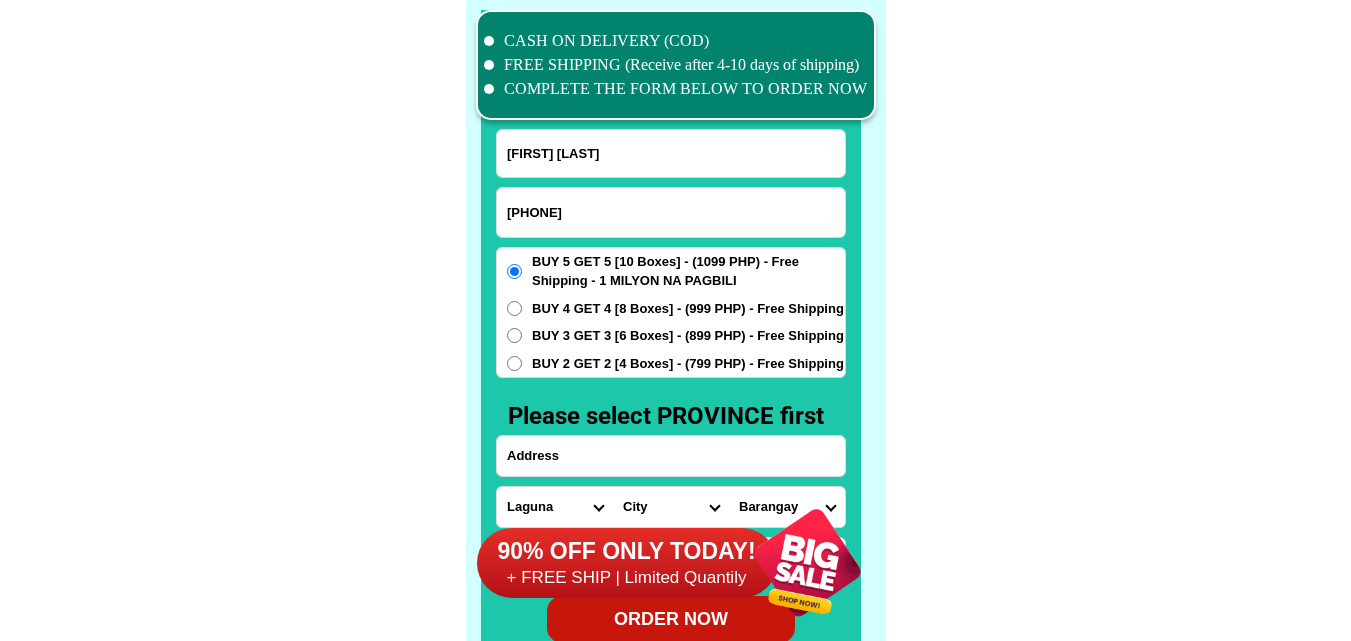 paste on "may Pajo pure Gold likod ng brgy 34 zone 3 San Pedro st dacer center" 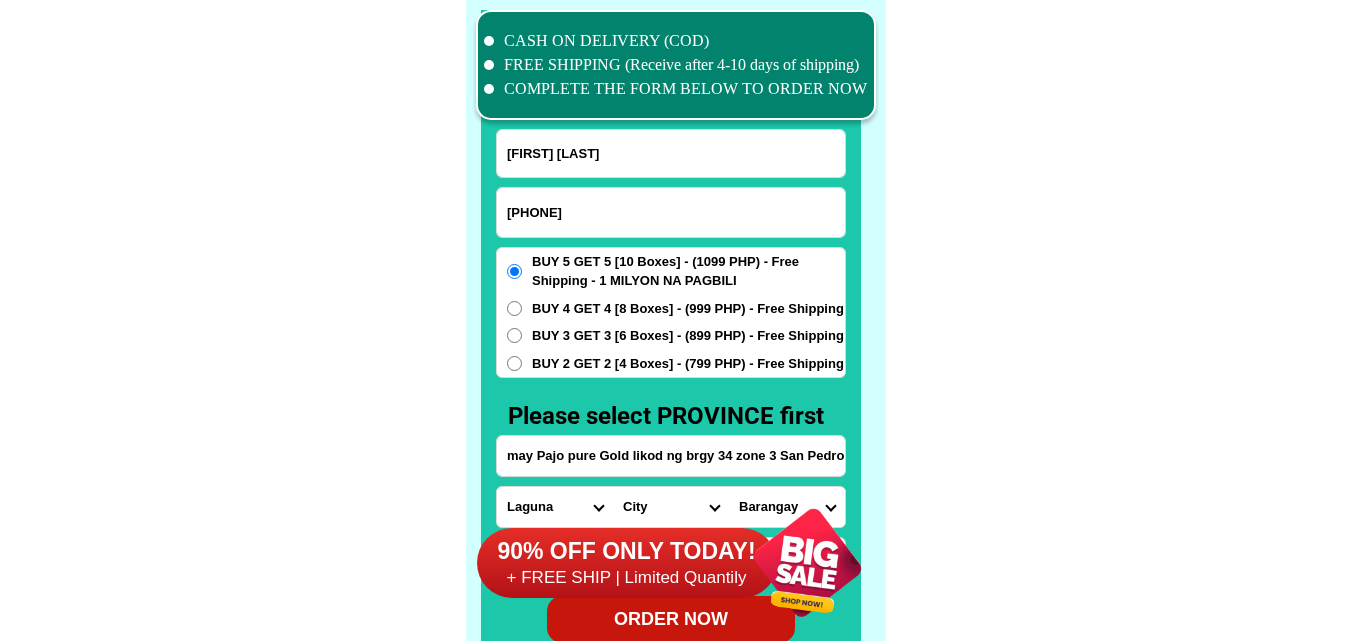 scroll, scrollTop: 0, scrollLeft: 99, axis: horizontal 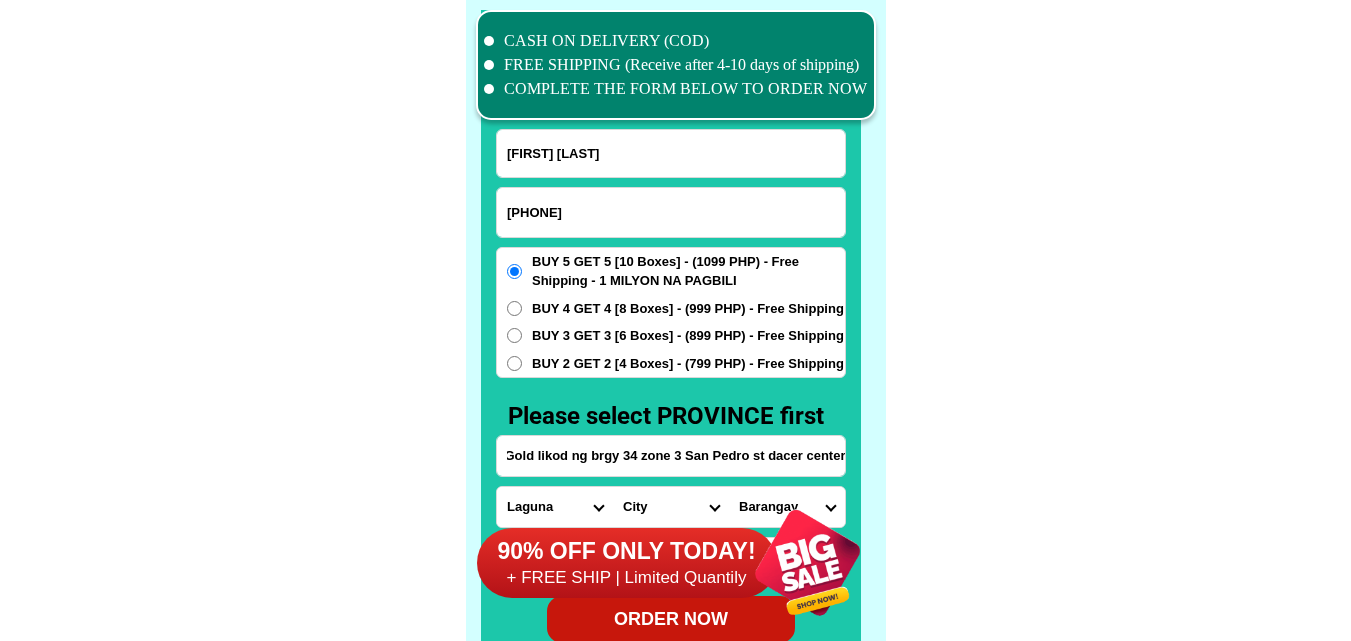 type on "may Pajo pure Gold likod ng brgy 34 zone 3 San Pedro st dacer center" 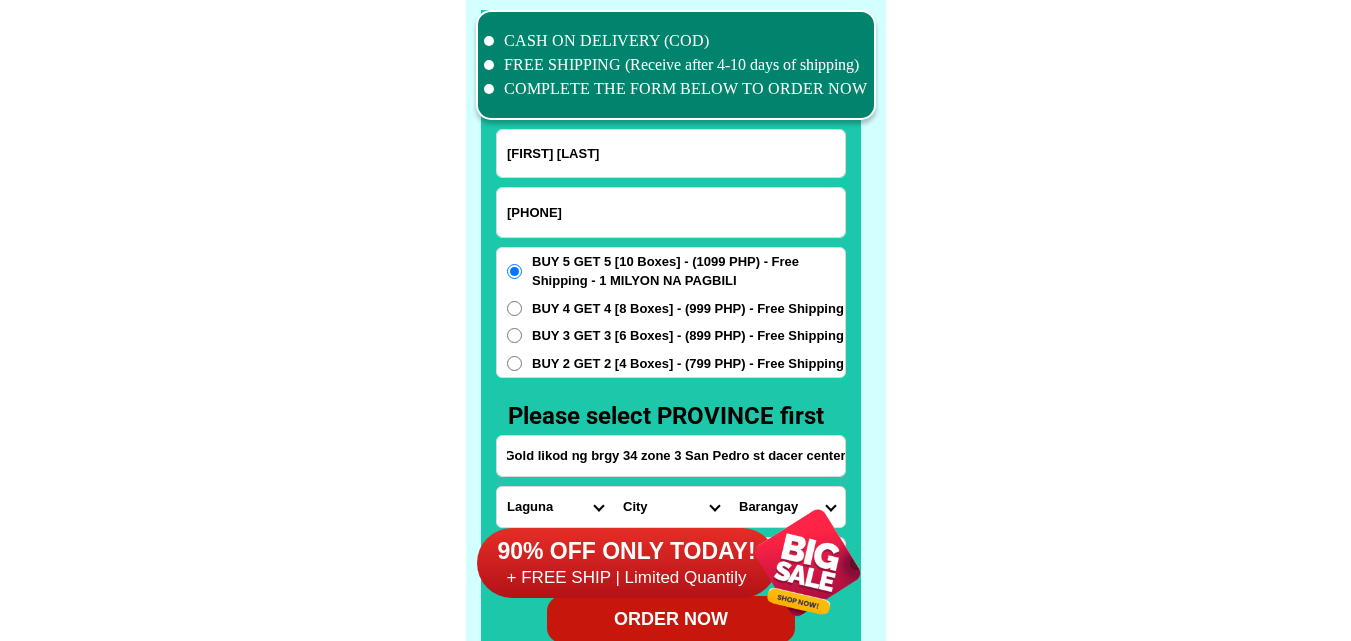 scroll, scrollTop: 0, scrollLeft: 0, axis: both 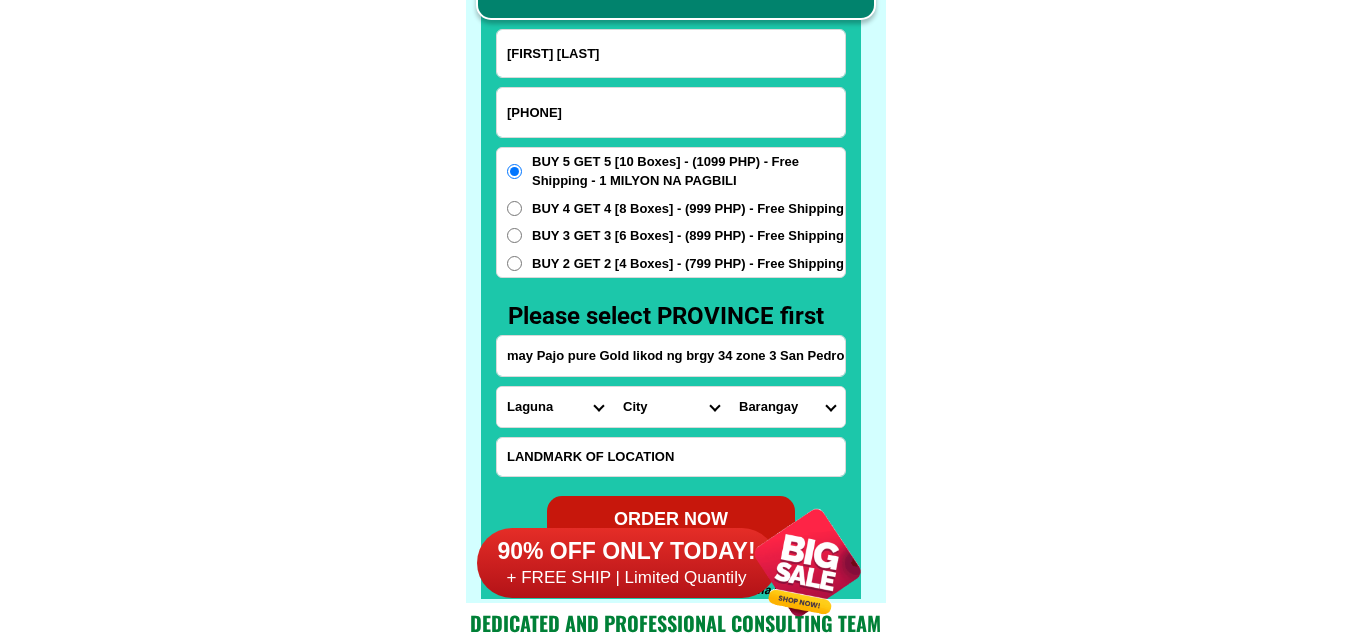 click on "Province Abra Agusan-del-norte Agusan-del-sur Aklan Albay Antique Apayao Aurora Basilan Bataan Batanes Batangas Benguet Biliran Bohol Bukidnon Bulacan Cagayan Camarines-norte Camarines-sur Camiguin Capiz Catanduanes Cavite Cebu Cotabato Davao-de-oro Davao-del-norte Davao-del-sur Davao-occidental Davao-oriental Dinagat-islands Eastern-samar Guimaras Ifugao Ilocos-norte Ilocos-sur Iloilo Isabela Kalinga La-union Laguna Lanao-del-norte Lanao-del-sur Leyte Maguindanao Marinduque Masbate Metro-manila Misamis-occidental Misamis-oriental Mountain-province Negros-occidental Negros-oriental Northern-samar Nueva-ecija Nueva-vizcaya Occidental-mindoro Oriental-mindoro Palawan Pampanga Pangasinan Quezon Quirino Rizal Romblon Sarangani Siquijor Sorsogon South-cotabato Southern-leyte Sultan-kudarat Sulu Surigao-del-norte Surigao-del-sur Tarlac Tawi-tawi Western-samar Zambales Zamboanga-del-norte Zamboanga-del-sur Zamboanga-sibugay" at bounding box center [555, 407] 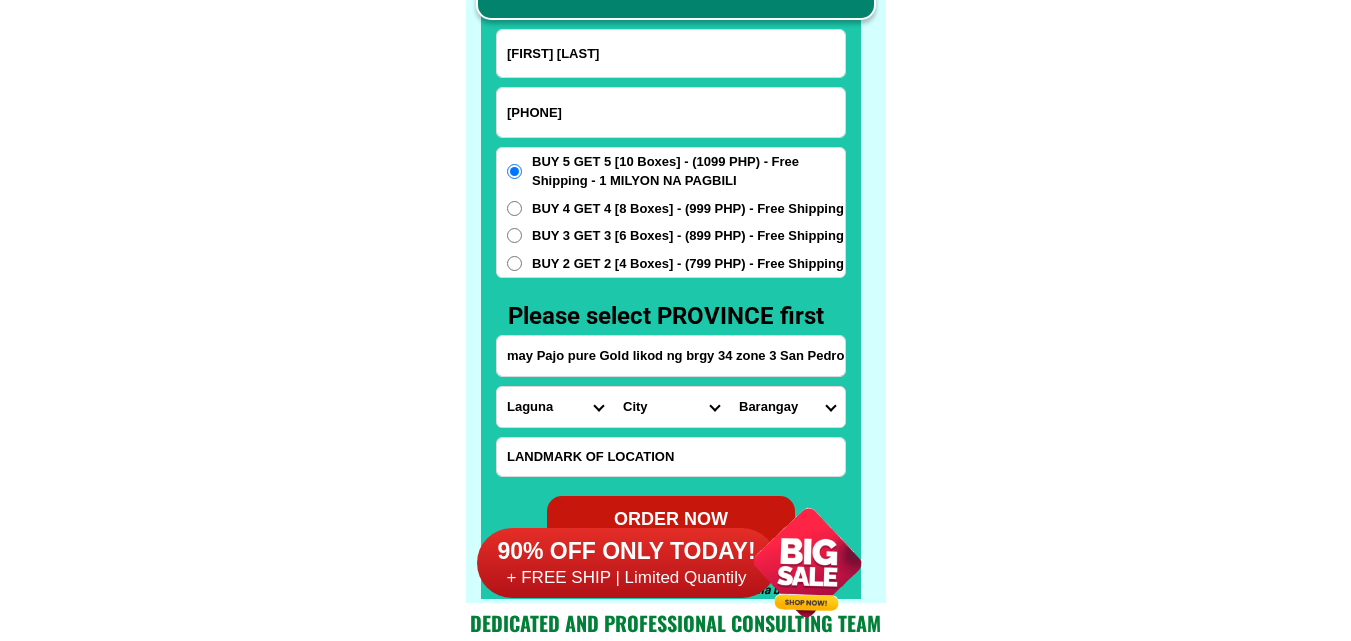 select on "63_219" 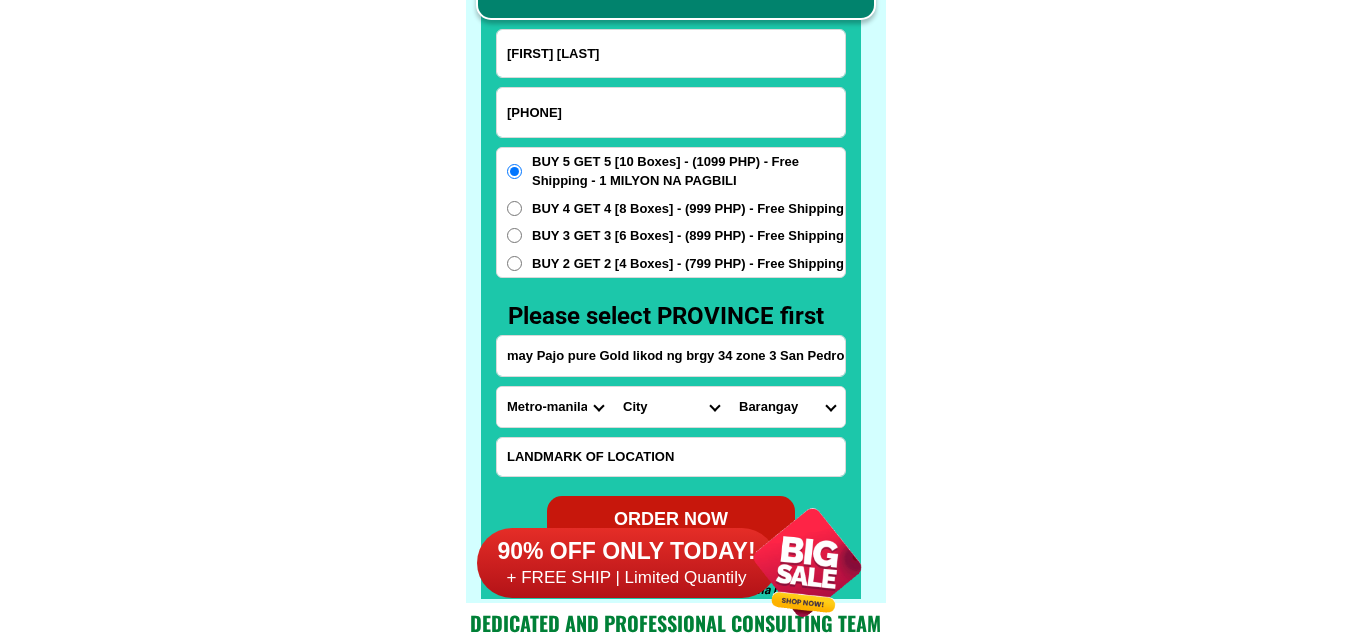 click on "Province Abra Agusan-del-norte Agusan-del-sur Aklan Albay Antique Apayao Aurora Basilan Bataan Batanes Batangas Benguet Biliran Bohol Bukidnon Bulacan Cagayan Camarines-norte Camarines-sur Camiguin Capiz Catanduanes Cavite Cebu Cotabato Davao-de-oro Davao-del-norte Davao-del-sur Davao-occidental Davao-oriental Dinagat-islands Eastern-samar Guimaras Ifugao Ilocos-norte Ilocos-sur Iloilo Isabela Kalinga La-union Laguna Lanao-del-norte Lanao-del-sur Leyte Maguindanao Marinduque Masbate Metro-manila Misamis-occidental Misamis-oriental Mountain-province Negros-occidental Negros-oriental Northern-samar Nueva-ecija Nueva-vizcaya Occidental-mindoro Oriental-mindoro Palawan Pampanga Pangasinan Quezon Quirino Rizal Romblon Sarangani Siquijor Sorsogon South-cotabato Southern-leyte Sultan-kudarat Sulu Surigao-del-norte Surigao-del-sur Tarlac Tawi-tawi Western-samar Zambales Zamboanga-del-norte Zamboanga-del-sur Zamboanga-sibugay" at bounding box center (555, 407) 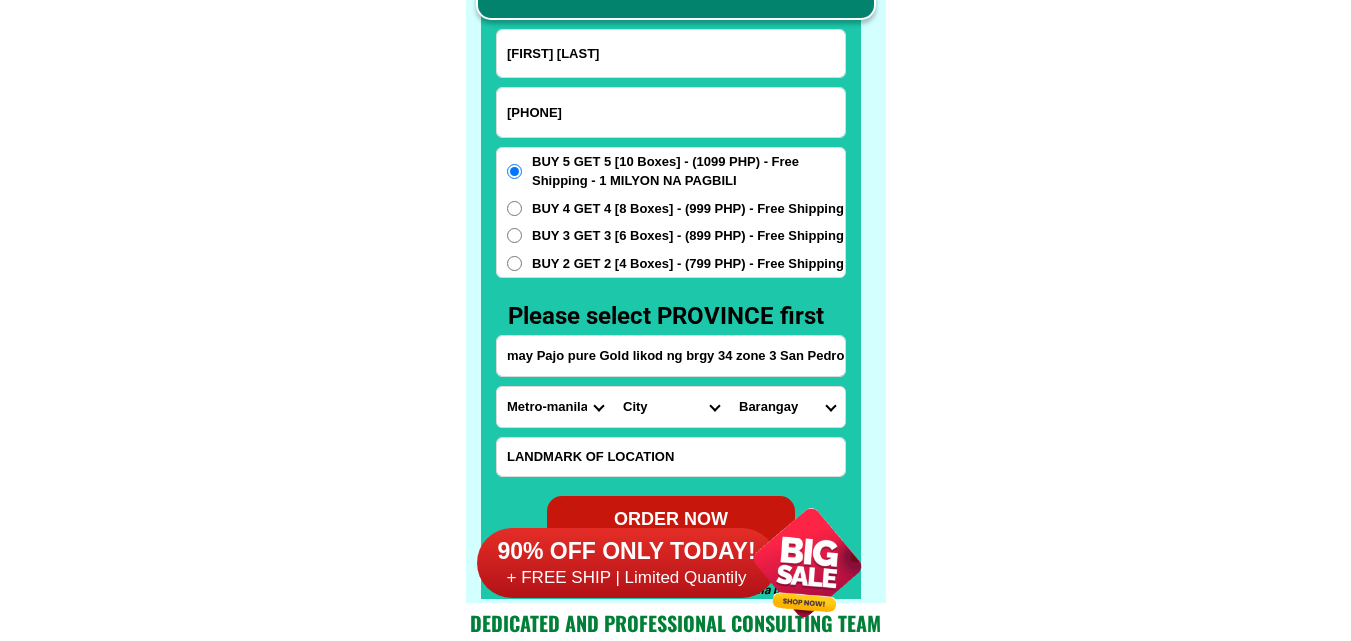 click on "City Binondo CALOOCAN Ermita Intramuros Las-pinas Makati Malabon-city Malate Mandaluyong Marikina Metro-manila-sampaloc Metro-manila-san-juan Metro-manila-san-miguel Metro-manila-san-nicolas Metro-manila-santa-ana Metro-manila-santa-mesa Muntinlupa Navotas-city North-caloocan Paco Pandacan Paranaque Pasay Pasig Pateros Port-area Quezon-city Quiapo SANTA-CRUZ SANTA-CRUZ Taguig TONDO I/II TONDO I/II Valenzuela-city" at bounding box center [671, 407] 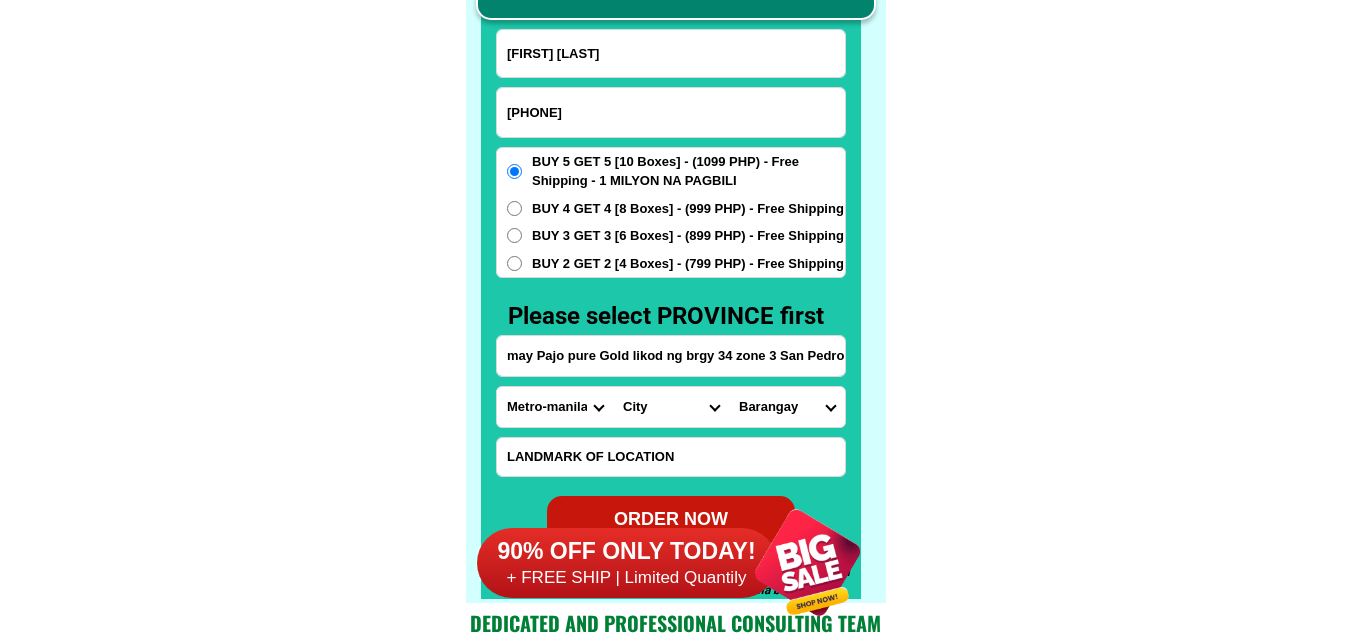 select on "63_2199773" 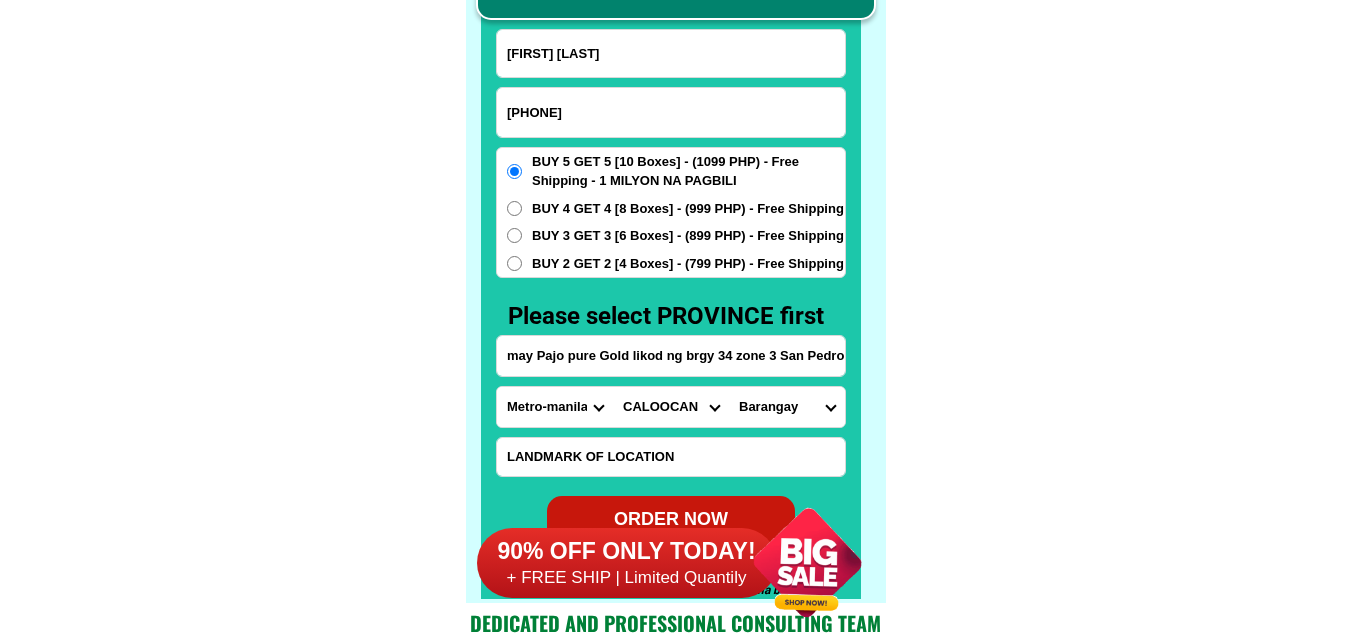 click on "City Binondo CALOOCAN Ermita Intramuros Las-pinas Makati Malabon-city Malate Mandaluyong Marikina Metro-manila-sampaloc Metro-manila-san-juan Metro-manila-san-miguel Metro-manila-san-nicolas Metro-manila-santa-ana Metro-manila-santa-mesa Muntinlupa Navotas-city North-caloocan Paco Pandacan Paranaque Pasay Pasig Pateros Port-area Quezon-city Quiapo SANTA-CRUZ SANTA-CRUZ Taguig TONDO I/II TONDO I/II Valenzuela-city" at bounding box center (671, 407) 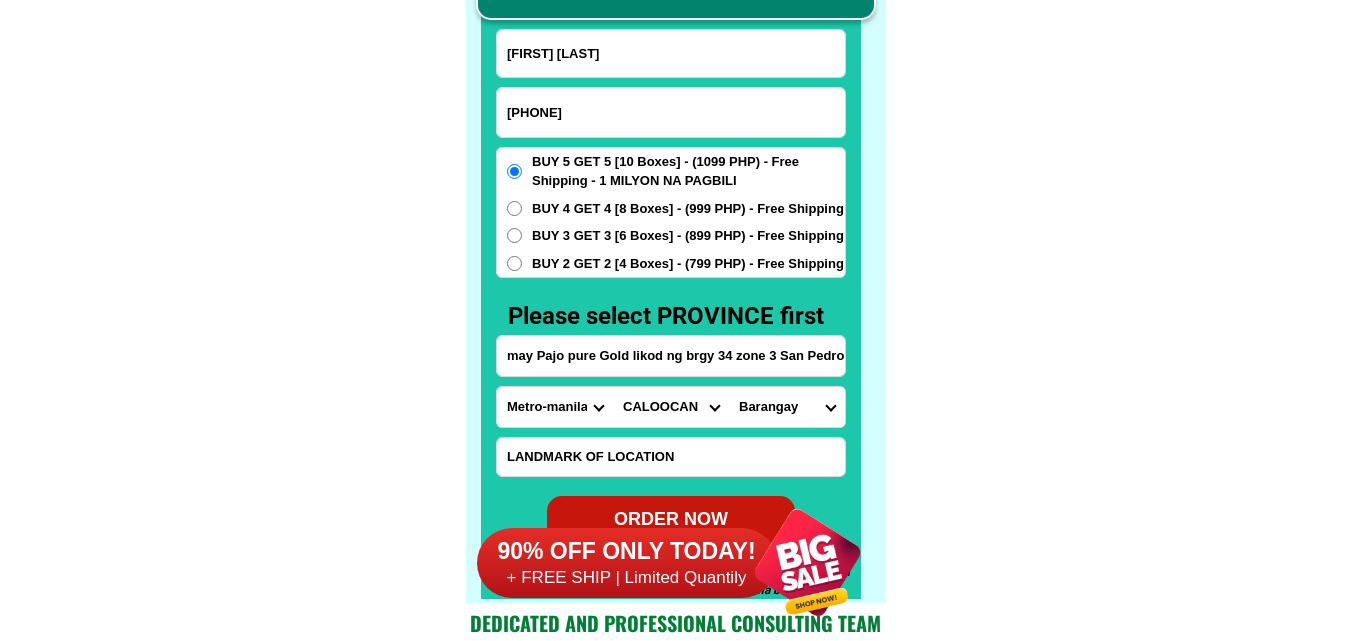 click on "Barangay Barangay 1 Barangay 10 Barangay 100 Barangay 101 Barangay 102 Barangay 103 Barangay 104 Barangay 105 Barangay 106 Barangay 107 Barangay 108 Barangay 109 Barangay 11 Barangay 110 Barangay 111 Barangay 112 Barangay 113 Barangay 114 Barangay 115 Barangay 116 Barangay 117 Barangay 118 Barangay 119 Barangay 12 Barangay 120 Barangay 121 Barangay 122 Barangay 123 Barangay 124 Barangay 125 Barangay 126 Barangay 127 Barangay 128 Barangay 129 Barangay 13 Barangay 130 Barangay 131 Barangay 132 Barangay 133 Barangay 134 Barangay 135 Barangay 136 Barangay 137 Barangay 138 Barangay 139 Barangay 14 Barangay 140 Barangay 141 Barangay 142 Barangay 143 Barangay 144 Barangay 145 Barangay 146 Barangay 147 Barangay 148 Barangay 149 Barangay 15 Barangay 150 Barangay 151 Barangay 152 Barangay 153 Barangay 154 Barangay 155 Barangay 156 Barangay 157 Barangay 158 Barangay 159 Barangay 16 Barangay 160 Barangay 161 Barangay 162 Barangay 163 Barangay 164 Barangay 165 Barangay 166 Barangay 167 Barangay 168 Barangay 169 Barangay 2" at bounding box center (787, 407) 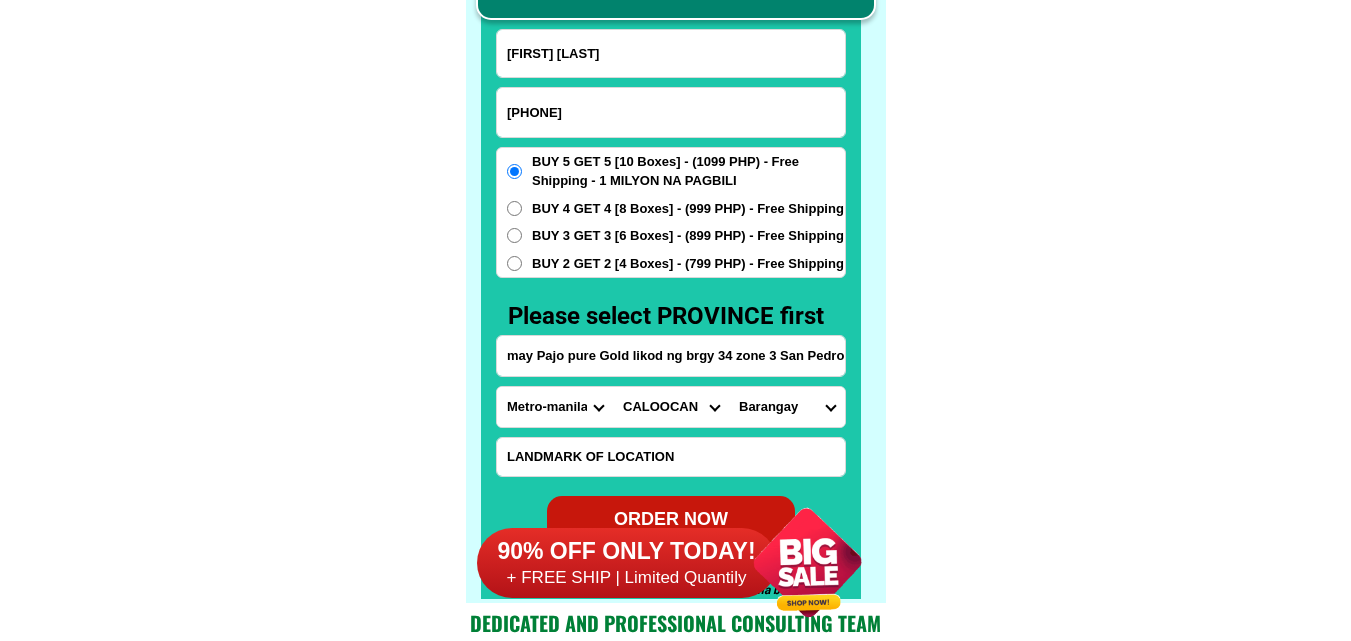 select on "[PHONE]" 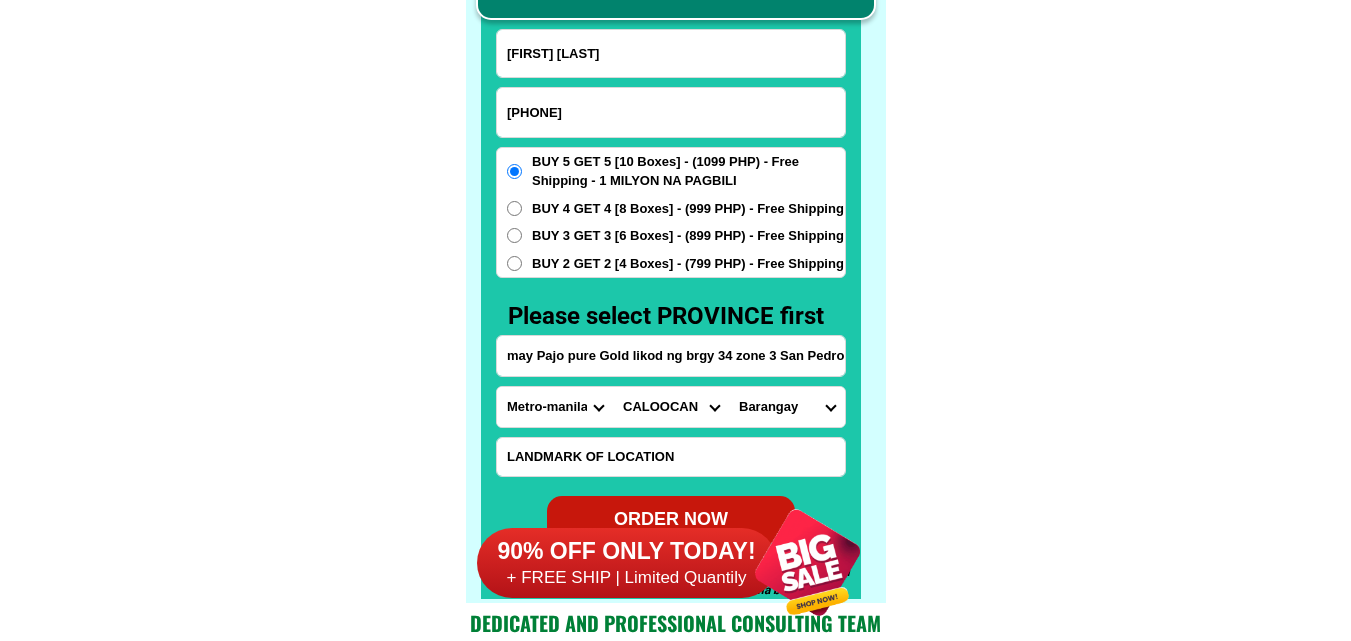 click on "Barangay Barangay 1 Barangay 10 Barangay 100 Barangay 101 Barangay 102 Barangay 103 Barangay 104 Barangay 105 Barangay 106 Barangay 107 Barangay 108 Barangay 109 Barangay 11 Barangay 110 Barangay 111 Barangay 112 Barangay 113 Barangay 114 Barangay 115 Barangay 116 Barangay 117 Barangay 118 Barangay 119 Barangay 12 Barangay 120 Barangay 121 Barangay 122 Barangay 123 Barangay 124 Barangay 125 Barangay 126 Barangay 127 Barangay 128 Barangay 129 Barangay 13 Barangay 130 Barangay 131 Barangay 132 Barangay 133 Barangay 134 Barangay 135 Barangay 136 Barangay 137 Barangay 138 Barangay 139 Barangay 14 Barangay 140 Barangay 141 Barangay 142 Barangay 143 Barangay 144 Barangay 145 Barangay 146 Barangay 147 Barangay 148 Barangay 149 Barangay 15 Barangay 150 Barangay 151 Barangay 152 Barangay 153 Barangay 154 Barangay 155 Barangay 156 Barangay 157 Barangay 158 Barangay 159 Barangay 16 Barangay 160 Barangay 161 Barangay 162 Barangay 163 Barangay 164 Barangay 165 Barangay 166 Barangay 167 Barangay 168 Barangay 169 Barangay 2" at bounding box center (787, 407) 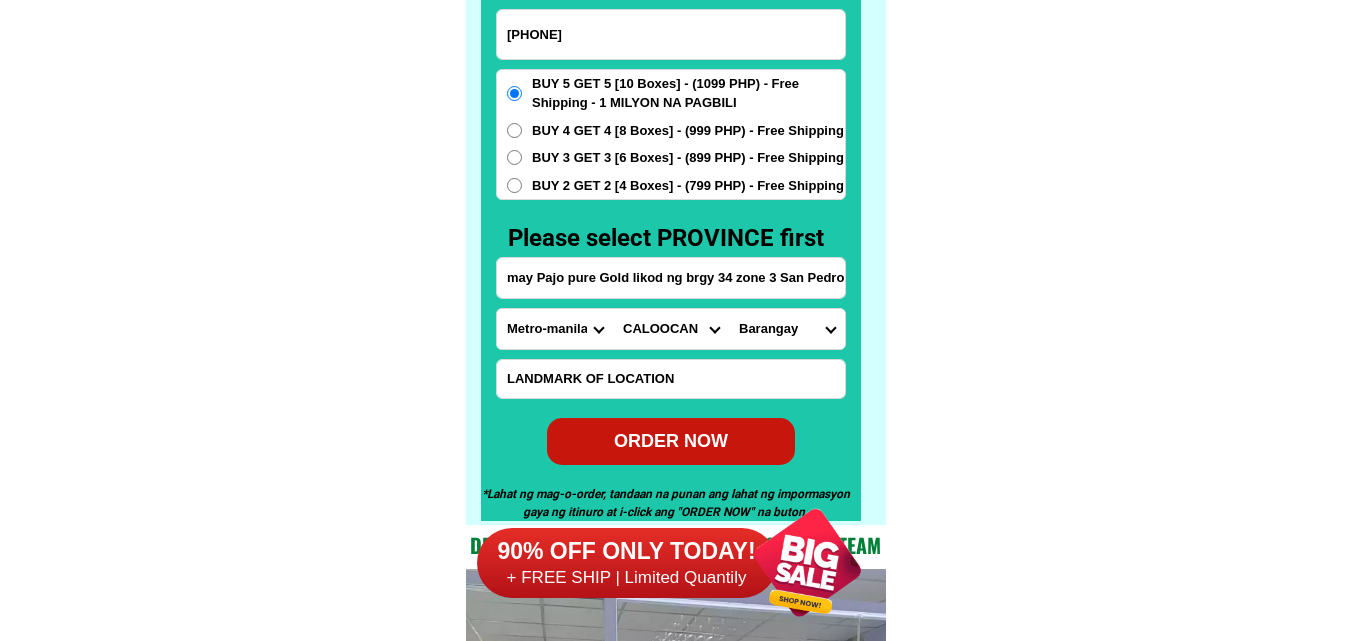 scroll, scrollTop: 15746, scrollLeft: 0, axis: vertical 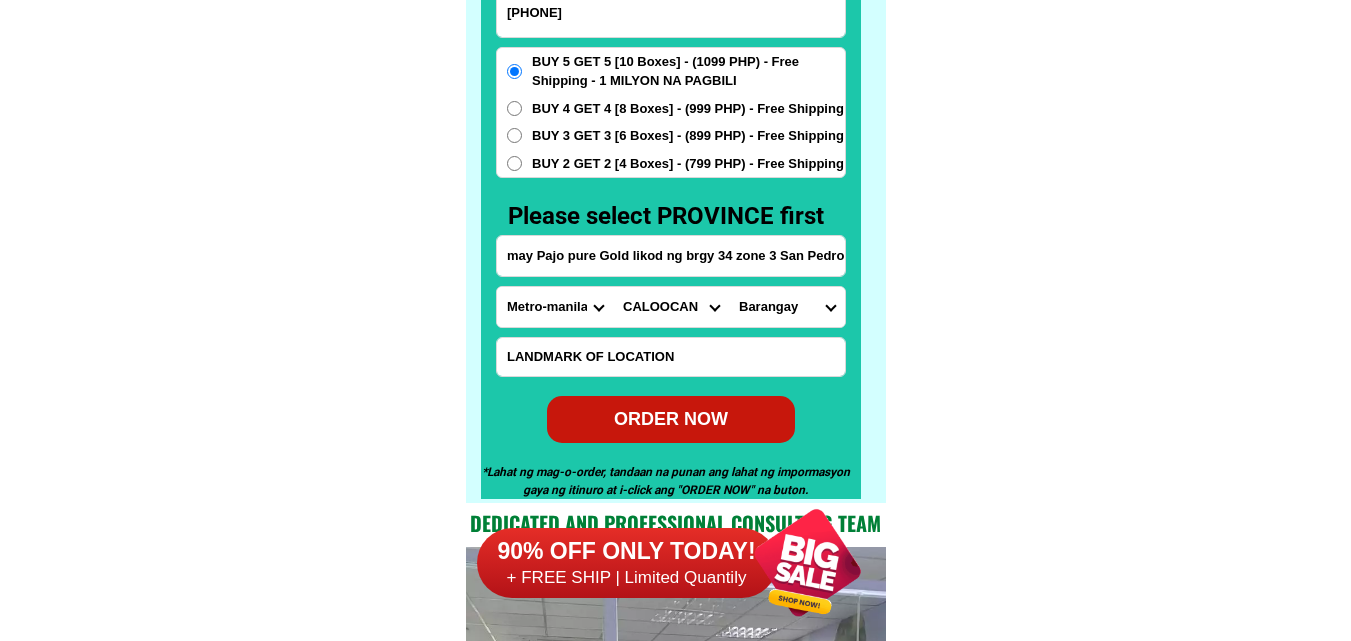 click on "ORDER NOW" at bounding box center (671, 419) 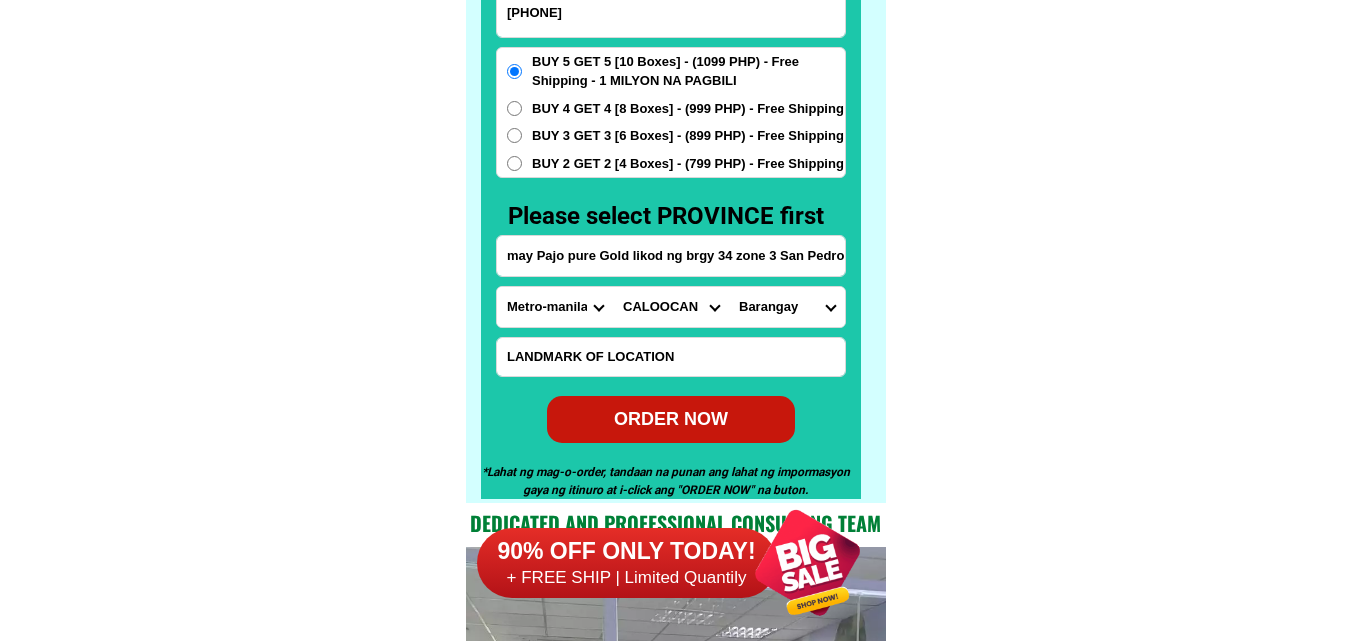 type on "may Pajo pure Gold likod ng brgy 34 zone 3 San Pedro st dacer center" 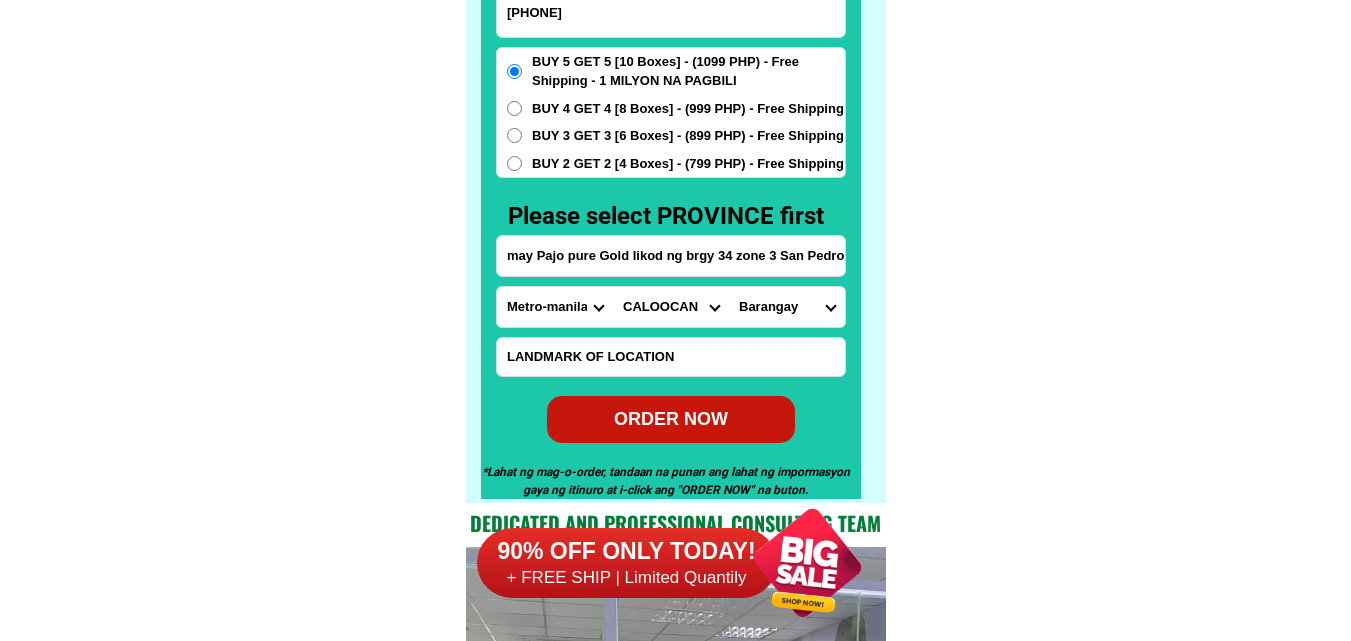 radio on "true" 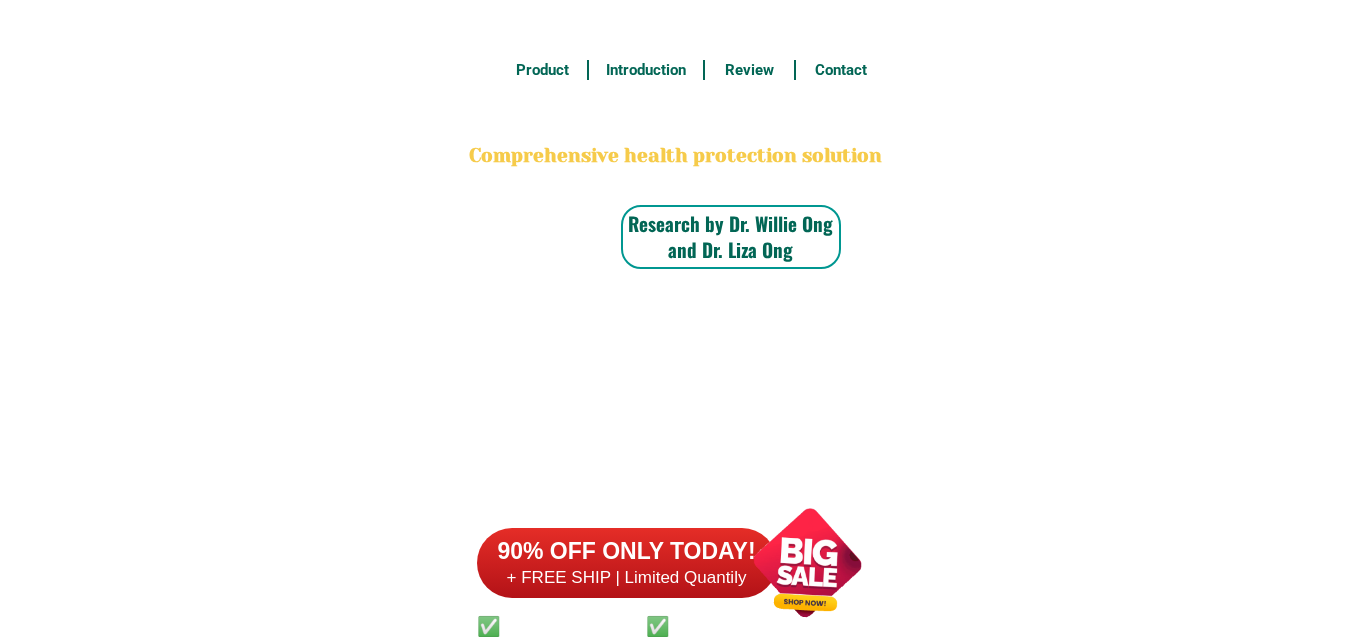 scroll, scrollTop: 15546, scrollLeft: 0, axis: vertical 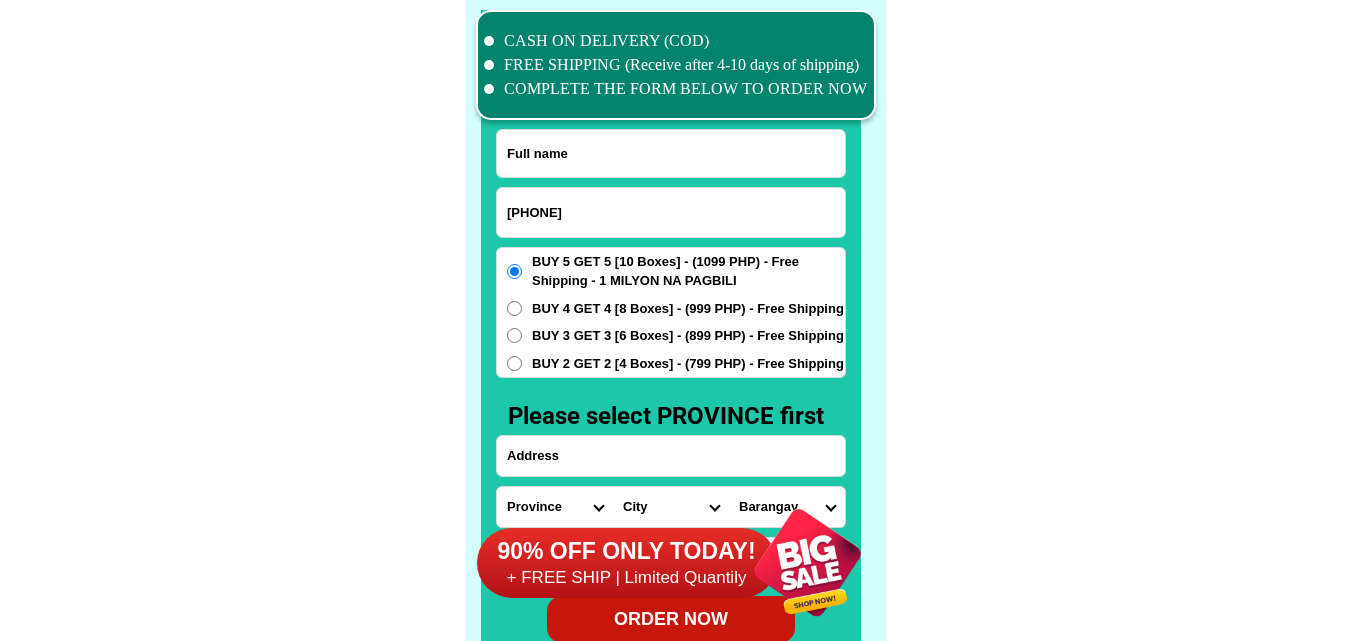 type on "09635449214" 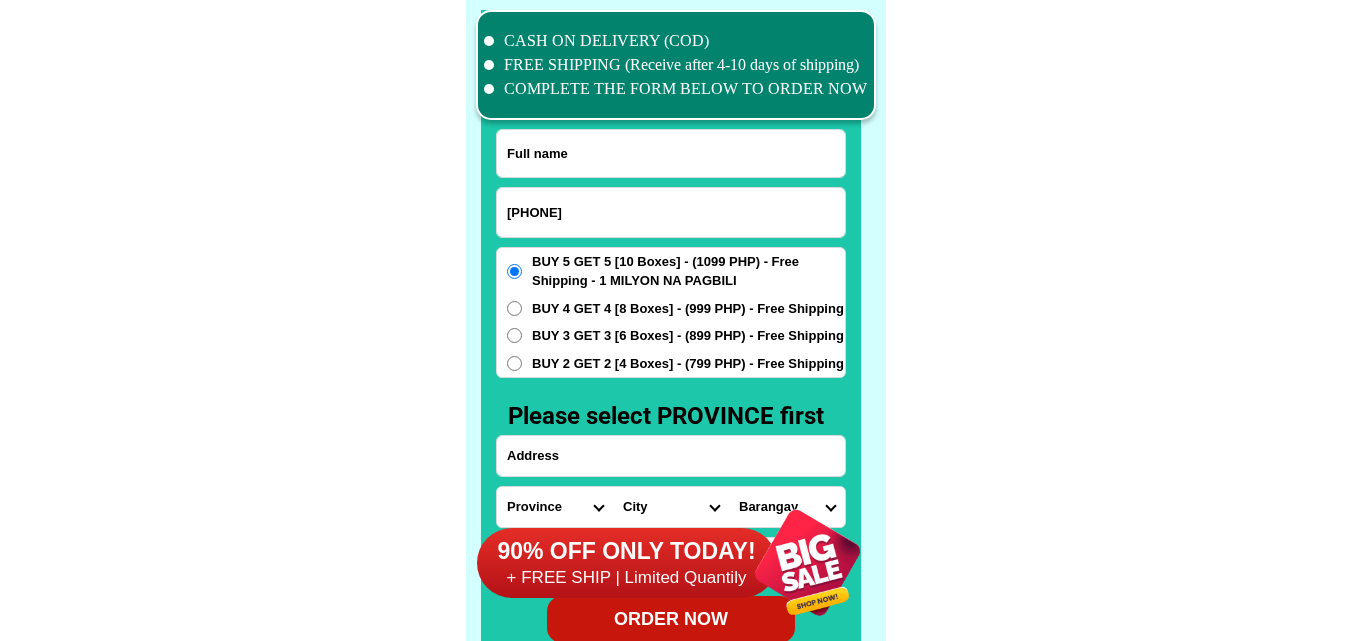 click at bounding box center (671, 153) 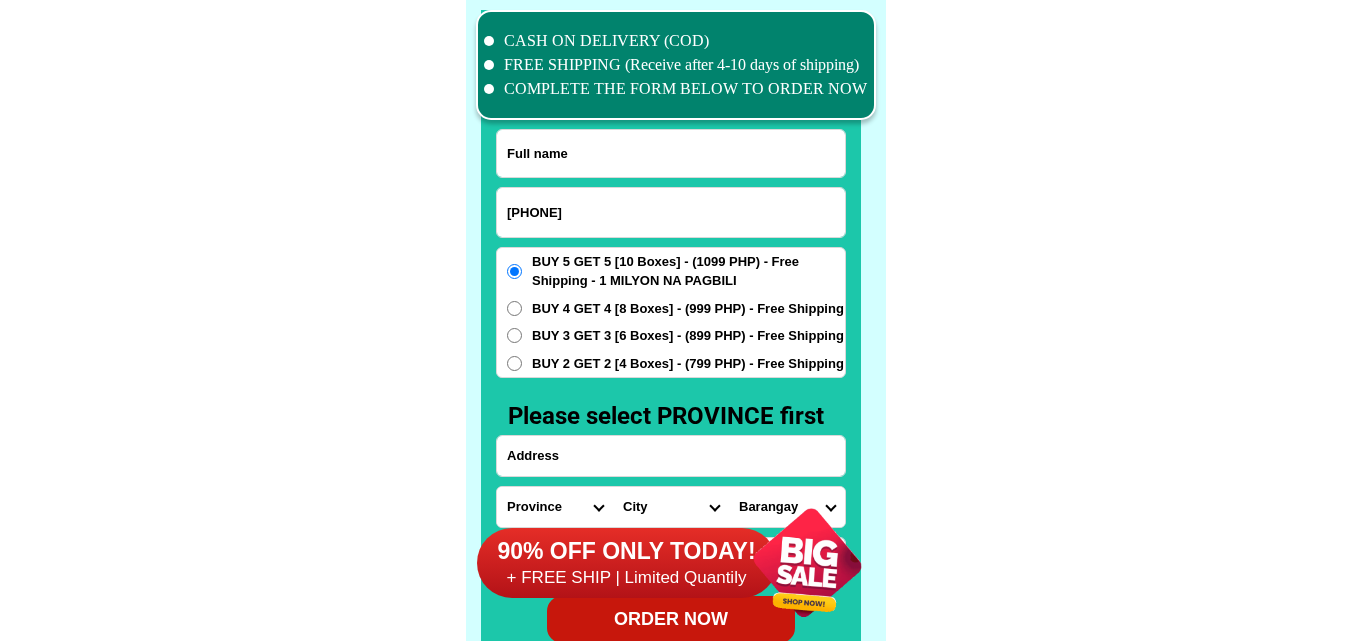 paste on "Edin C Libron" 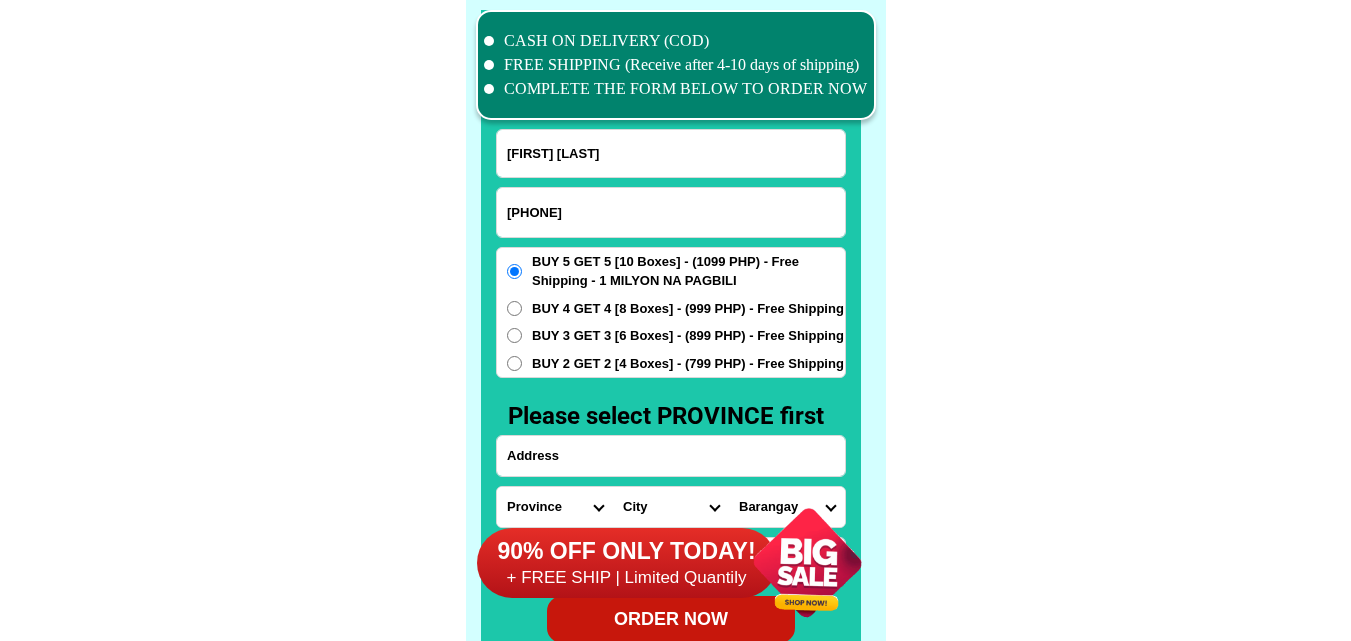 type on "Edin C Libron" 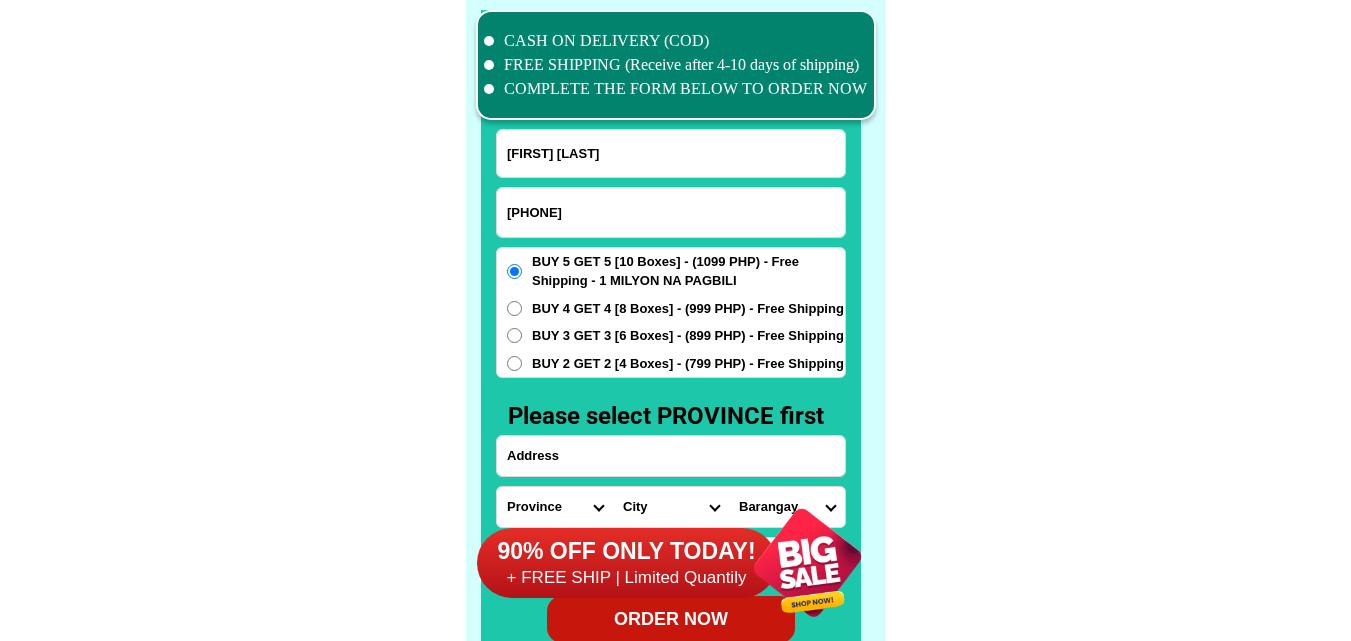 click at bounding box center (671, 456) 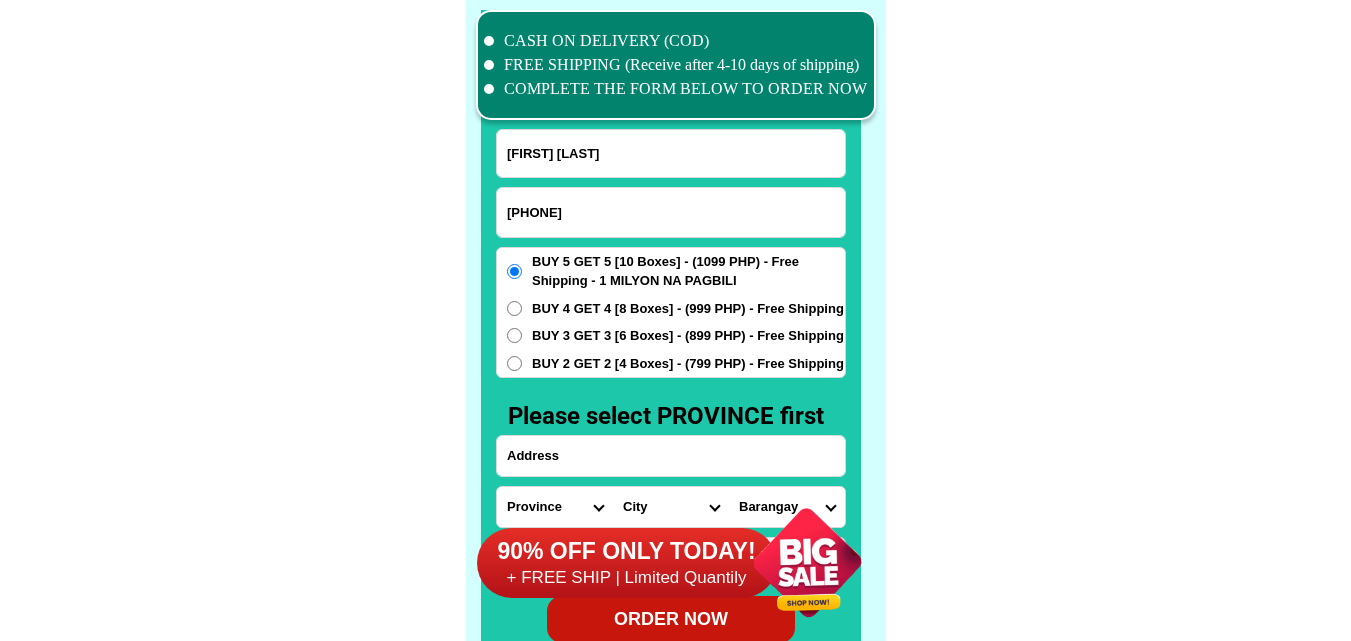 paste on "baragay bag sod tágo soregaw delsor batawan2 pork nagka" 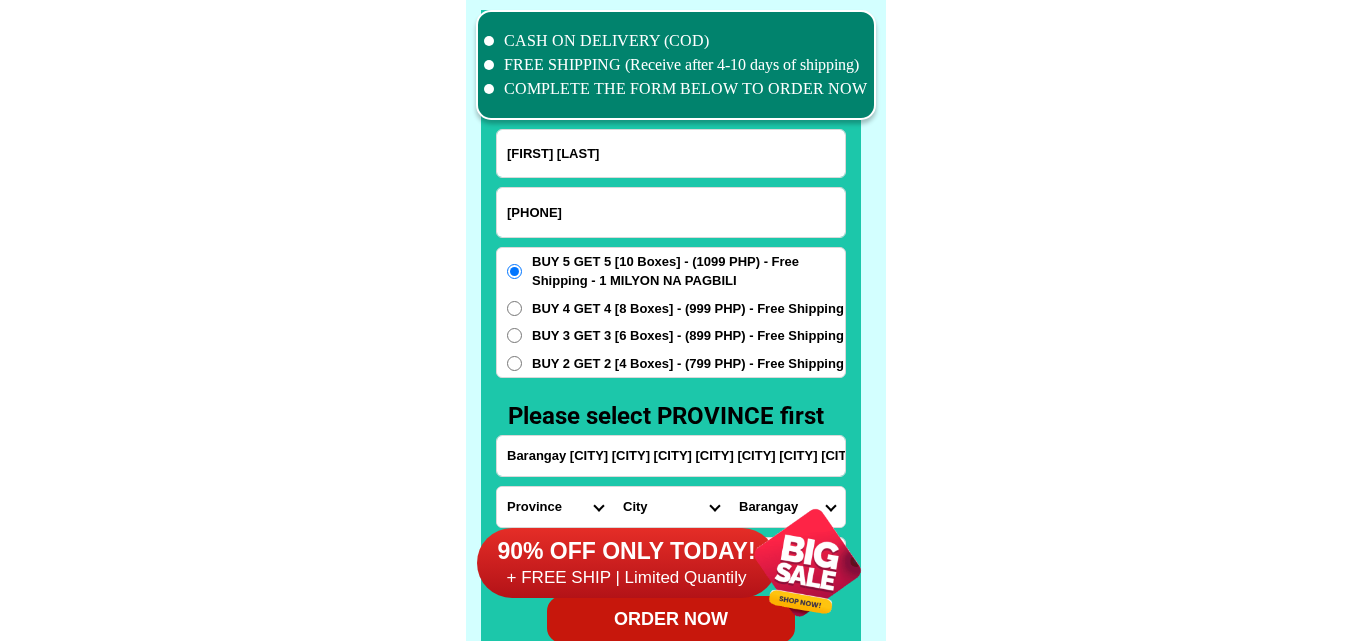 scroll, scrollTop: 0, scrollLeft: 31, axis: horizontal 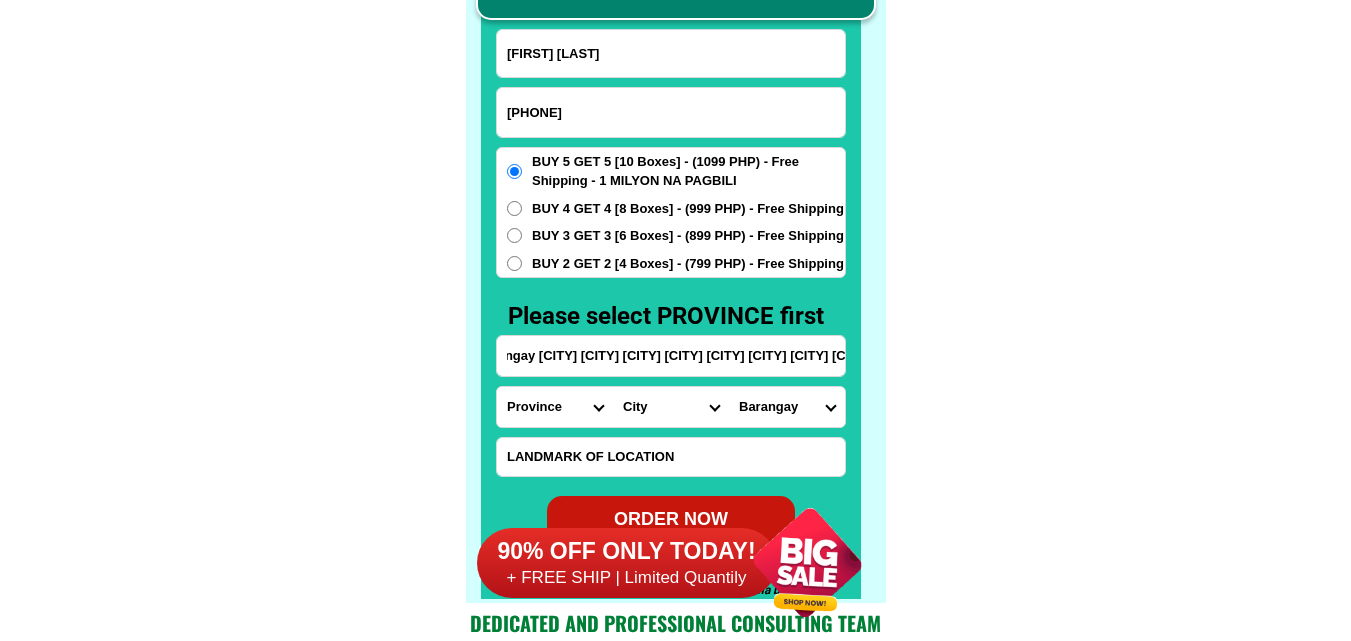 type on "baragay bag sod tágo soregaw delsor batawan2 pork nagka" 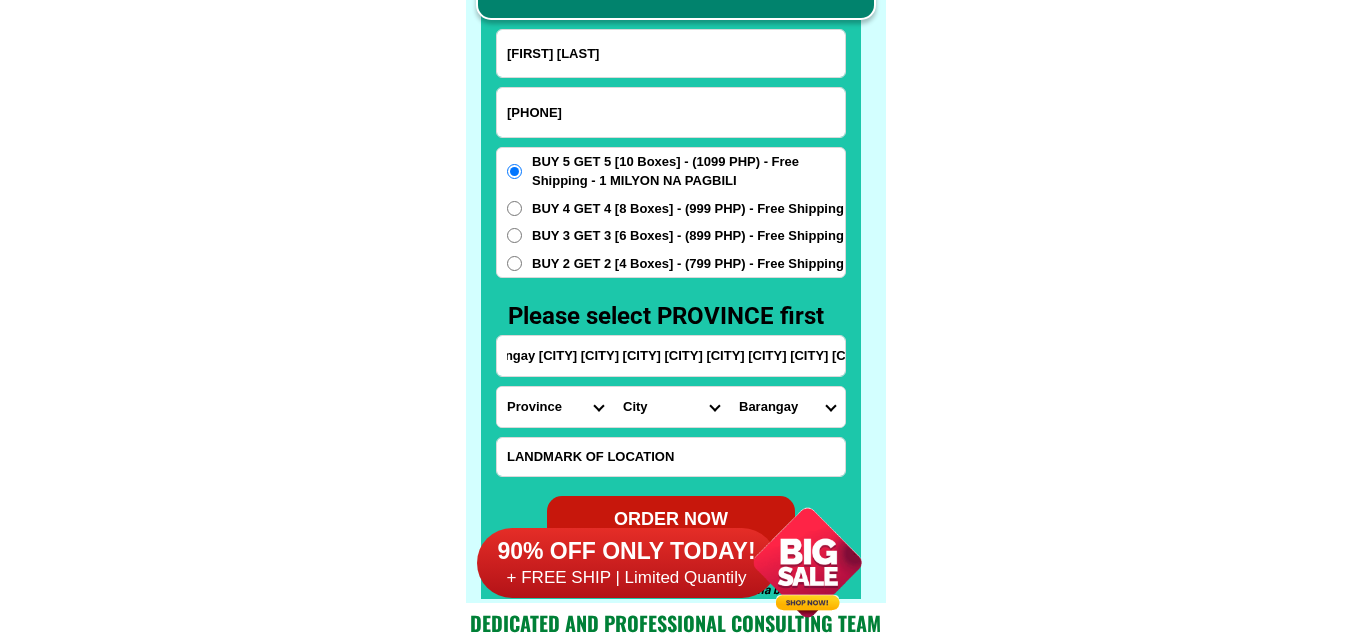 click on "Province Abra Agusan-del-norte Agusan-del-sur Aklan Albay Antique Apayao Aurora Basilan Bataan Batanes Batangas Benguet Biliran Bohol Bukidnon Bulacan Cagayan Camarines-norte Camarines-sur Camiguin Capiz Catanduanes Cavite Cebu Cotabato Davao-de-oro Davao-del-norte Davao-del-sur Davao-occidental Davao-oriental Dinagat-islands Eastern-samar Guimaras Ifugao Ilocos-norte Ilocos-sur Iloilo Isabela Kalinga La-union Laguna Lanao-del-norte Lanao-del-sur Leyte Maguindanao Marinduque Masbate Metro-manila Misamis-occidental Misamis-oriental Mountain-province Negros-occidental Negros-oriental Northern-samar Nueva-ecija Nueva-vizcaya Occidental-mindoro Oriental-mindoro Palawan Pampanga Pangasinan Quezon Quirino Rizal Romblon Sarangani Siquijor Sorsogon South-cotabato Southern-leyte Sultan-kudarat Sulu Surigao-del-norte Surigao-del-sur Tarlac Tawi-tawi Western-samar Zambales Zamboanga-del-norte Zamboanga-del-sur Zamboanga-sibugay" at bounding box center (555, 407) 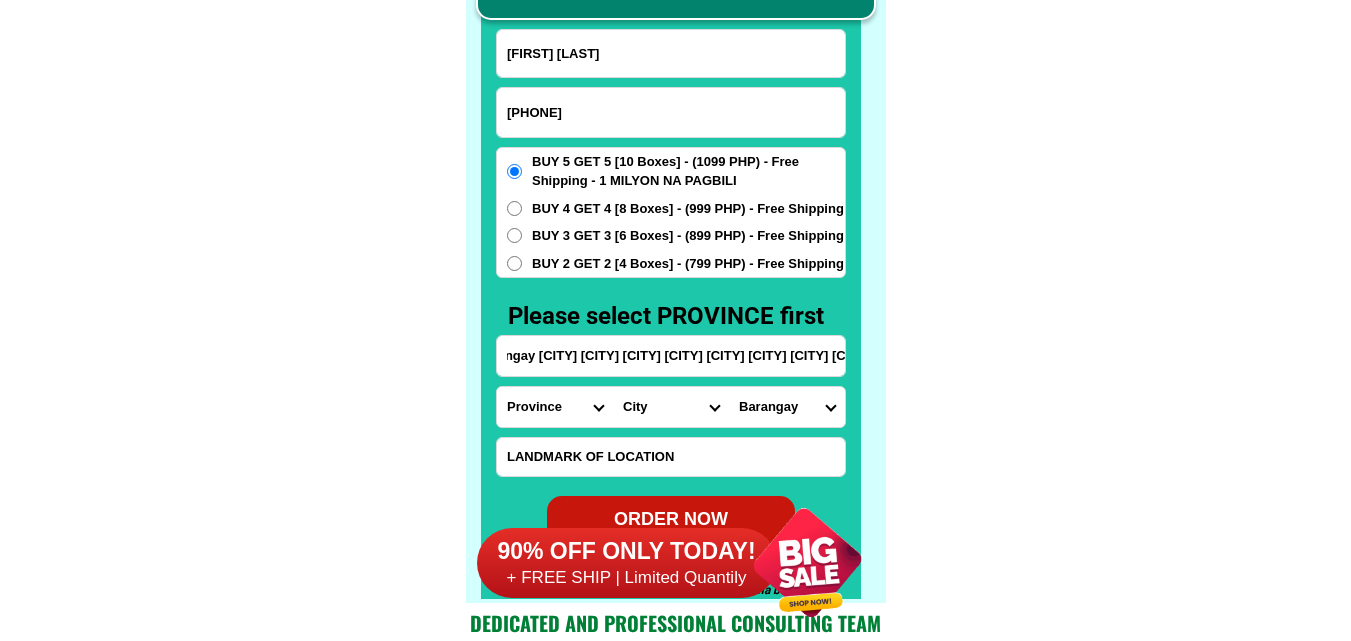 scroll, scrollTop: 0, scrollLeft: 0, axis: both 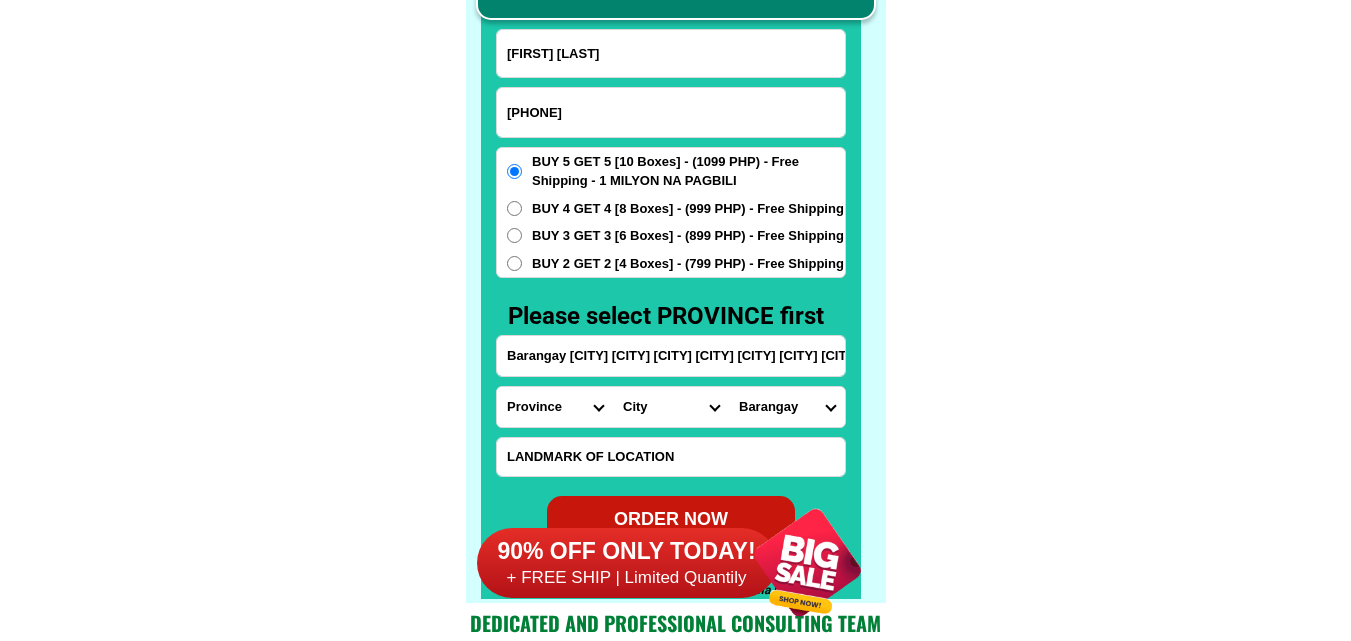 select on "63_115" 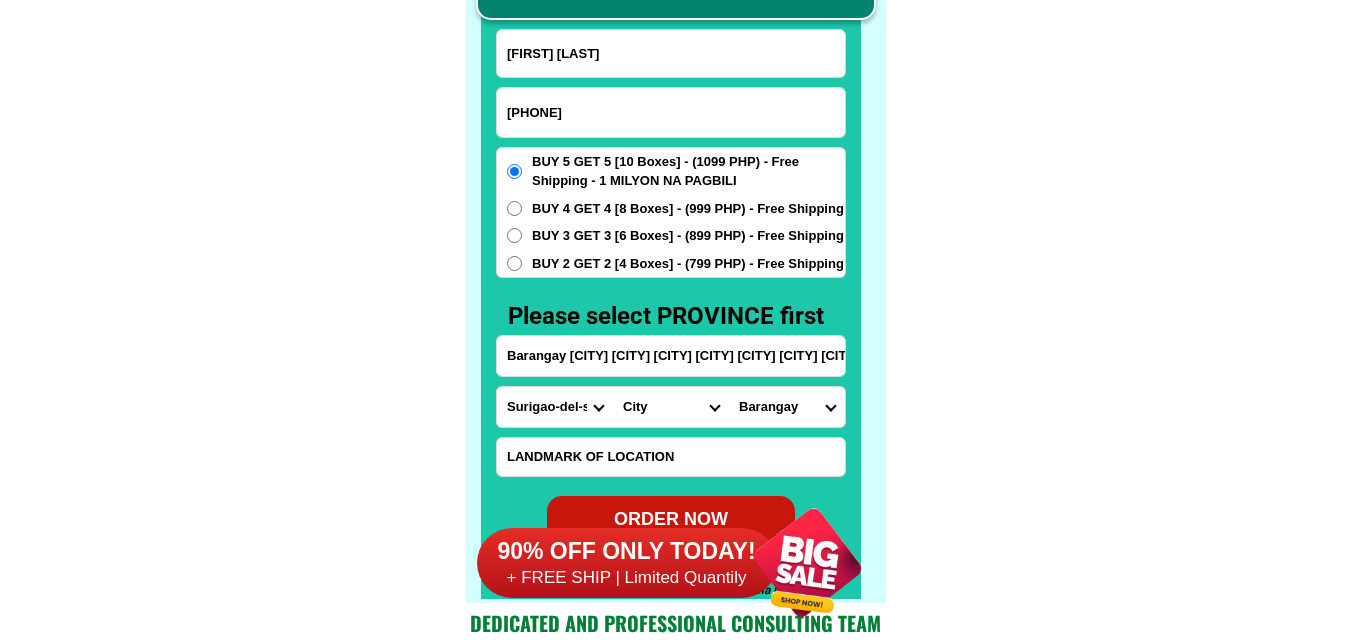 click on "Province Abra Agusan-del-norte Agusan-del-sur Aklan Albay Antique Apayao Aurora Basilan Bataan Batanes Batangas Benguet Biliran Bohol Bukidnon Bulacan Cagayan Camarines-norte Camarines-sur Camiguin Capiz Catanduanes Cavite Cebu Cotabato Davao-de-oro Davao-del-norte Davao-del-sur Davao-occidental Davao-oriental Dinagat-islands Eastern-samar Guimaras Ifugao Ilocos-norte Ilocos-sur Iloilo Isabela Kalinga La-union Laguna Lanao-del-norte Lanao-del-sur Leyte Maguindanao Marinduque Masbate Metro-manila Misamis-occidental Misamis-oriental Mountain-province Negros-occidental Negros-oriental Northern-samar Nueva-ecija Nueva-vizcaya Occidental-mindoro Oriental-mindoro Palawan Pampanga Pangasinan Quezon Quirino Rizal Romblon Sarangani Siquijor Sorsogon South-cotabato Southern-leyte Sultan-kudarat Sulu Surigao-del-norte Surigao-del-sur Tarlac Tawi-tawi Western-samar Zambales Zamboanga-del-norte Zamboanga-del-sur Zamboanga-sibugay" at bounding box center (555, 407) 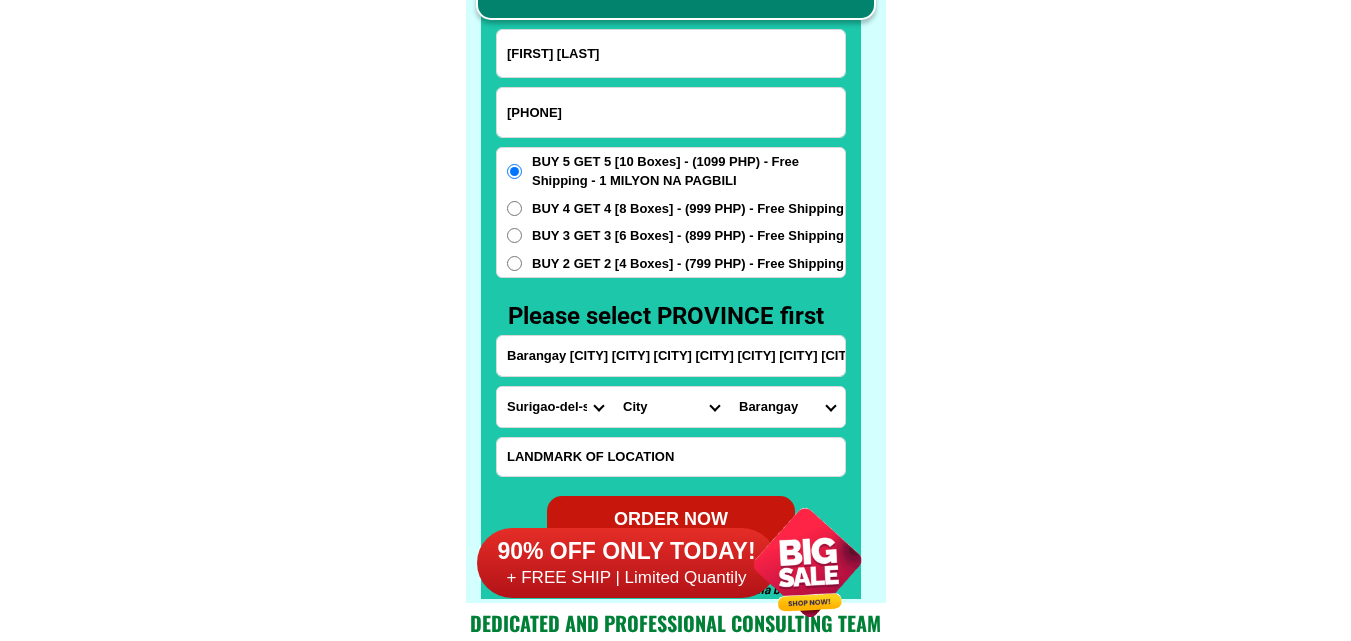 click on "City Barobo Bayabas Bislig-city Cagwait Cantilan Carrascal Hinatuan Lanuza Lianga Lingig Madrid Marihatag Surigao-del-sur-carmen Surigao-del-sur-cortes Surigao-del-sur-san-agustin Surigao-del-sur-san-miguel Tagbina Tago Tandag-city" at bounding box center [671, 407] 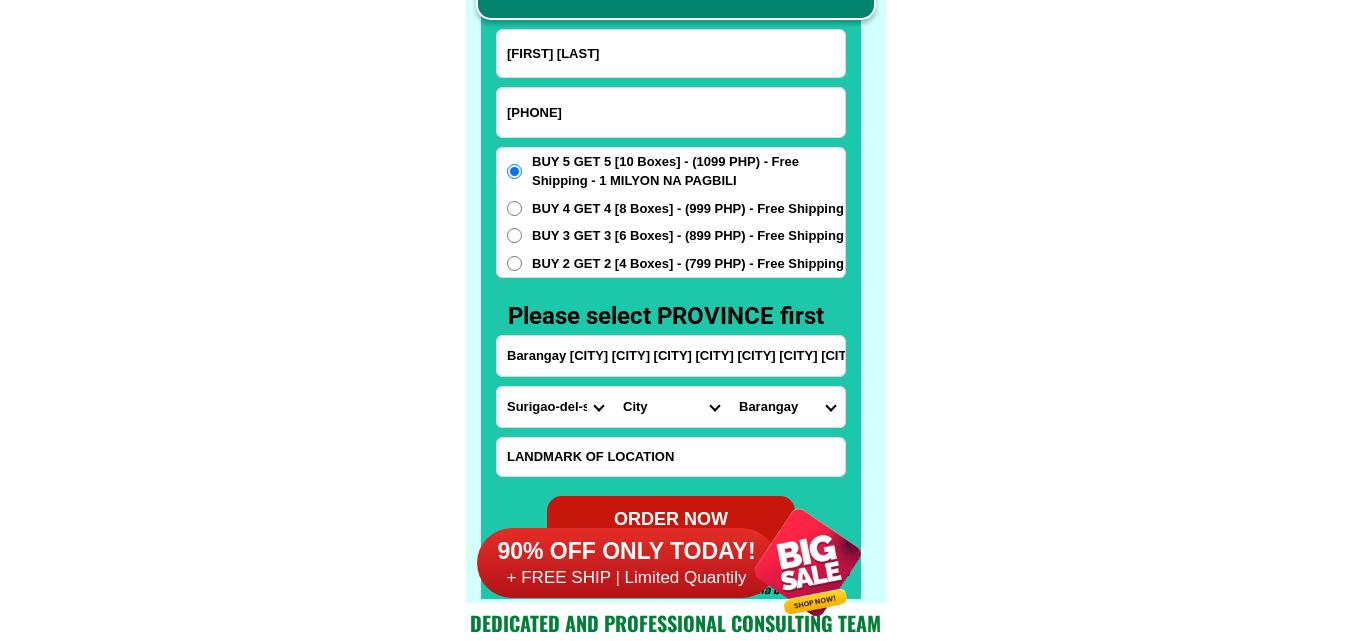 select on "63_1155108" 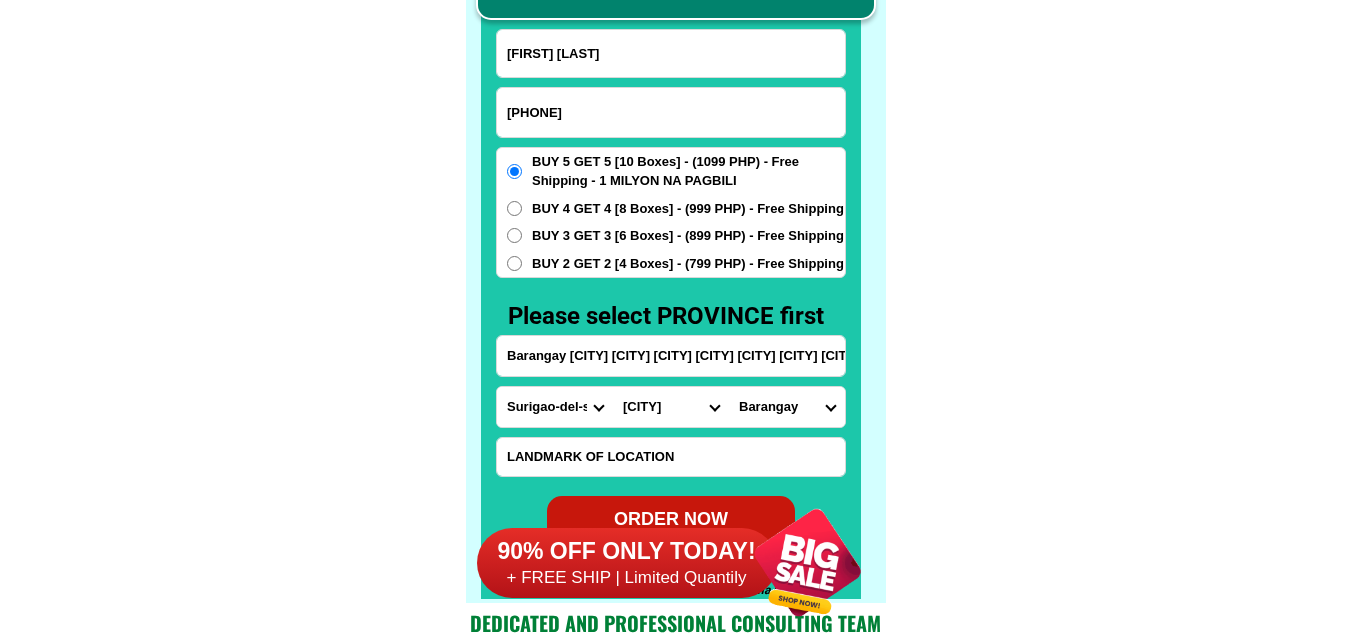 click on "City Barobo Bayabas Bislig-city Cagwait Cantilan Carrascal Hinatuan Lanuza Lianga Lingig Madrid Marihatag Surigao-del-sur-carmen Surigao-del-sur-cortes Surigao-del-sur-san-agustin Surigao-del-sur-san-miguel Tagbina Tago Tandag-city" at bounding box center [671, 407] 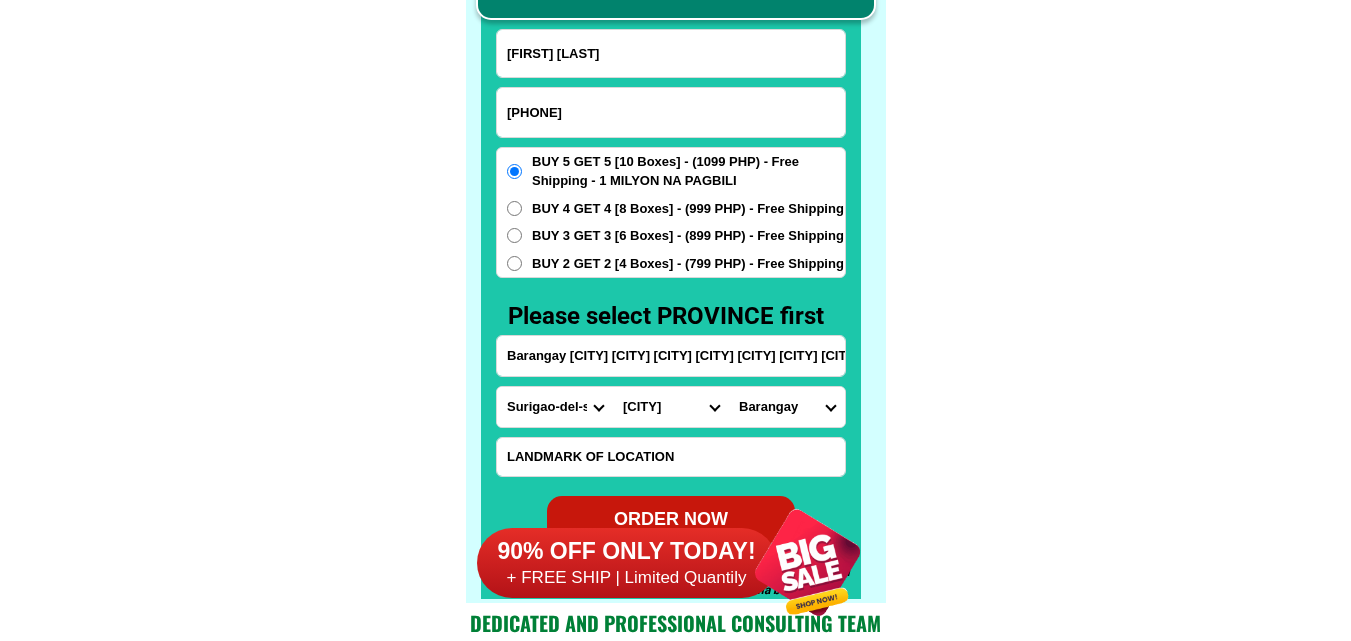 click on "Barangay Alba Anahao bag-o Anahao daan Badong Bajao Bangsud Cabangahan Cagdapao Camagong Caras-an Cayale Dayo-an Gamut Jubang Kinabigtasan Layog Lindoy Mercedes Purisima (pob.) Sumo-sumo Umbay Unaban Unidos Victoria" at bounding box center (787, 407) 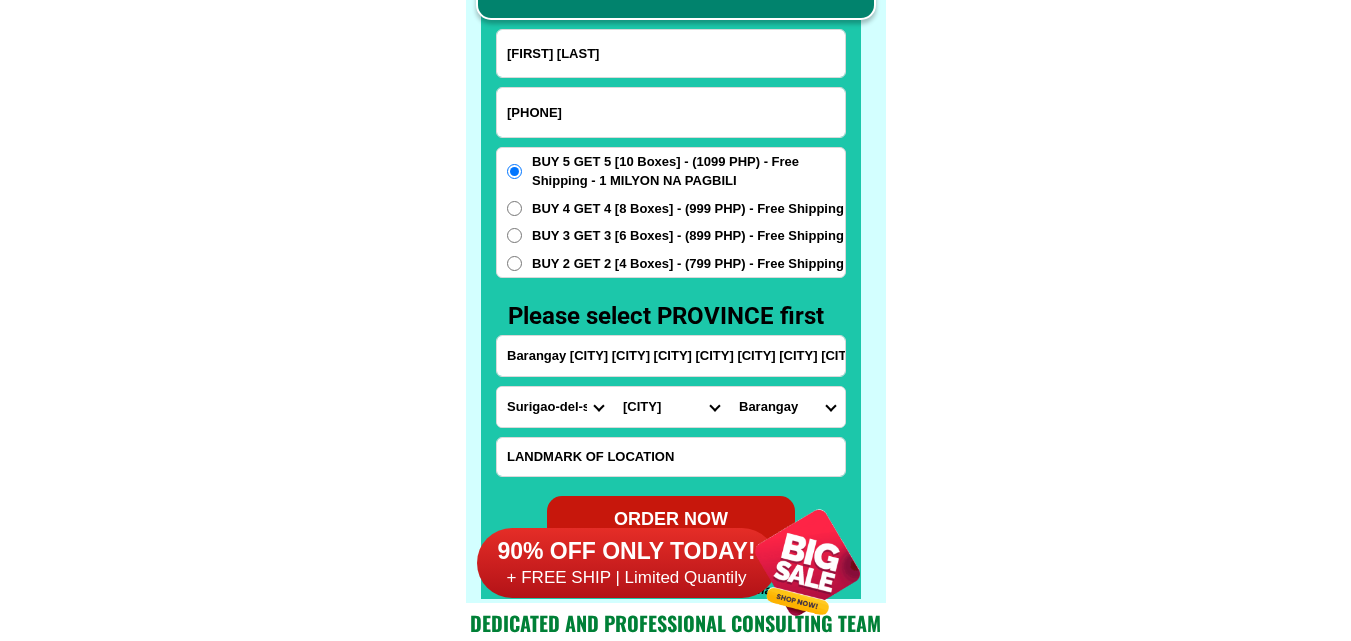 select on "63_11551085971" 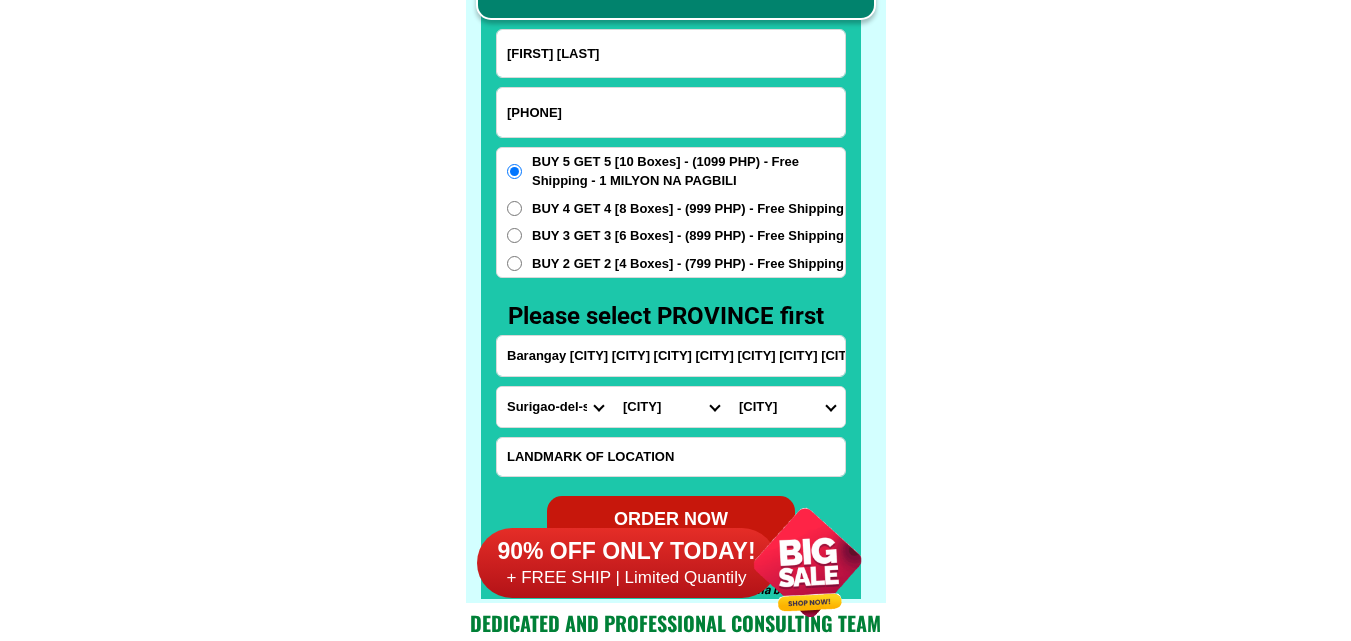 click on "Barangay Alba Anahao bag-o Anahao daan Badong Bajao Bangsud Cabangahan Cagdapao Camagong Caras-an Cayale Dayo-an Gamut Jubang Kinabigtasan Layog Lindoy Mercedes Purisima (pob.) Sumo-sumo Umbay Unaban Unidos Victoria" at bounding box center [787, 407] 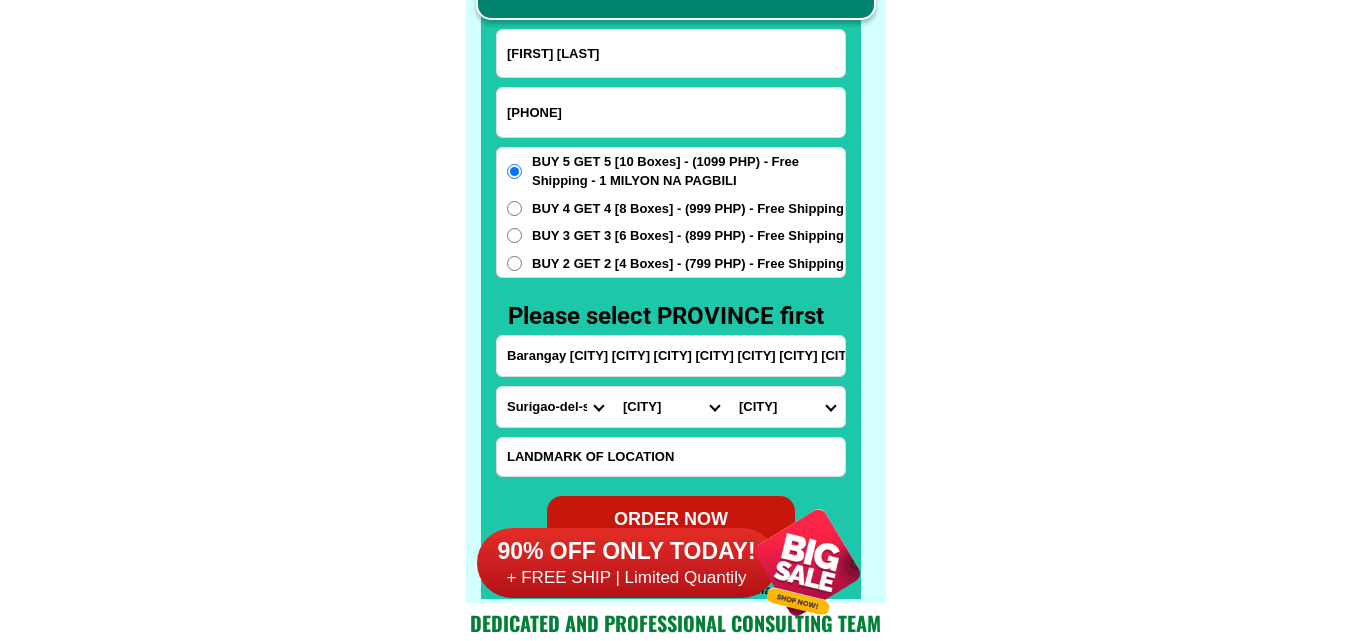 click on "FREE SHIPPING NATIONWIDE Contact Review Introduction Product BONA VITA COFFEE Comprehensive health protection solution
Research by Dr. Willie Ong and Dr. Liza Ong ✅ 𝙰𝚗𝚝𝚒 𝙲𝚊𝚗𝚌𝚎𝚛 ✅ 𝙰𝚗𝚝𝚒 𝚂𝚝𝚛𝚘𝚔𝚎
✅ 𝙰𝚗𝚝𝚒 𝙳𝚒𝚊𝚋𝚎𝚝𝚒𝚌 ✅ 𝙳𝚒𝚊𝚋𝚎𝚝𝚎𝚜 FAKE VS ORIGINAL Noon: nagkaroon ng cancer, hindi makalakad ng normal pagkatapos: uminom ng Bonavita dalawang beses sa isang araw, maaaring maglakad nang mag-isa, bawasan ang mga sintomas ng kanser The product has been certified for
safety and effectiveness Prevent and combat signs of diabetes, hypertension, and cardiovascular diseases Helps strengthen bones and joints Prevent cancer Reduce excess fat Anti-aging BONAVITA CAFE WITH HYDROLYZED COLLAGEN Enemy of the cause of disease LIZA ONG Doc Nutrition Department of Philippines General Hospital shared that BONA VITA CAFE sprouts are the panacea in anti - aging and anti-disease. Start After 1 week" at bounding box center [675, -6201] 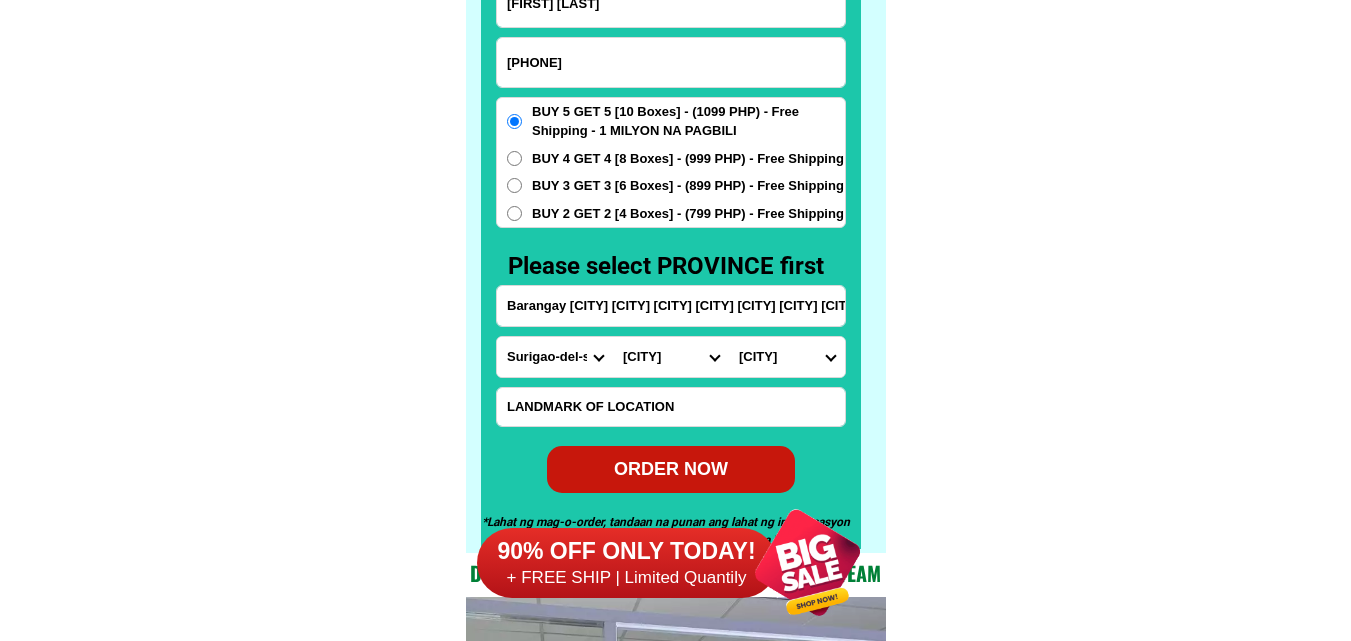 scroll, scrollTop: 15746, scrollLeft: 0, axis: vertical 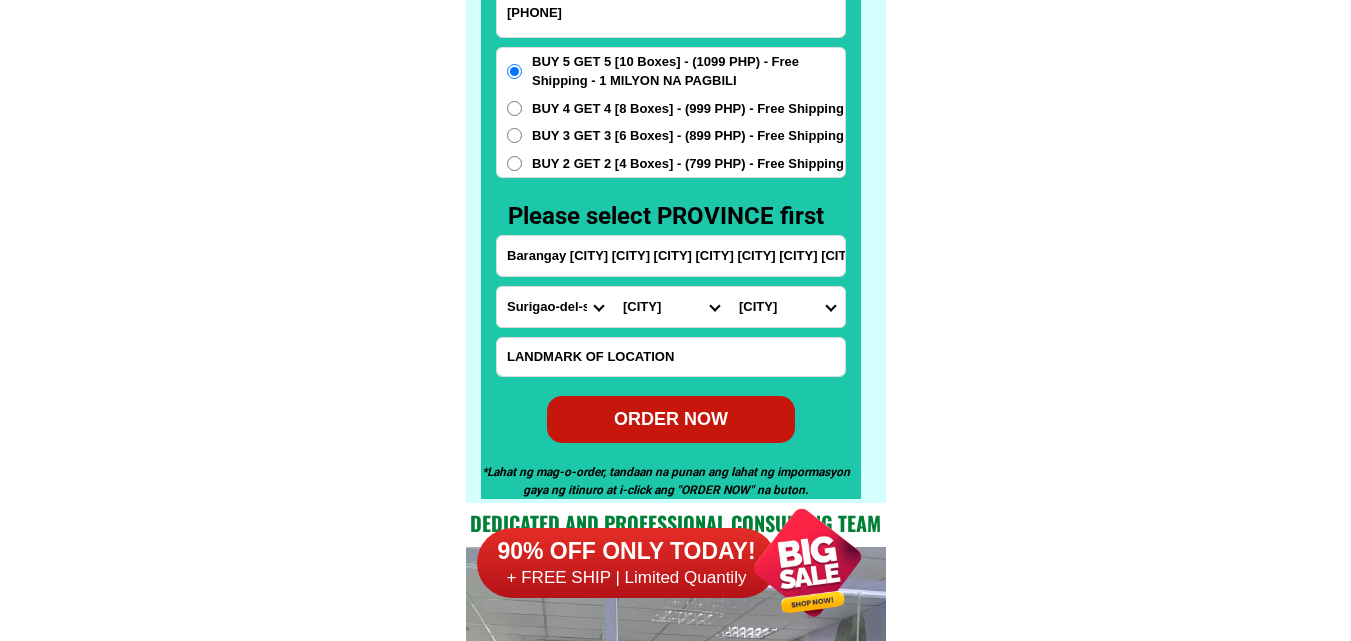 click on "ORDER NOW" at bounding box center [671, 418] 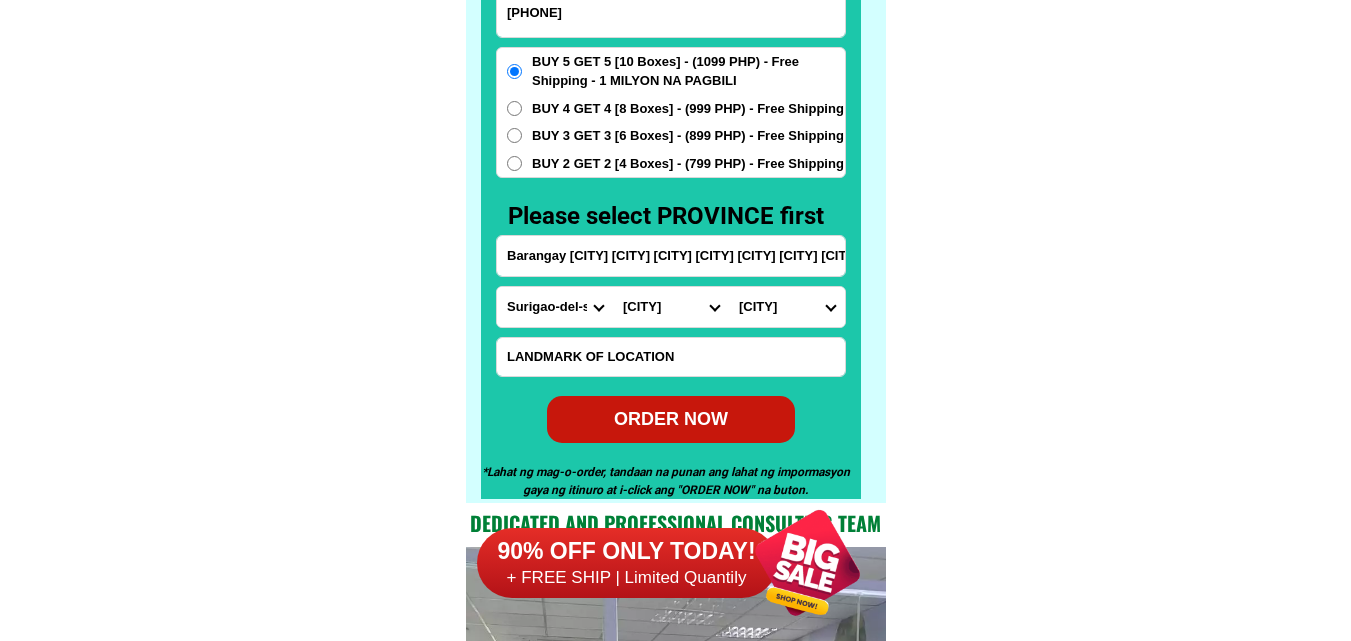 radio on "true" 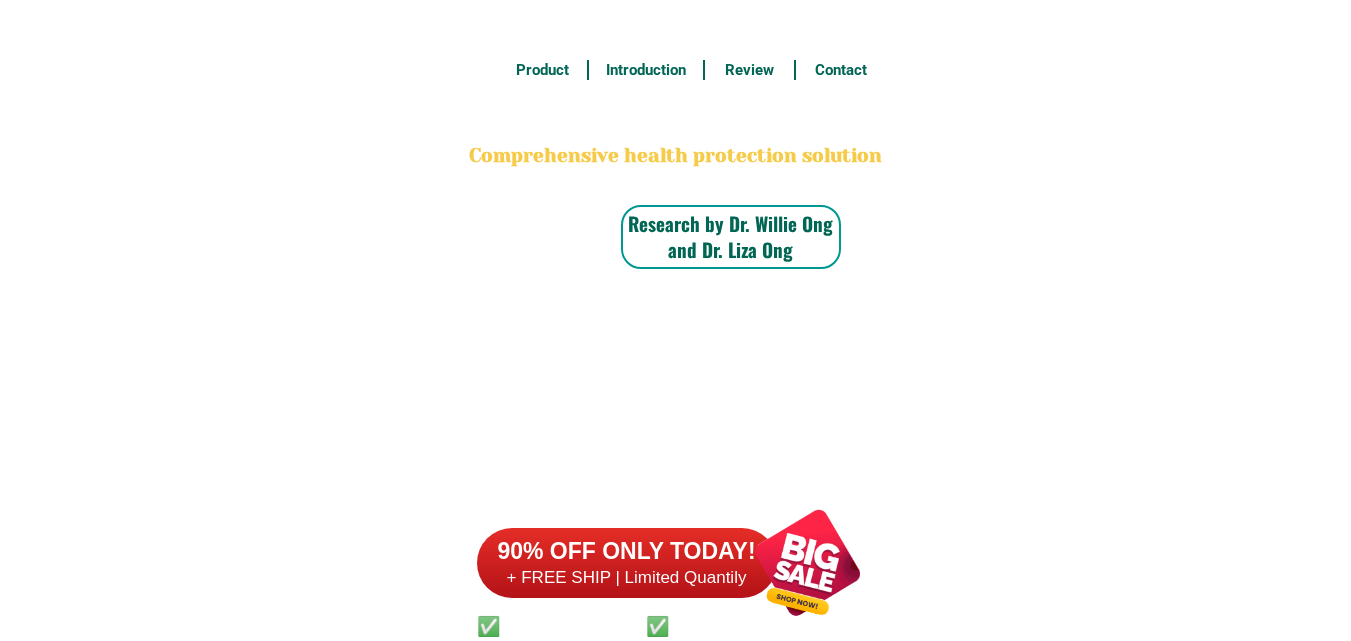 scroll, scrollTop: 15646, scrollLeft: 0, axis: vertical 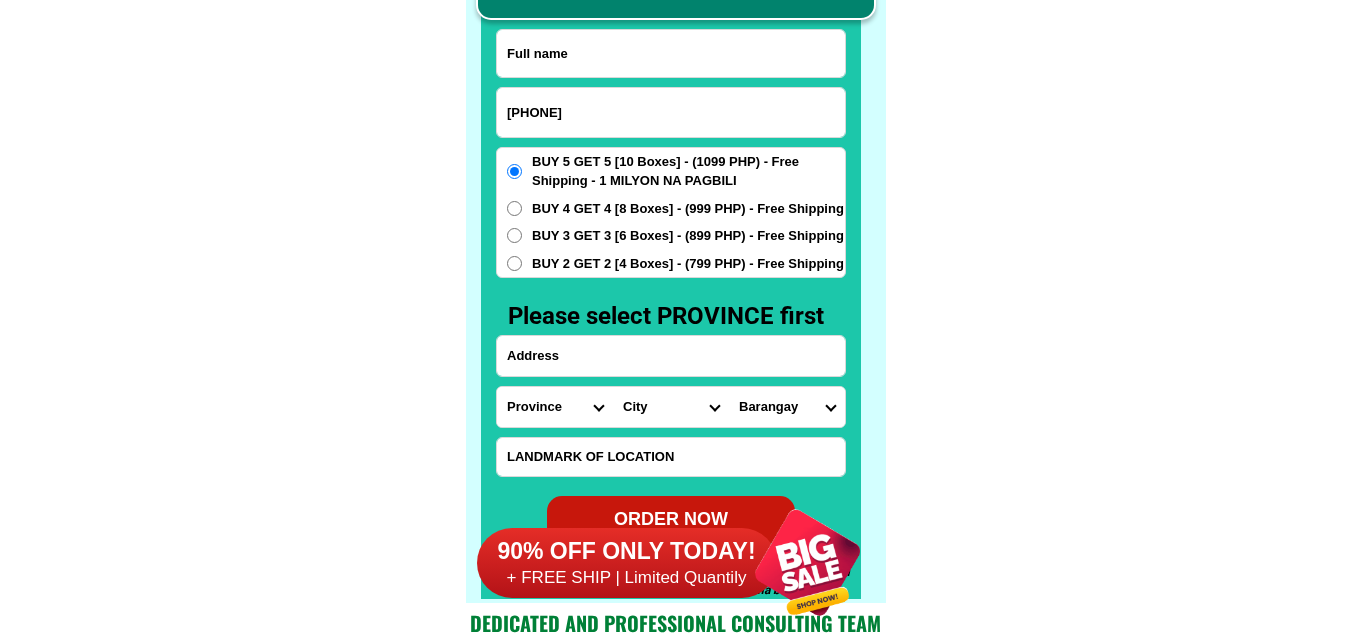 drag, startPoint x: 519, startPoint y: 106, endPoint x: 466, endPoint y: 109, distance: 53.08484 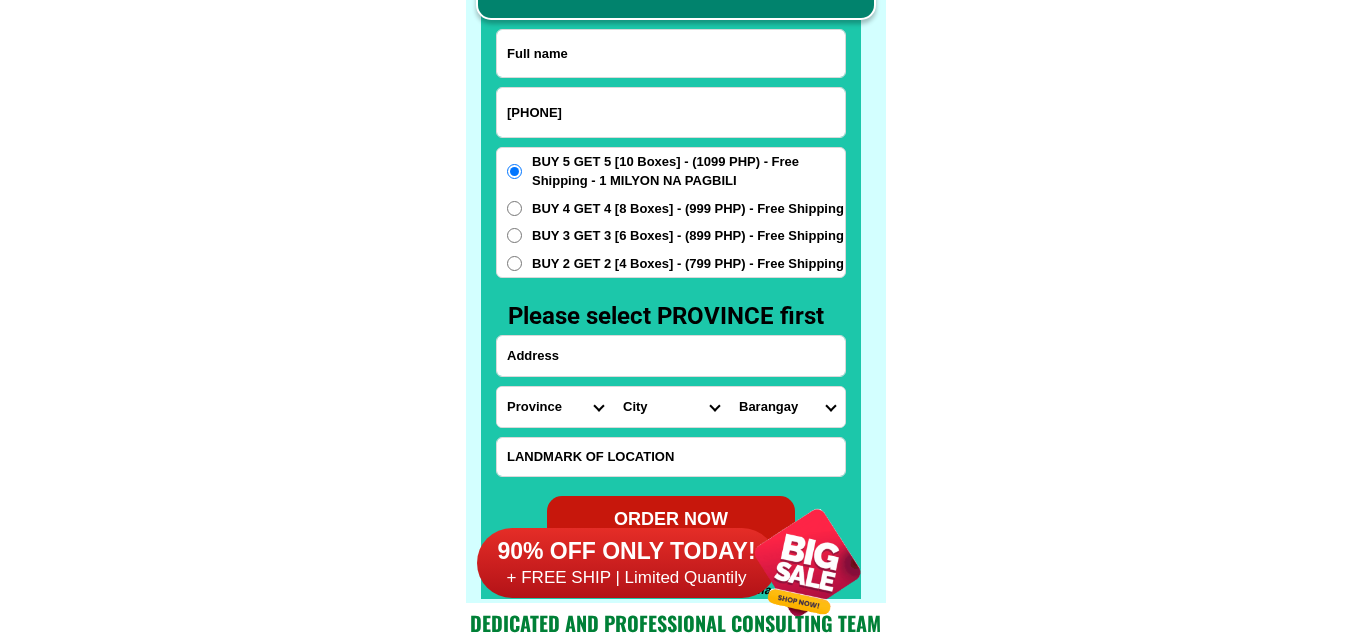 click on "CASH ON DELIVERY (COD)
FREE SHIPPING (Receive after 4-10 days of shipping)
COMPLETE THE FORM BELOW TO ORDER NOW 639064968760 ORDER NOW Province Abra Agusan-del-norte Agusan-del-sur Aklan Albay Antique Apayao Aurora Basilan Bataan Batanes Batangas Benguet Biliran Bohol Bukidnon Bulacan Cagayan Camarines-norte Camarines-sur Camiguin Capiz Catanduanes Cavite Cebu Cotabato Davao-de-oro Davao-del-norte Davao-del-sur Davao-occidental Davao-oriental Dinagat-islands Eastern-samar Guimaras Ifugao Ilocos-norte Ilocos-sur Iloilo Isabela Kalinga La-union Laguna Lanao-del-norte Lanao-del-sur Leyte Maguindanao Marinduque Masbate Metro-manila Misamis-occidental Misamis-oriental Mountain-province Negros-occidental Negros-oriental Northern-samar Nueva-ecija Nueva-vizcaya Occidental-mindoro Oriental-mindoro Palawan Pampanga Pangasinan Quezon Quirino Rizal Romblon Sarangani Siquijor Sorsogon South-cotabato Southern-leyte Sultan-kudarat Sulu Surigao-del-norte Surigao-del-sur Tarlac Tawi-tawi Western-samar Zambales City" at bounding box center [676, 251] 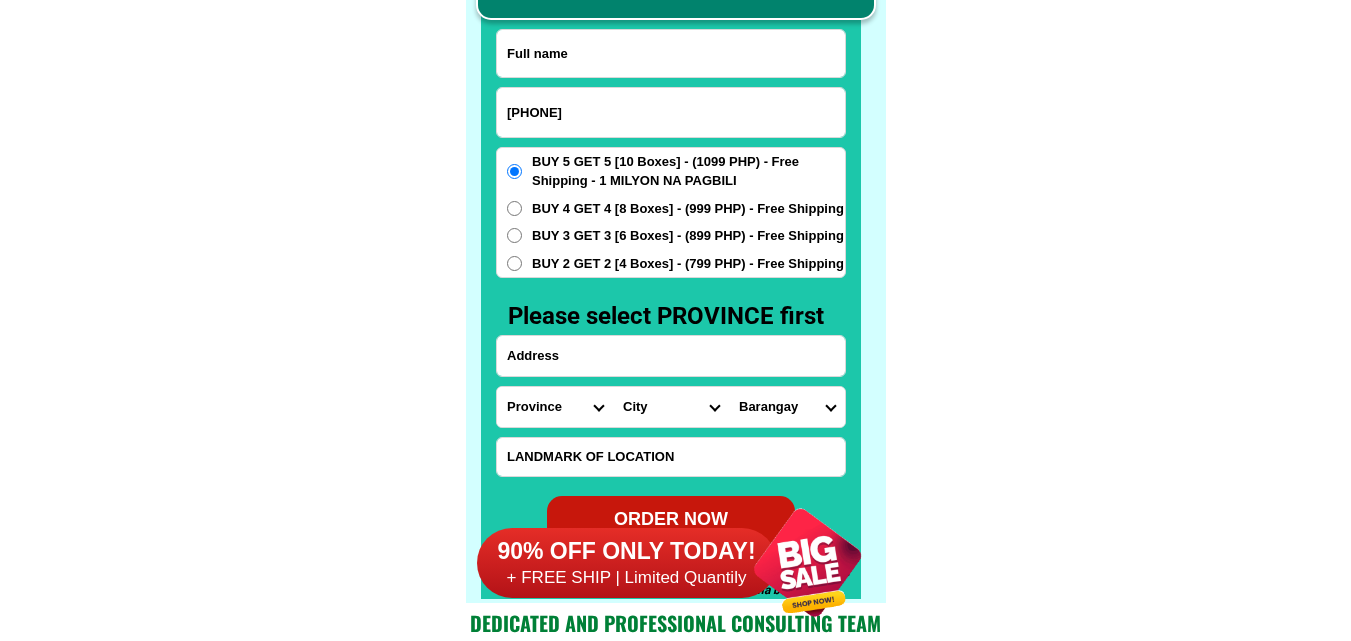 type on "09064968760" 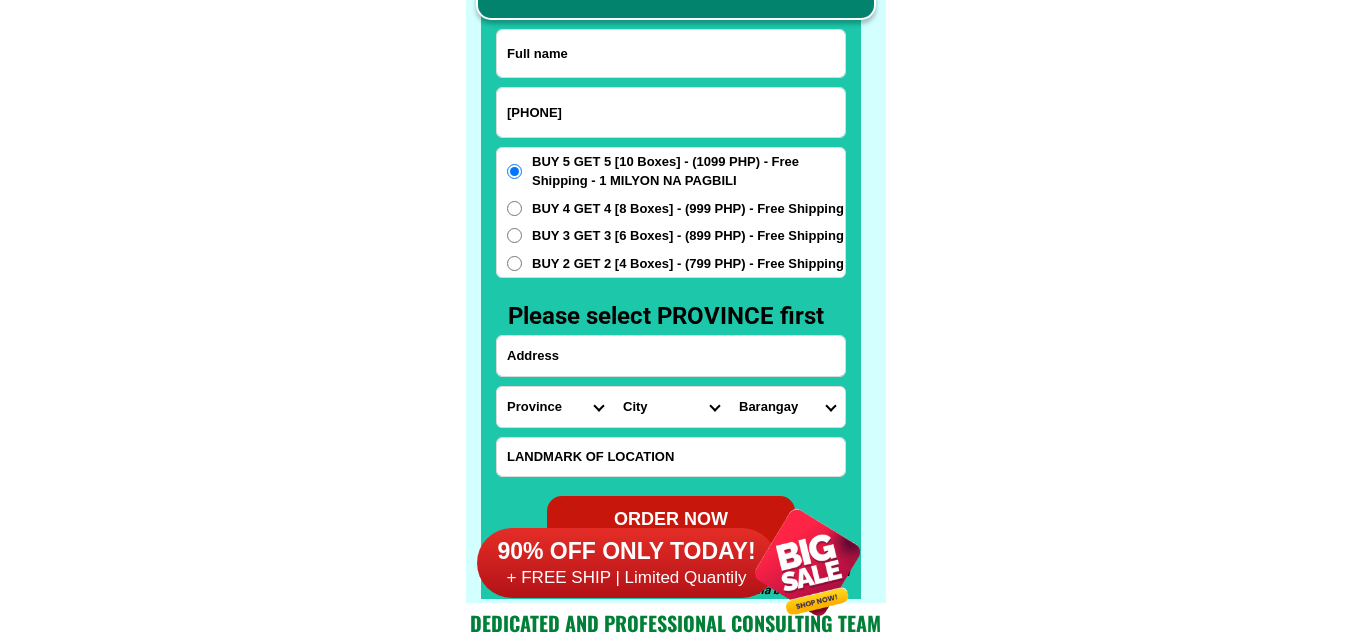 drag, startPoint x: 257, startPoint y: 197, endPoint x: 256, endPoint y: 174, distance: 23.021729 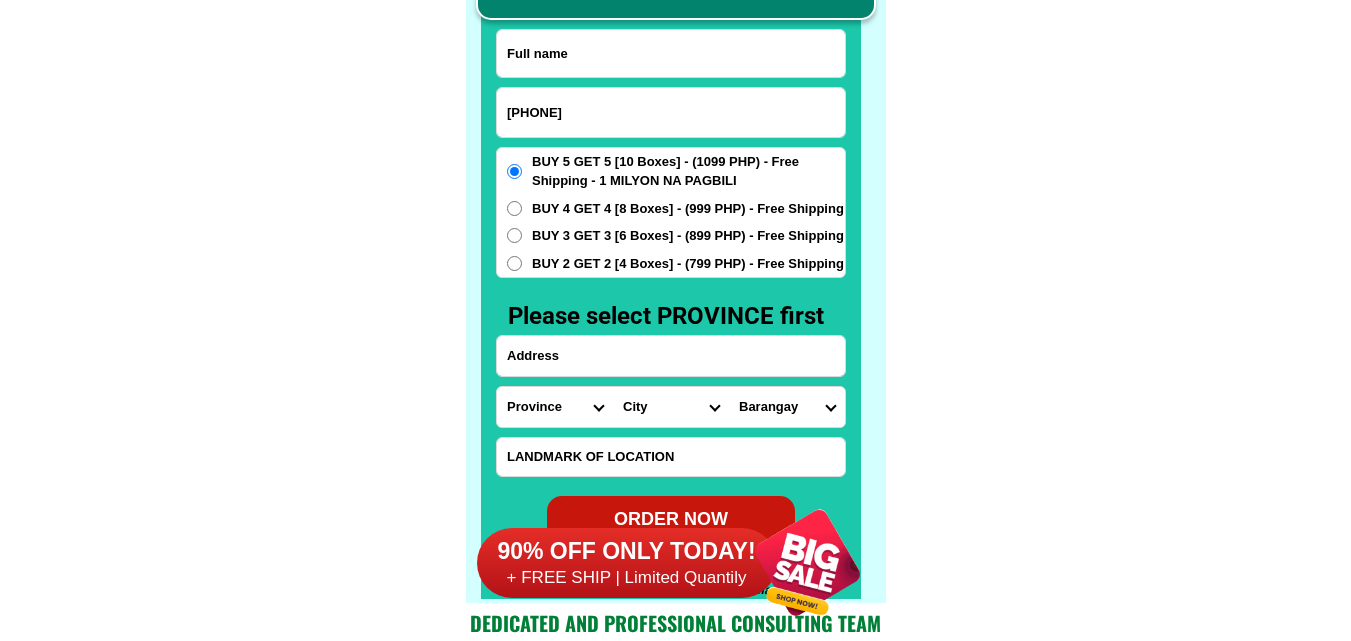 click on "FREE SHIPPING NATIONWIDE Contact Review Introduction Product BONA VITA COFFEE Comprehensive health protection solution
Research by Dr. Willie Ong and Dr. Liza Ong ✅ 𝙰𝚗𝚝𝚒 𝙲𝚊𝚗𝚌𝚎𝚛 ✅ 𝙰𝚗𝚝𝚒 𝚂𝚝𝚛𝚘𝚔𝚎
✅ 𝙰𝚗𝚝𝚒 𝙳𝚒𝚊𝚋𝚎𝚝𝚒𝚌 ✅ 𝙳𝚒𝚊𝚋𝚎𝚝𝚎𝚜 FAKE VS ORIGINAL Noon: nagkaroon ng cancer, hindi makalakad ng normal pagkatapos: uminom ng Bonavita dalawang beses sa isang araw, maaaring maglakad nang mag-isa, bawasan ang mga sintomas ng kanser The product has been certified for
safety and effectiveness Prevent and combat signs of diabetes, hypertension, and cardiovascular diseases Helps strengthen bones and joints Prevent cancer Reduce excess fat Anti-aging BONAVITA CAFE WITH HYDROLYZED COLLAGEN Enemy of the cause of disease LIZA ONG Doc Nutrition Department of Philippines General Hospital shared that BONA VITA CAFE sprouts are the panacea in anti - aging and anti-disease. Start After 1 week" at bounding box center [675, -6201] 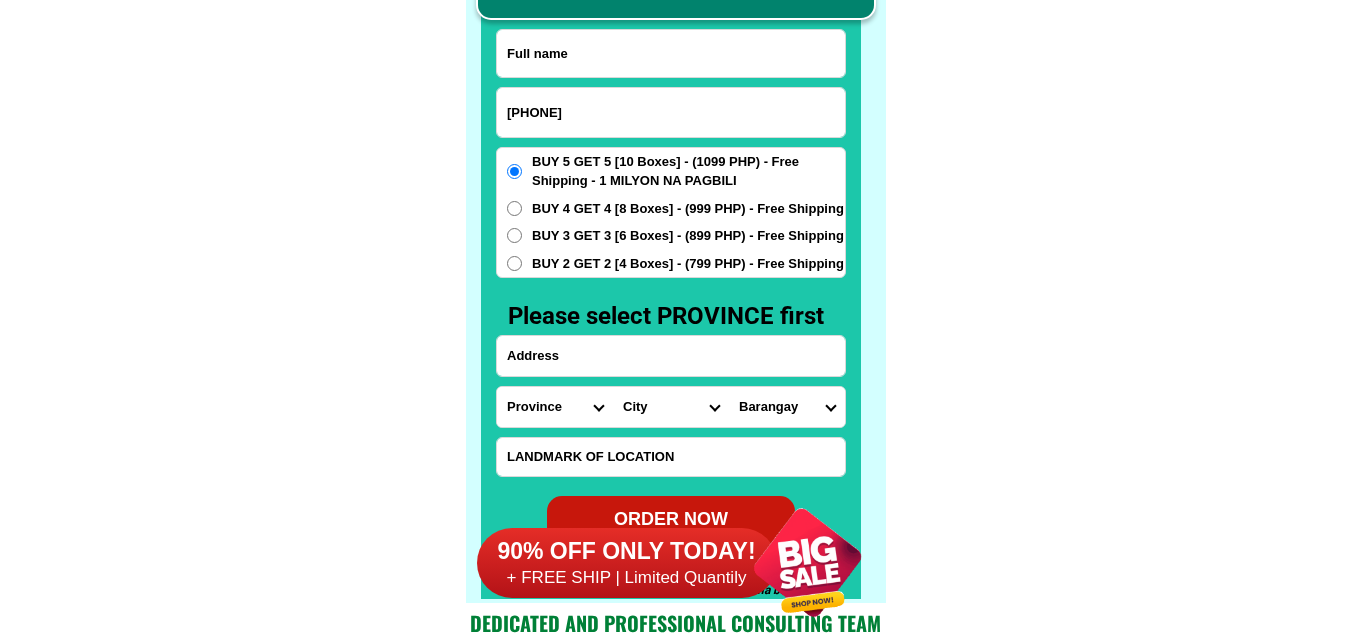paste on "Minda Magwili Chinilla" 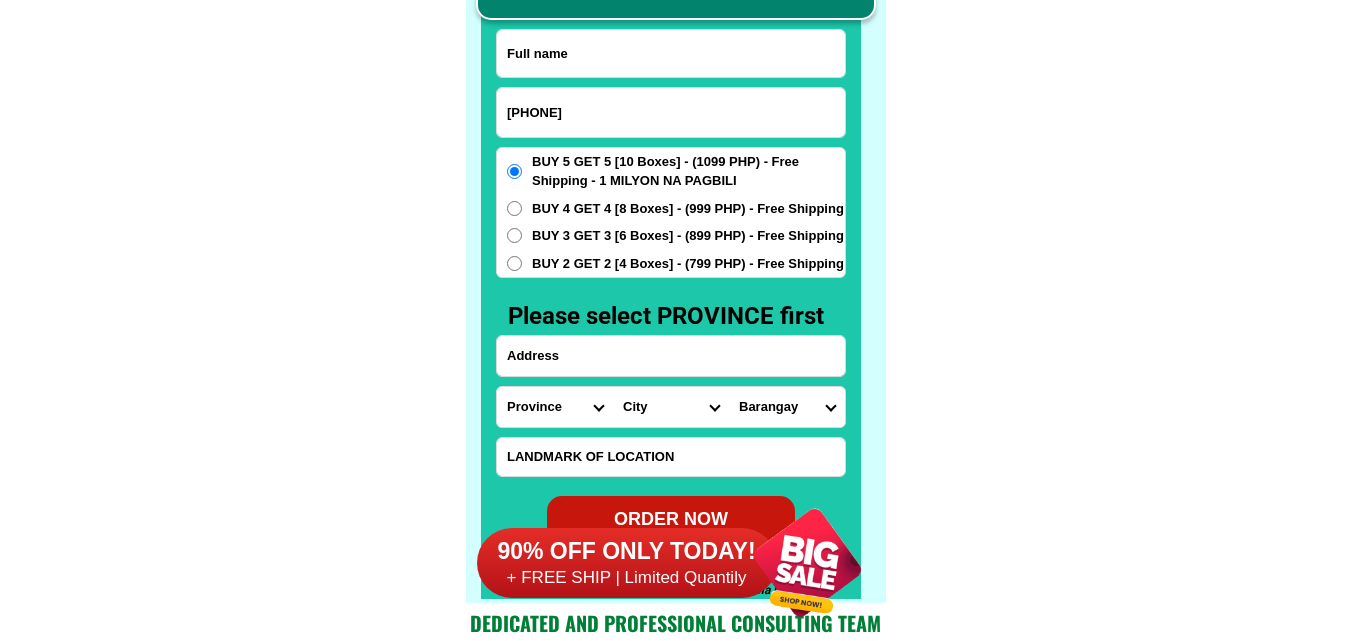 click at bounding box center (671, 53) 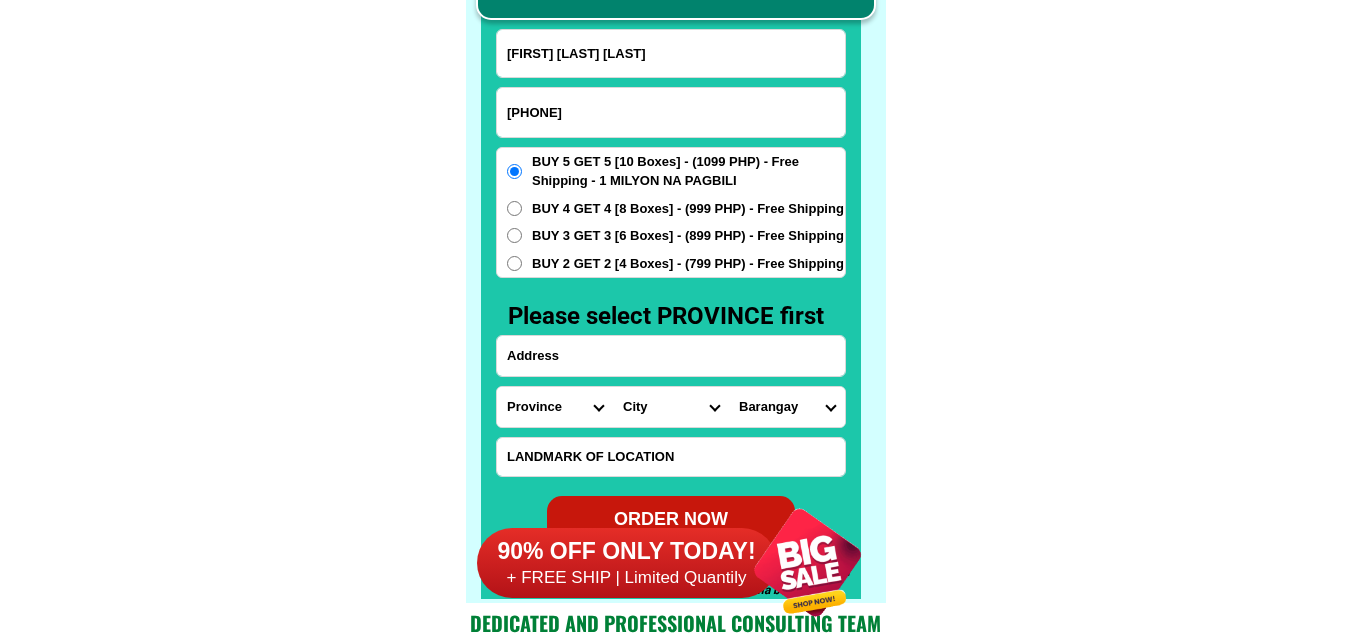 type on "Minda Magwili Chinilla" 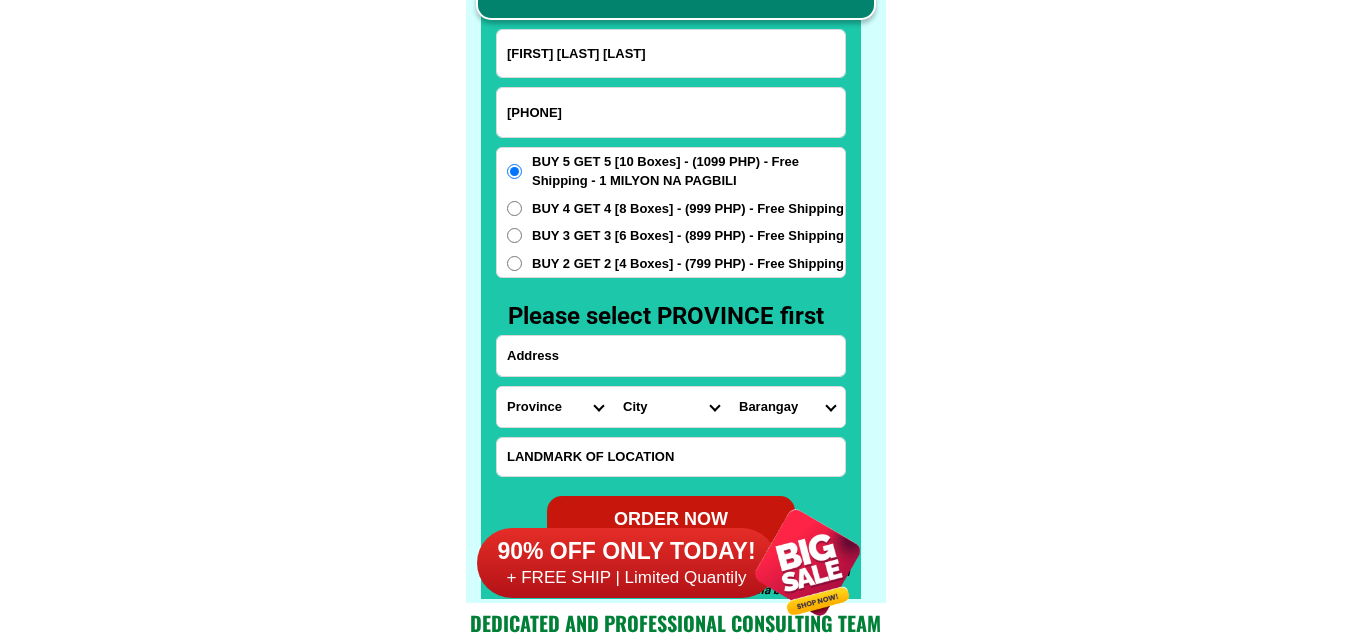 click at bounding box center [671, 356] 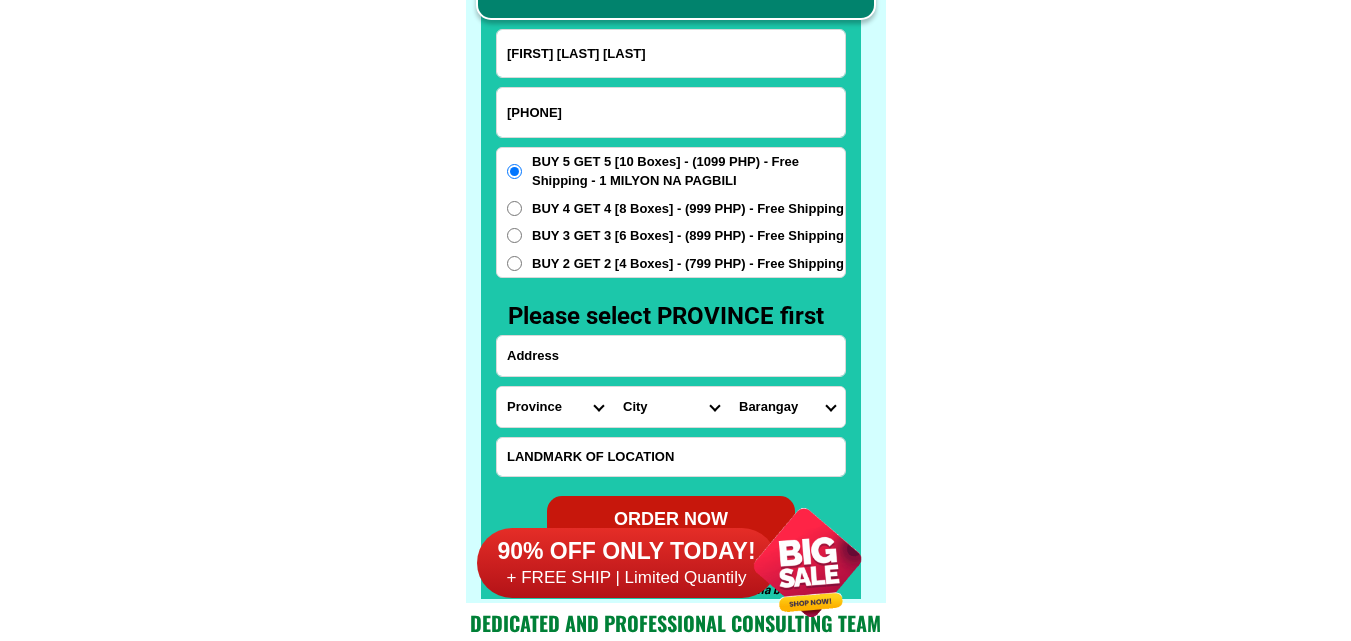 paste on "order po. Bonavita1Coffee. buy5 Get 5 Parang Marikina cty Mhdel Pilar st no 17" 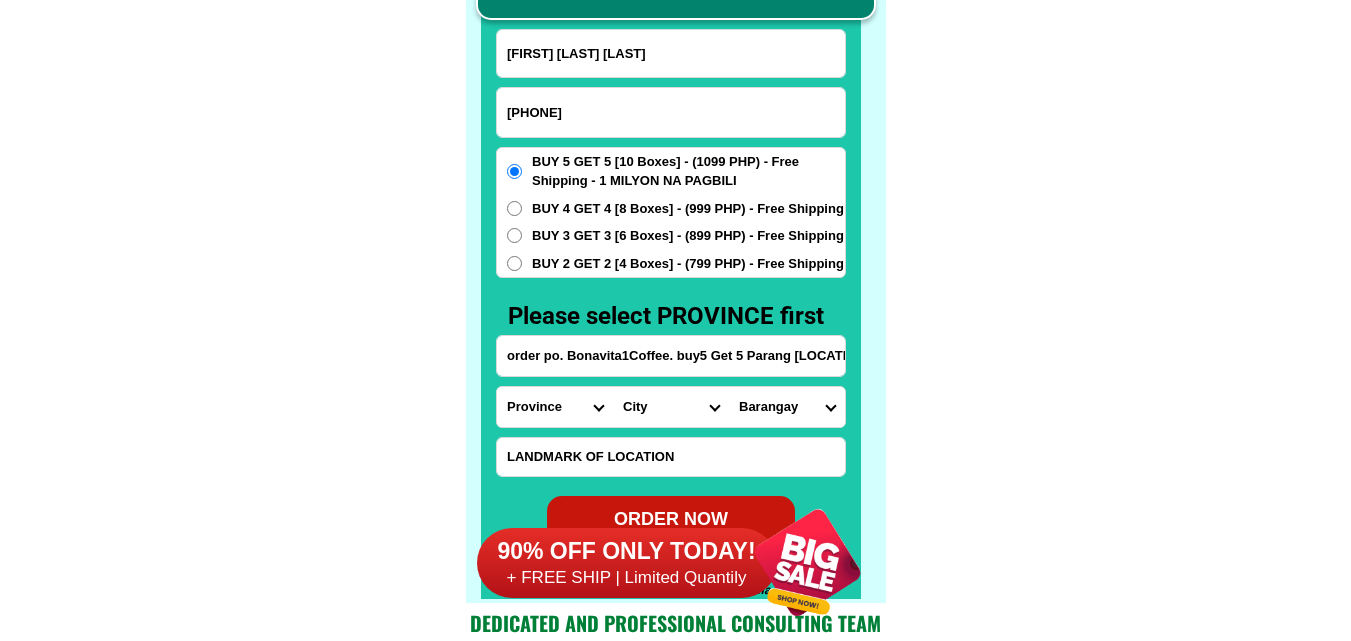 scroll, scrollTop: 0, scrollLeft: 150, axis: horizontal 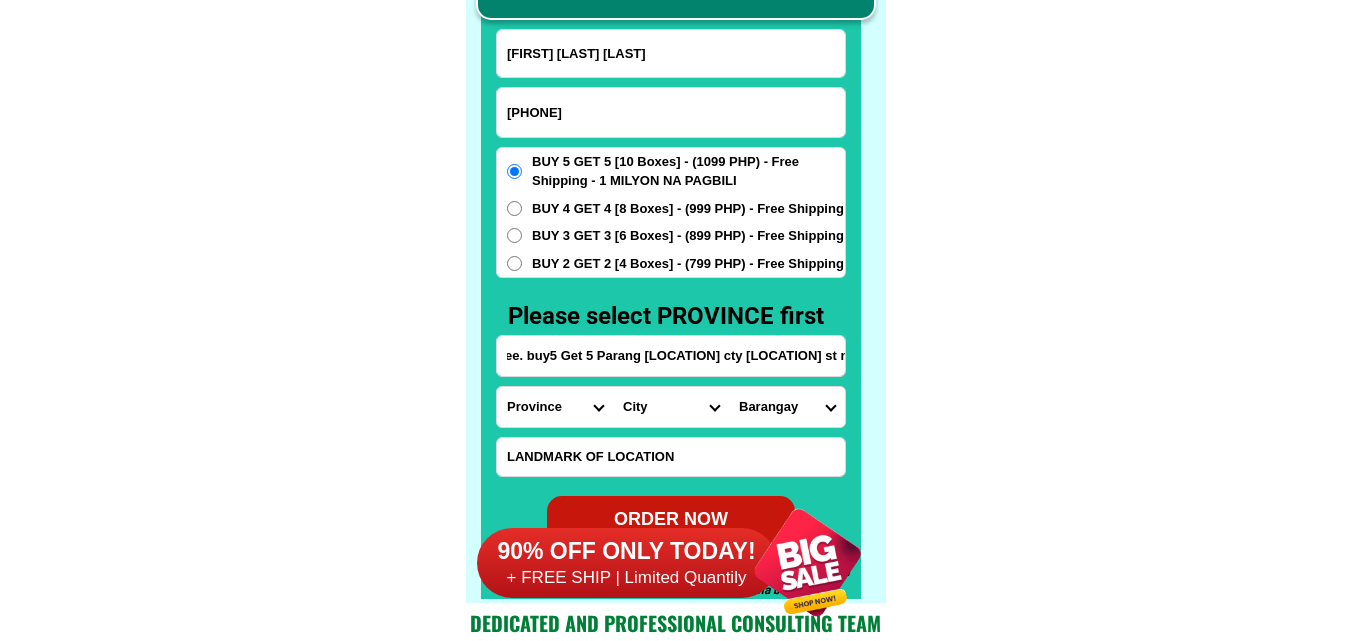 type on "order po. Bonavita1Coffee. buy5 Get 5 Parang Marikina cty Mhdel Pilar st no 17" 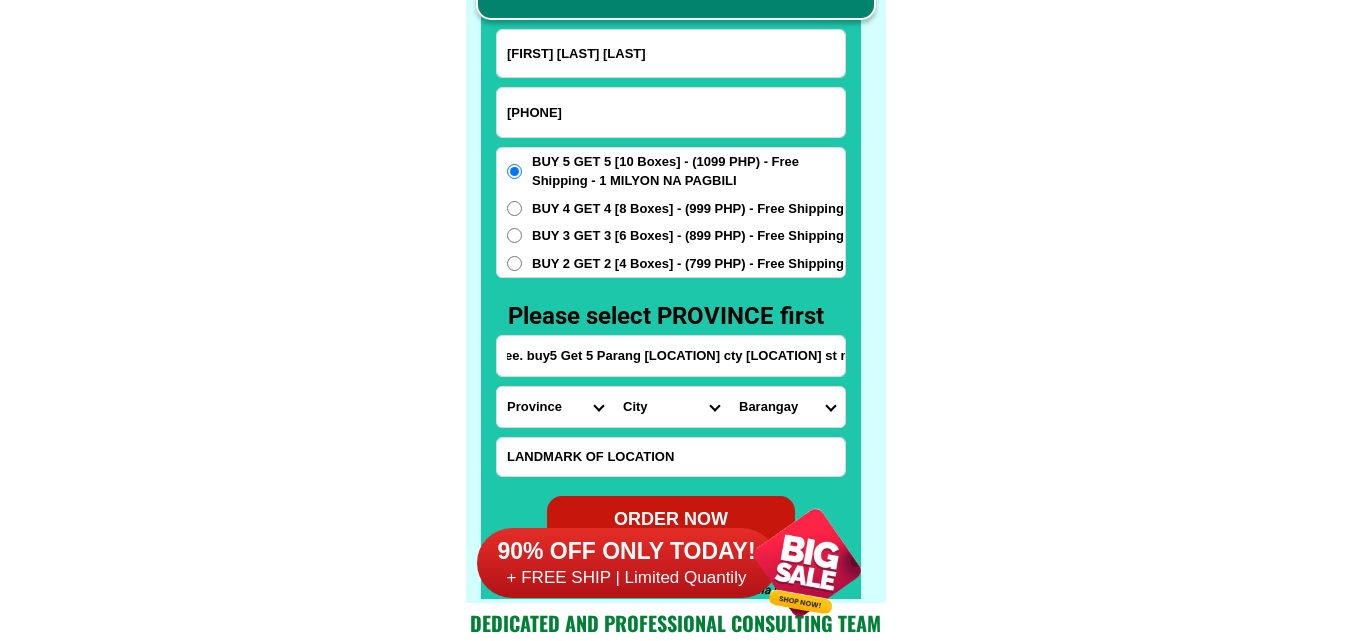 scroll, scrollTop: 0, scrollLeft: 0, axis: both 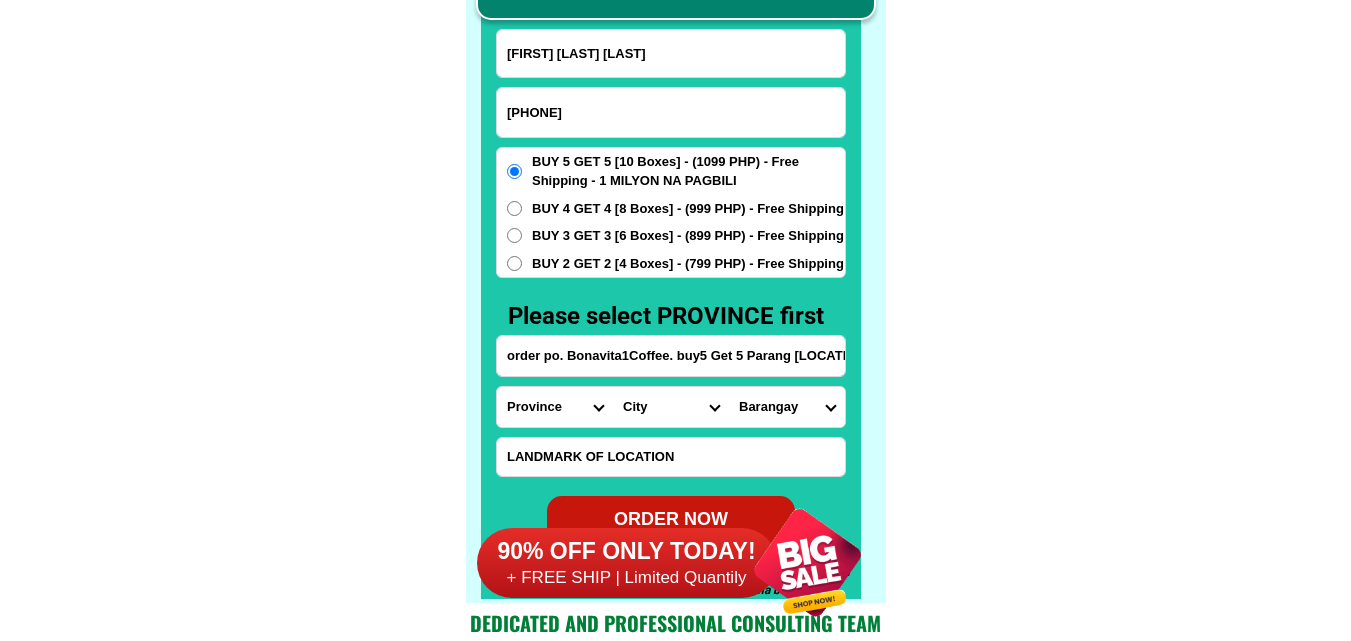 click on "Province Abra Agusan-del-norte Agusan-del-sur Aklan Albay Antique Apayao Aurora Basilan Bataan Batanes Batangas Benguet Biliran Bohol Bukidnon Bulacan Cagayan Camarines-norte Camarines-sur Camiguin Capiz Catanduanes Cavite Cebu Cotabato Davao-de-oro Davao-del-norte Davao-del-sur Davao-occidental Davao-oriental Dinagat-islands Eastern-samar Guimaras Ifugao Ilocos-norte Ilocos-sur Iloilo Isabela Kalinga La-union Laguna Lanao-del-norte Lanao-del-sur Leyte Maguindanao Marinduque Masbate Metro-manila Misamis-occidental Misamis-oriental Mountain-province Negros-occidental Negros-oriental Northern-samar Nueva-ecija Nueva-vizcaya Occidental-mindoro Oriental-mindoro Palawan Pampanga Pangasinan Quezon Quirino Rizal Romblon Sarangani Siquijor Sorsogon South-cotabato Southern-leyte Sultan-kudarat Sulu Surigao-del-norte Surigao-del-sur Tarlac Tawi-tawi Western-samar Zambales Zamboanga-del-norte Zamboanga-del-sur Zamboanga-sibugay" at bounding box center [555, 407] 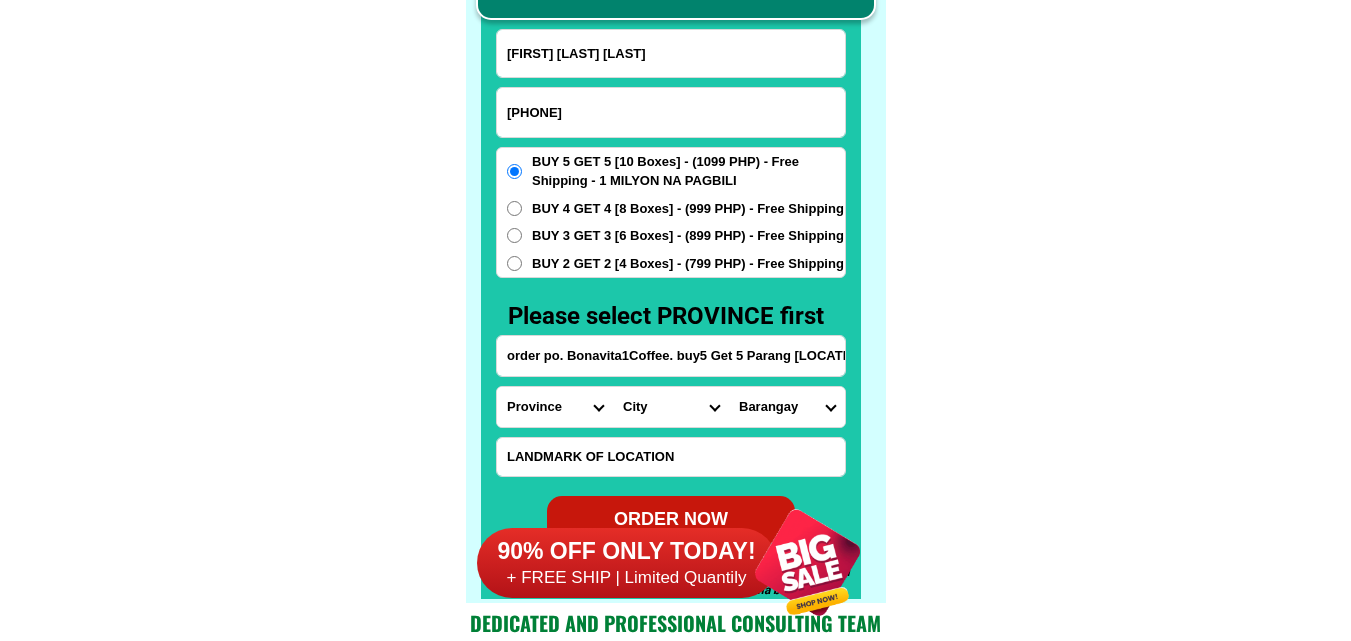 select on "63_219" 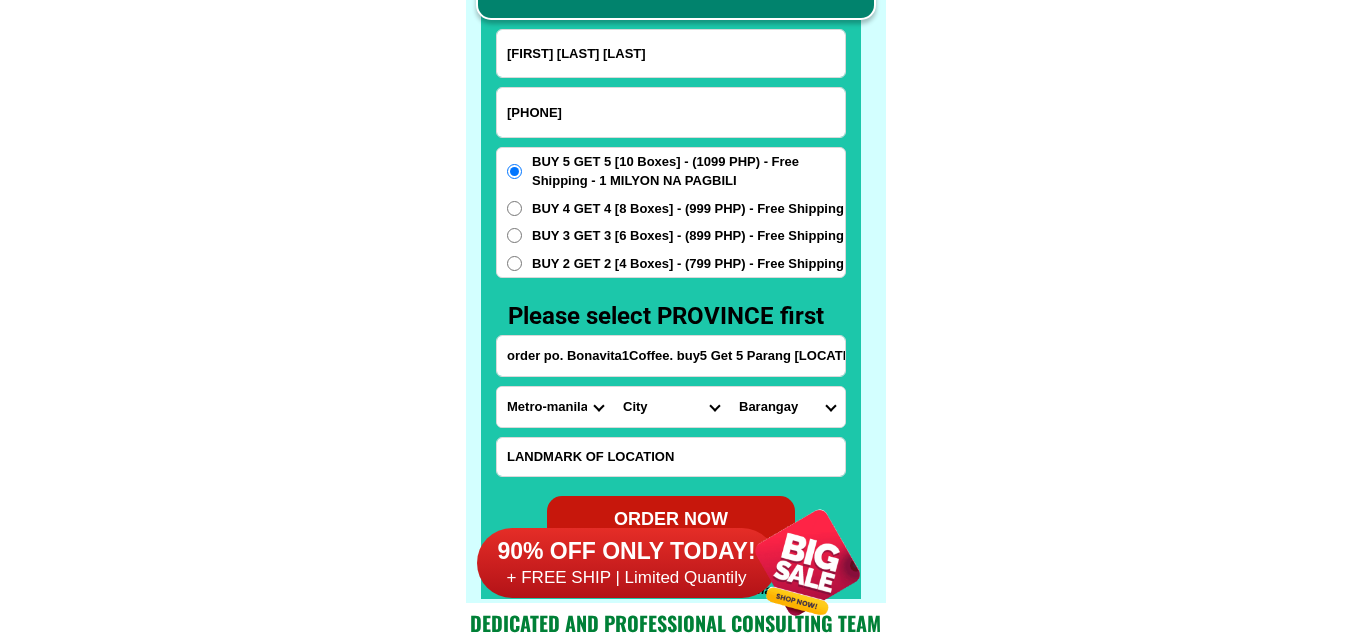 click on "Province Abra Agusan-del-norte Agusan-del-sur Aklan Albay Antique Apayao Aurora Basilan Bataan Batanes Batangas Benguet Biliran Bohol Bukidnon Bulacan Cagayan Camarines-norte Camarines-sur Camiguin Capiz Catanduanes Cavite Cebu Cotabato Davao-de-oro Davao-del-norte Davao-del-sur Davao-occidental Davao-oriental Dinagat-islands Eastern-samar Guimaras Ifugao Ilocos-norte Ilocos-sur Iloilo Isabela Kalinga La-union Laguna Lanao-del-norte Lanao-del-sur Leyte Maguindanao Marinduque Masbate Metro-manila Misamis-occidental Misamis-oriental Mountain-province Negros-occidental Negros-oriental Northern-samar Nueva-ecija Nueva-vizcaya Occidental-mindoro Oriental-mindoro Palawan Pampanga Pangasinan Quezon Quirino Rizal Romblon Sarangani Siquijor Sorsogon South-cotabato Southern-leyte Sultan-kudarat Sulu Surigao-del-norte Surigao-del-sur Tarlac Tawi-tawi Western-samar Zambales Zamboanga-del-norte Zamboanga-del-sur Zamboanga-sibugay" at bounding box center (555, 407) 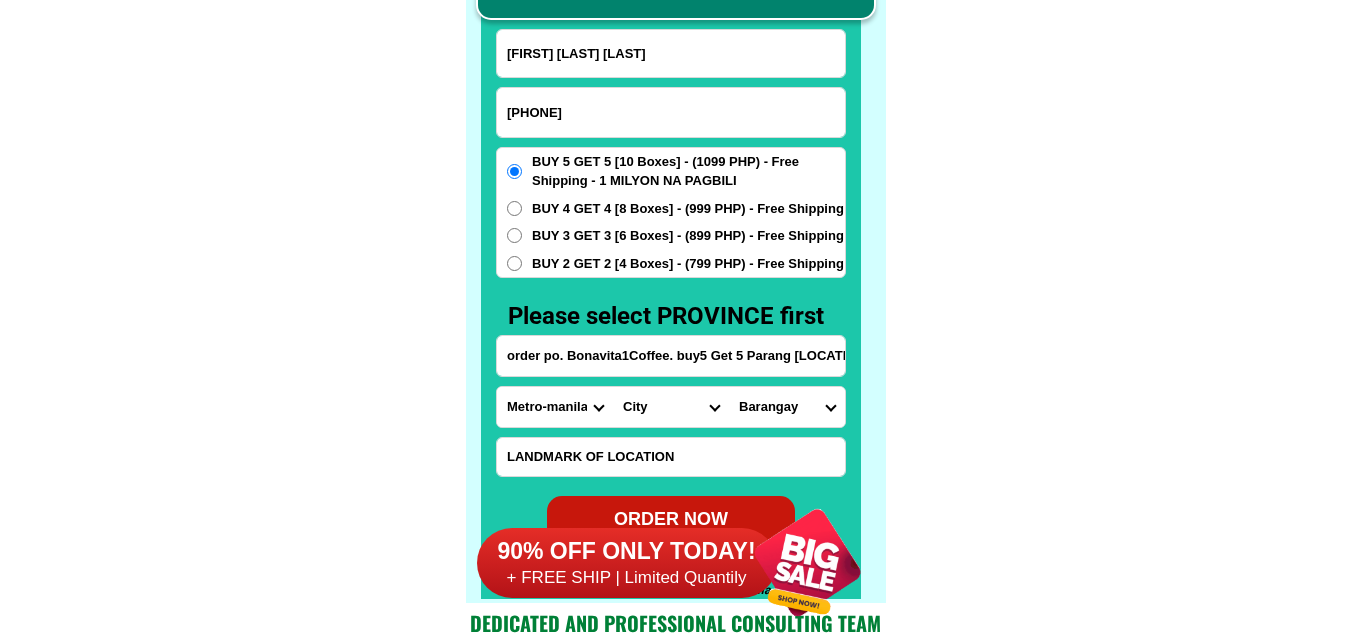 click on "City Binondo CALOOCAN Ermita Intramuros Las-pinas Makati Malabon-city Malate Mandaluyong Marikina Metro-manila-sampaloc Metro-manila-san-juan Metro-manila-san-miguel Metro-manila-san-nicolas Metro-manila-santa-ana Metro-manila-santa-mesa Muntinlupa Navotas-city North-caloocan Paco Pandacan Paranaque Pasay Pasig Pateros Port-area Quezon-city Quiapo SANTA-CRUZ SANTA-CRUZ Taguig TONDO I/II TONDO I/II Valenzuela-city" at bounding box center [671, 407] 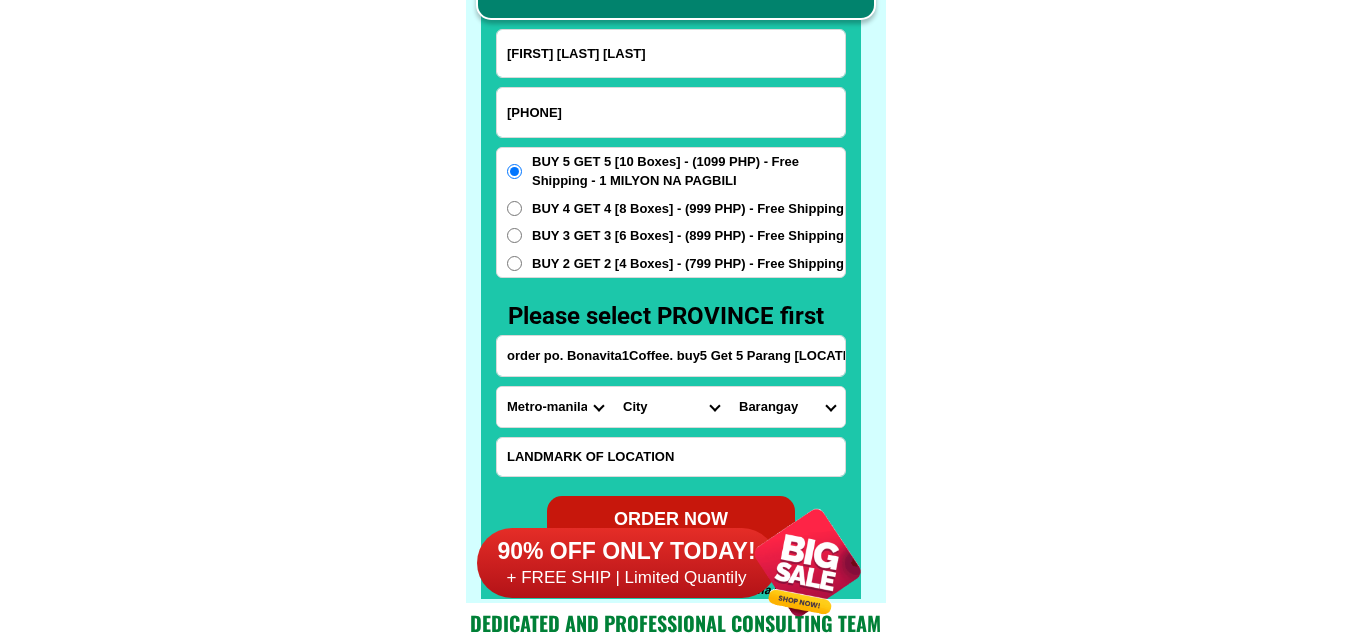 select on "63_2198465" 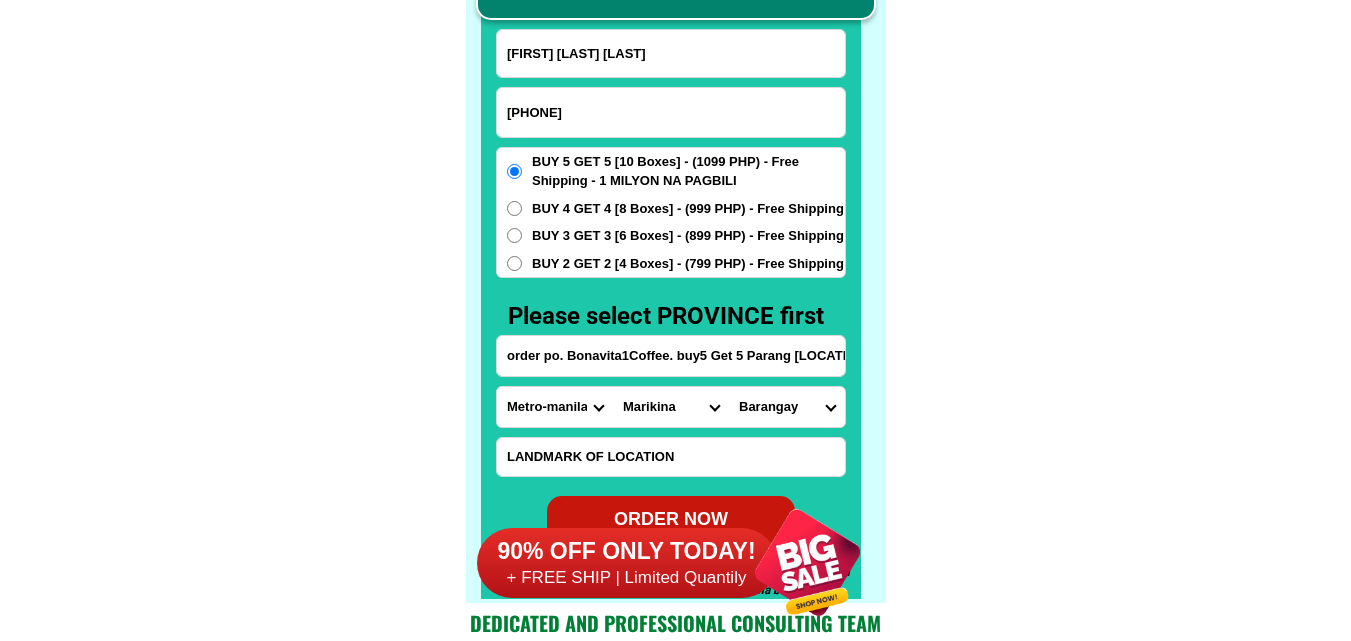 click on "City Binondo CALOOCAN Ermita Intramuros Las-pinas Makati Malabon-city Malate Mandaluyong Marikina Metro-manila-sampaloc Metro-manila-san-juan Metro-manila-san-miguel Metro-manila-san-nicolas Metro-manila-santa-ana Metro-manila-santa-mesa Muntinlupa Navotas-city North-caloocan Paco Pandacan Paranaque Pasay Pasig Pateros Port-area Quezon-city Quiapo SANTA-CRUZ SANTA-CRUZ Taguig TONDO I/II TONDO I/II Valenzuela-city" at bounding box center (671, 407) 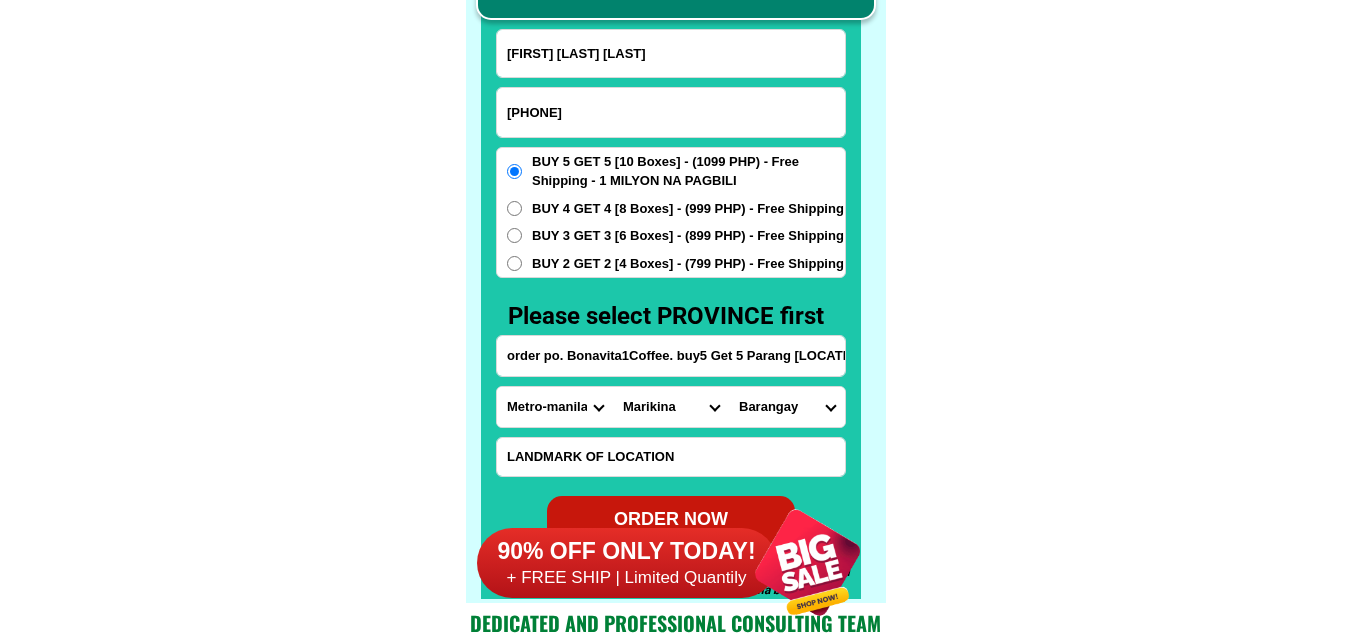 click on "order po. Bonavita1Coffee. buy5 Get 5 Parang Marikina cty Mhdel Pilar st no 17" at bounding box center [671, 356] 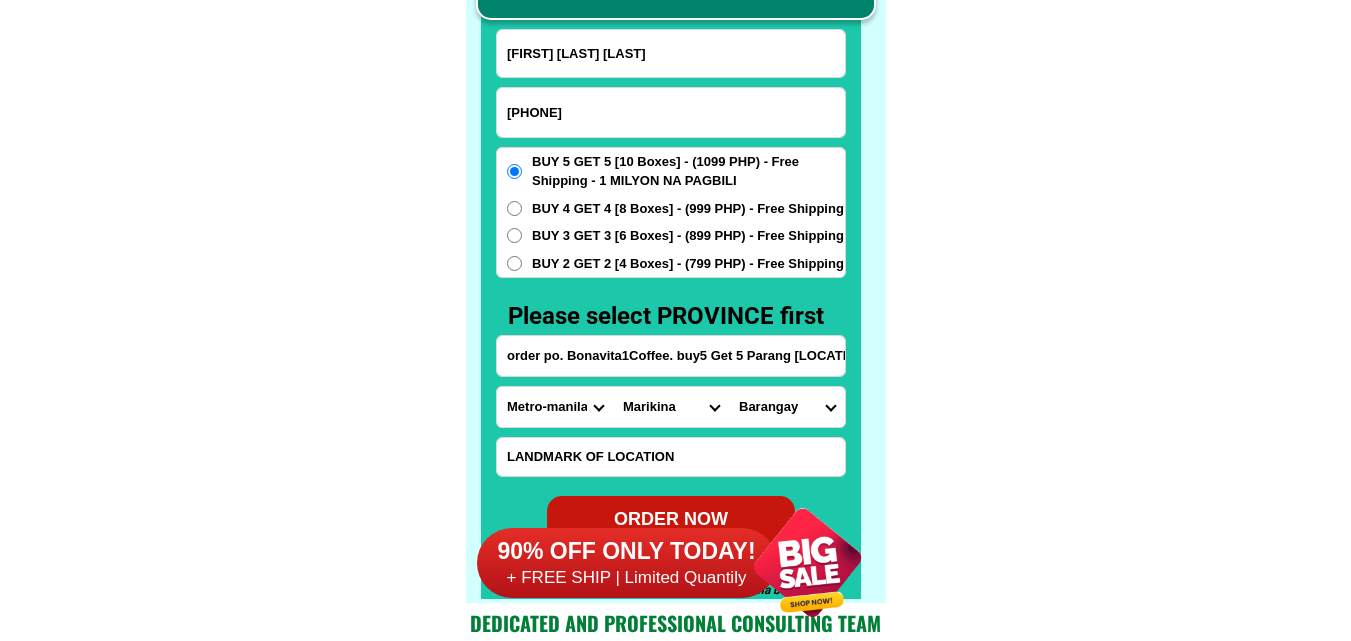 click on "Barangay Barangka Calumpang Concepcion dos Concepcion uno Fortune Industrial valley Jesus de la pena Malanday Marikina heights (concepcion) Nangka Parang San roque Santa elena Santo nino Sto nino Tanong Tumana" at bounding box center (787, 407) 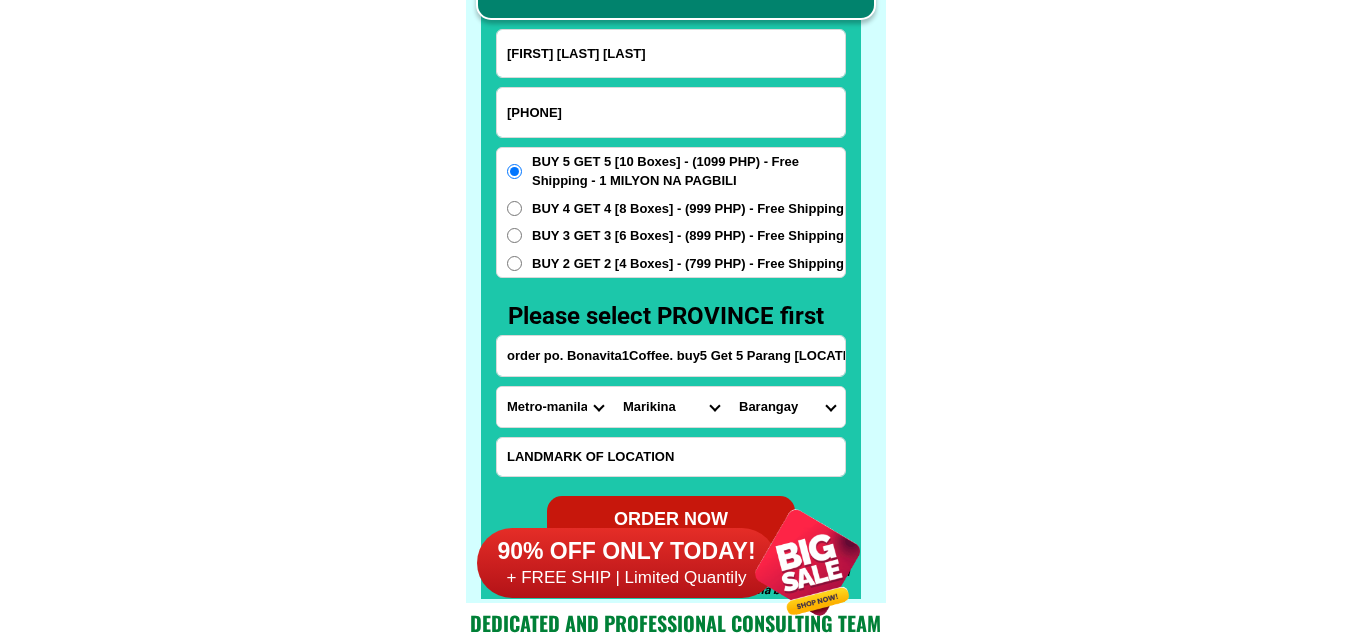 select on "63_21984654135" 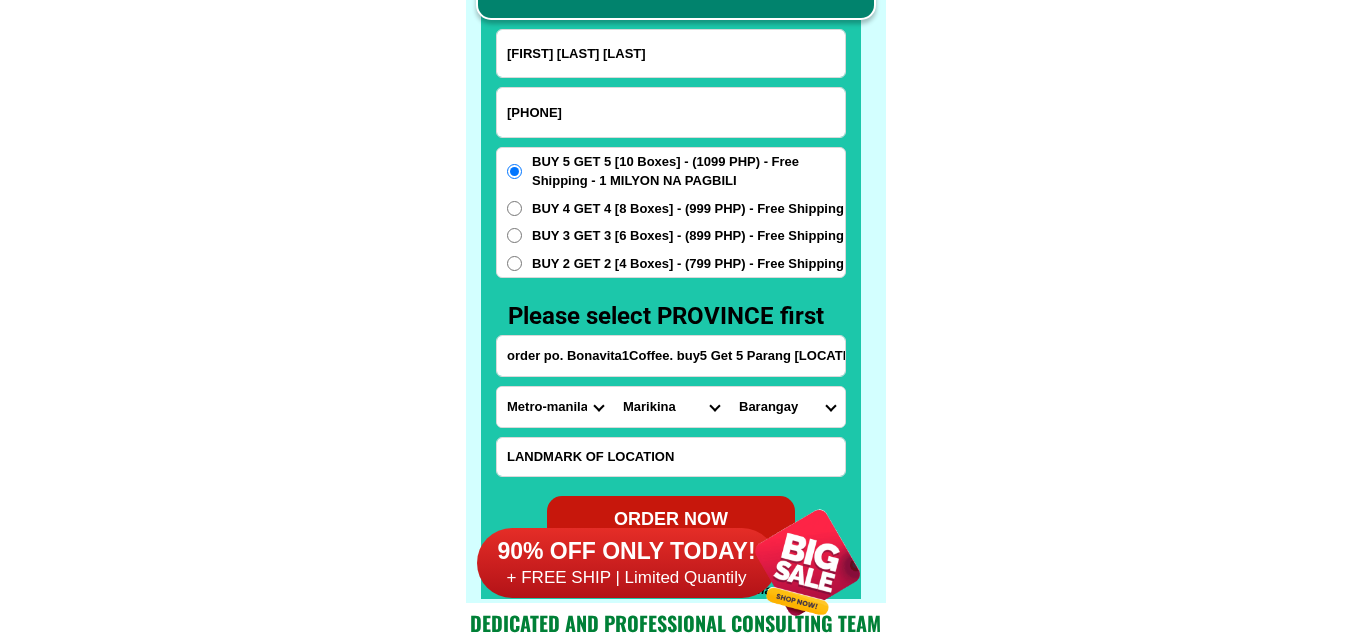 click on "Barangay Barangka Calumpang Concepcion dos Concepcion uno Fortune Industrial valley Jesus de la pena Malanday Marikina heights (concepcion) Nangka Parang San roque Santa elena Santo nino Sto nino Tanong Tumana" at bounding box center [787, 407] 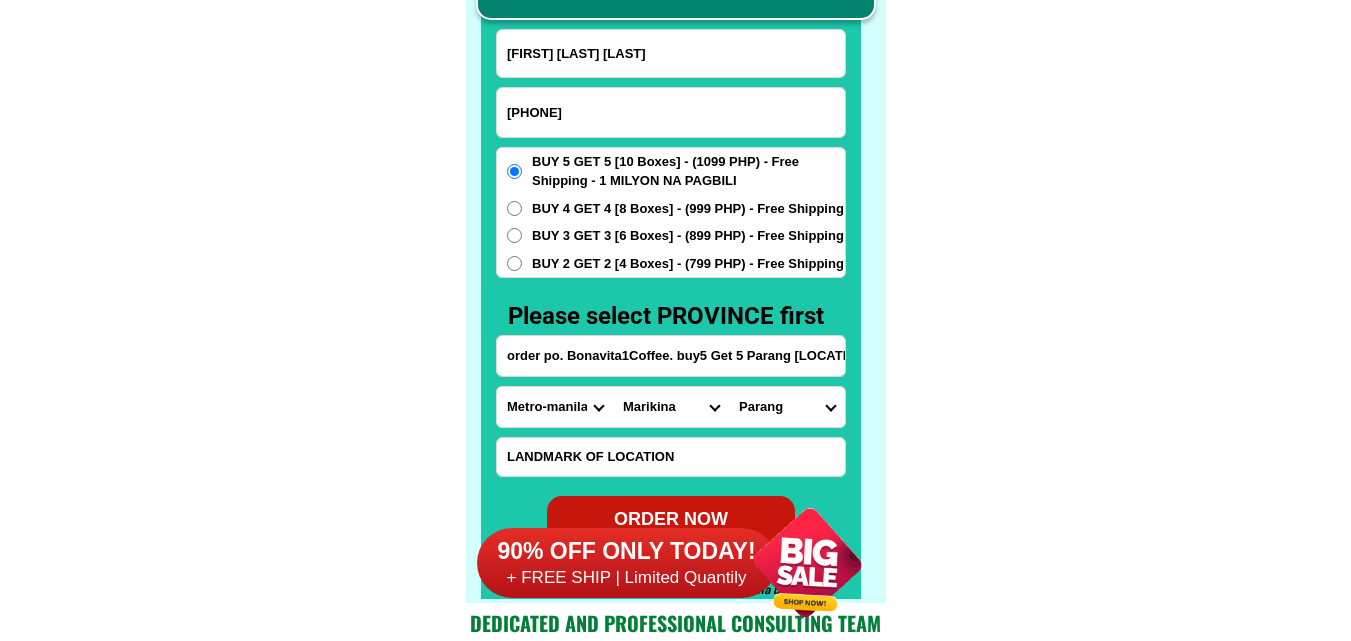 scroll, scrollTop: 15746, scrollLeft: 0, axis: vertical 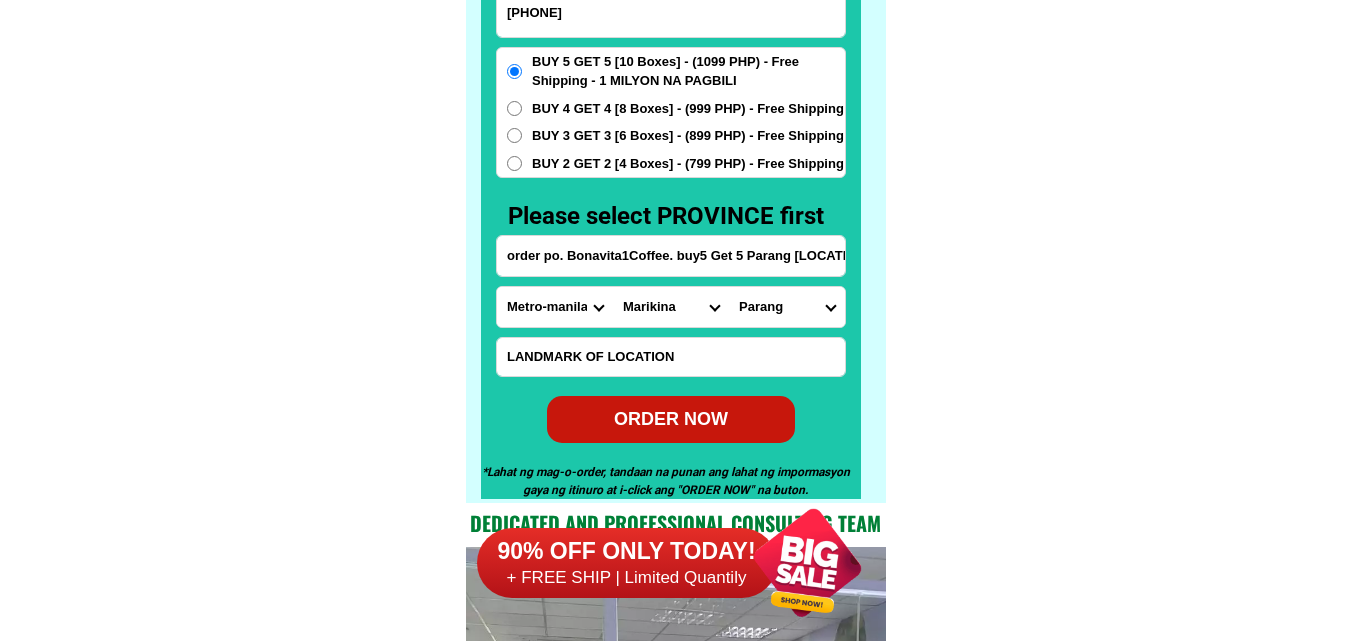 click on "ORDER NOW" at bounding box center (671, 419) 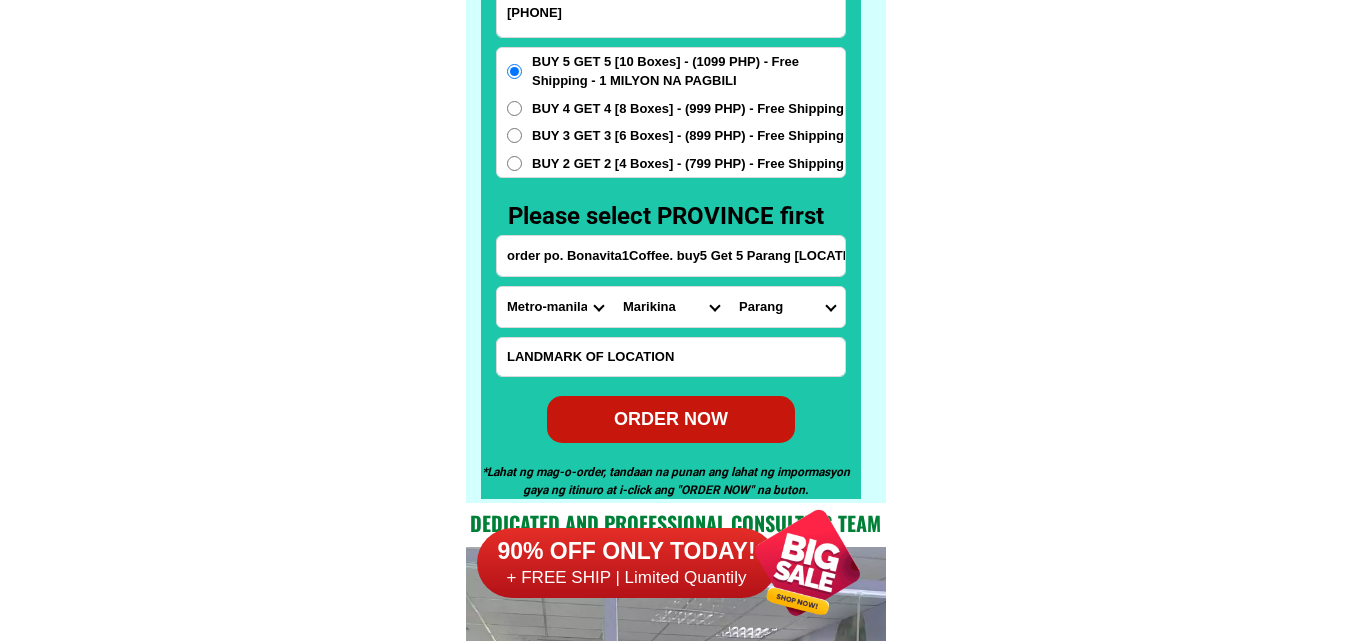 type on "Minda Magwili Chinilla" 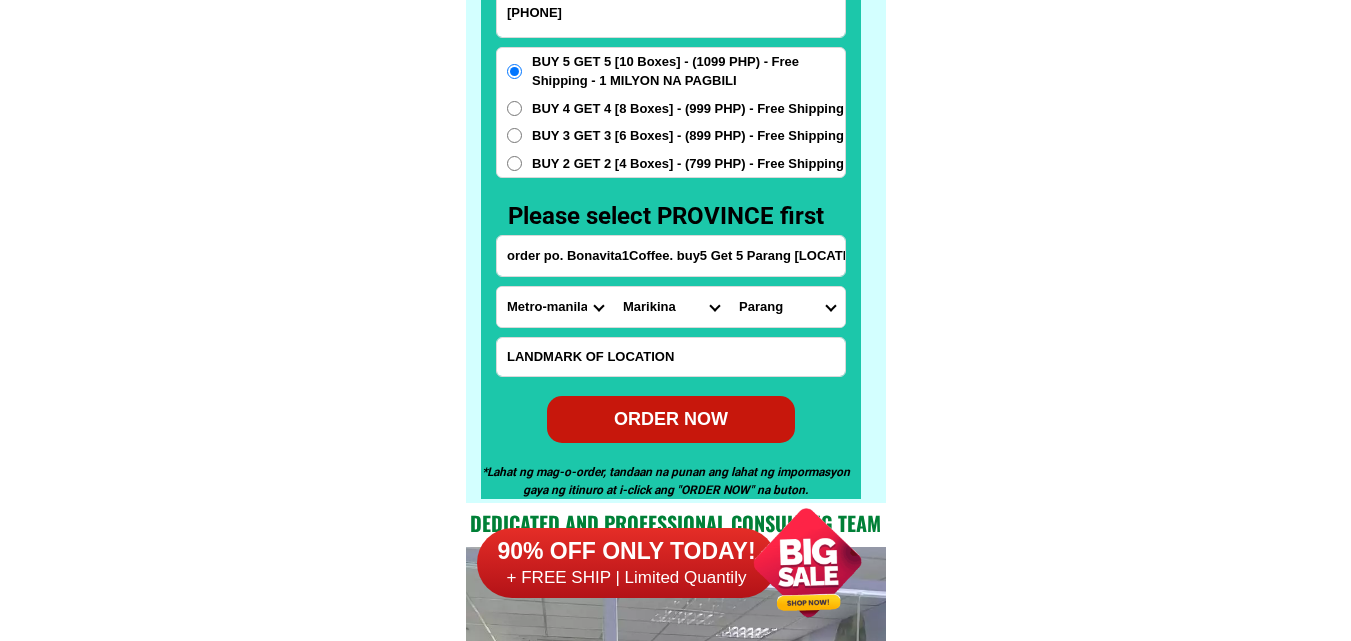 type on "09064968760" 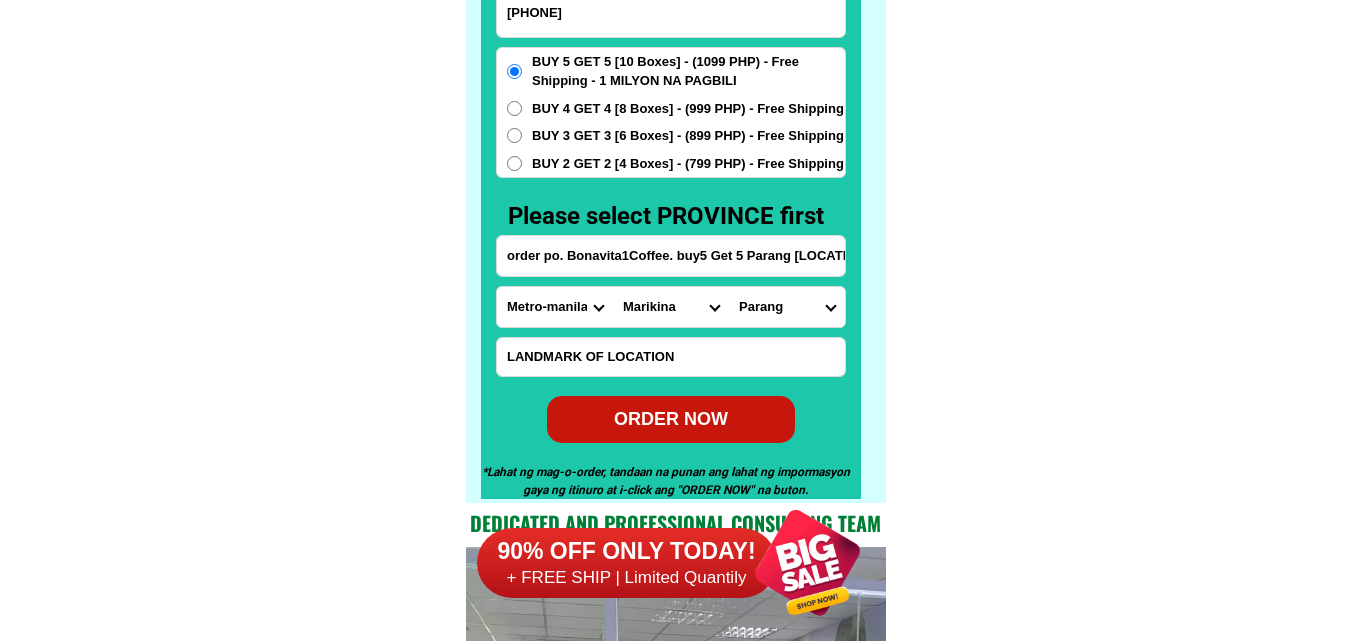 radio on "true" 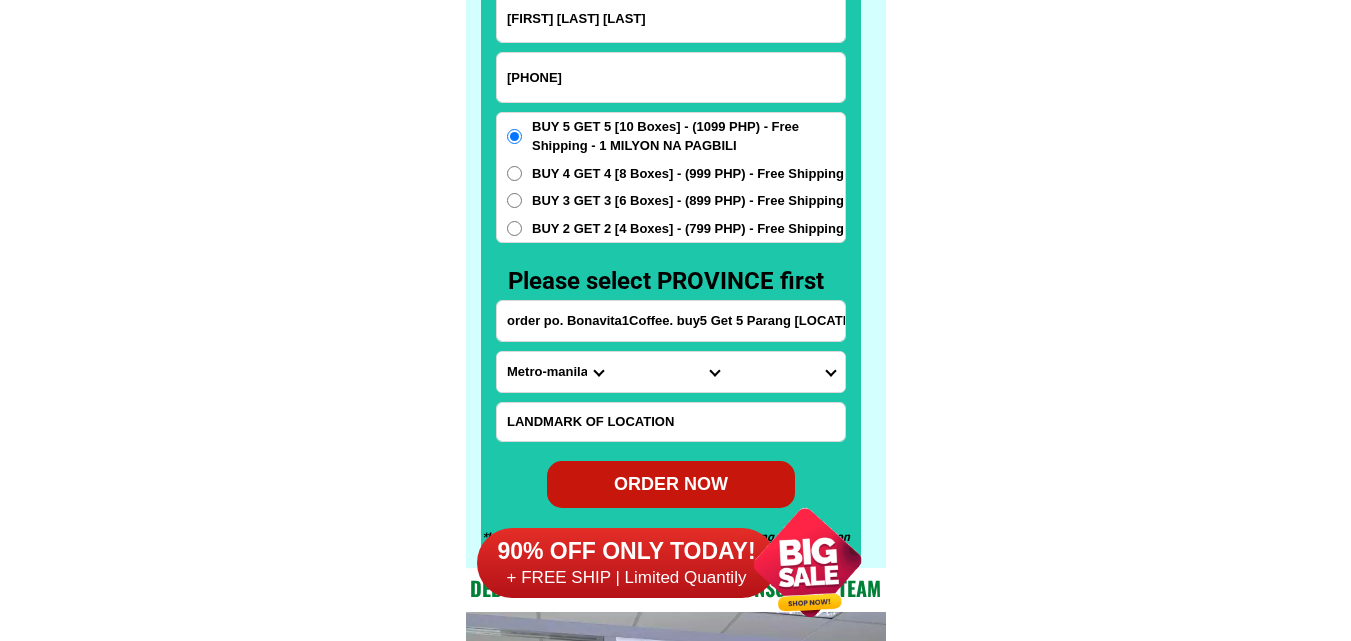 scroll, scrollTop: 15646, scrollLeft: 0, axis: vertical 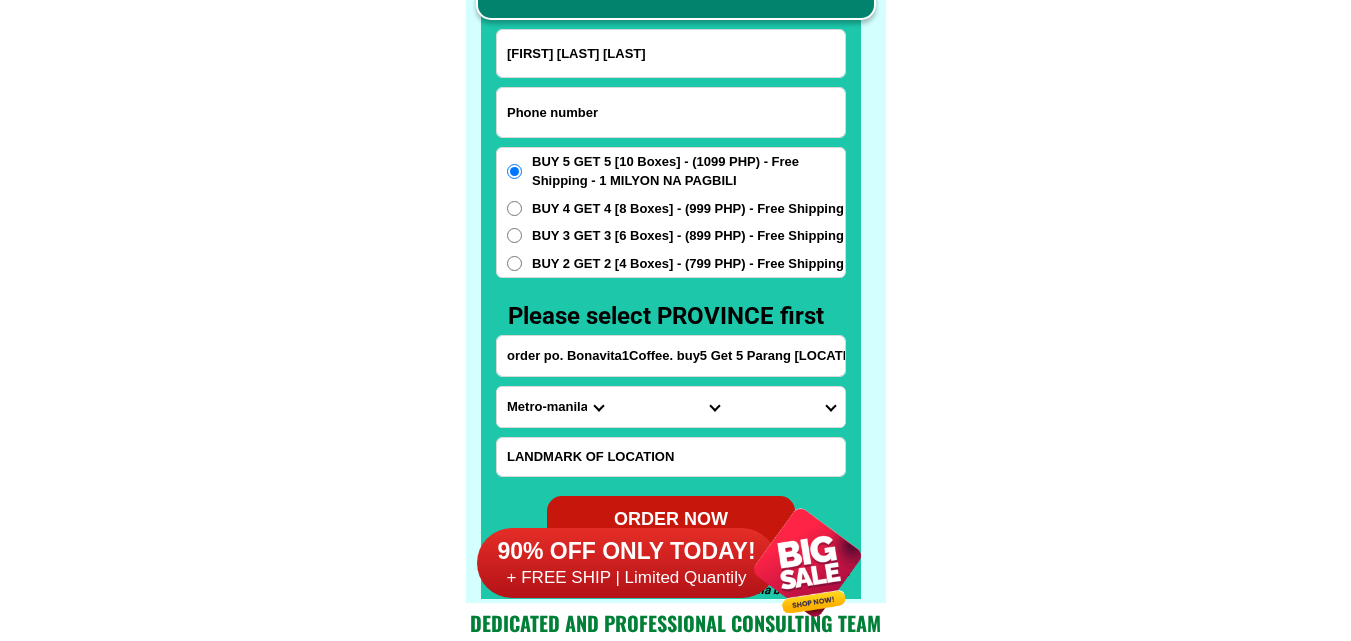 click at bounding box center (671, 112) 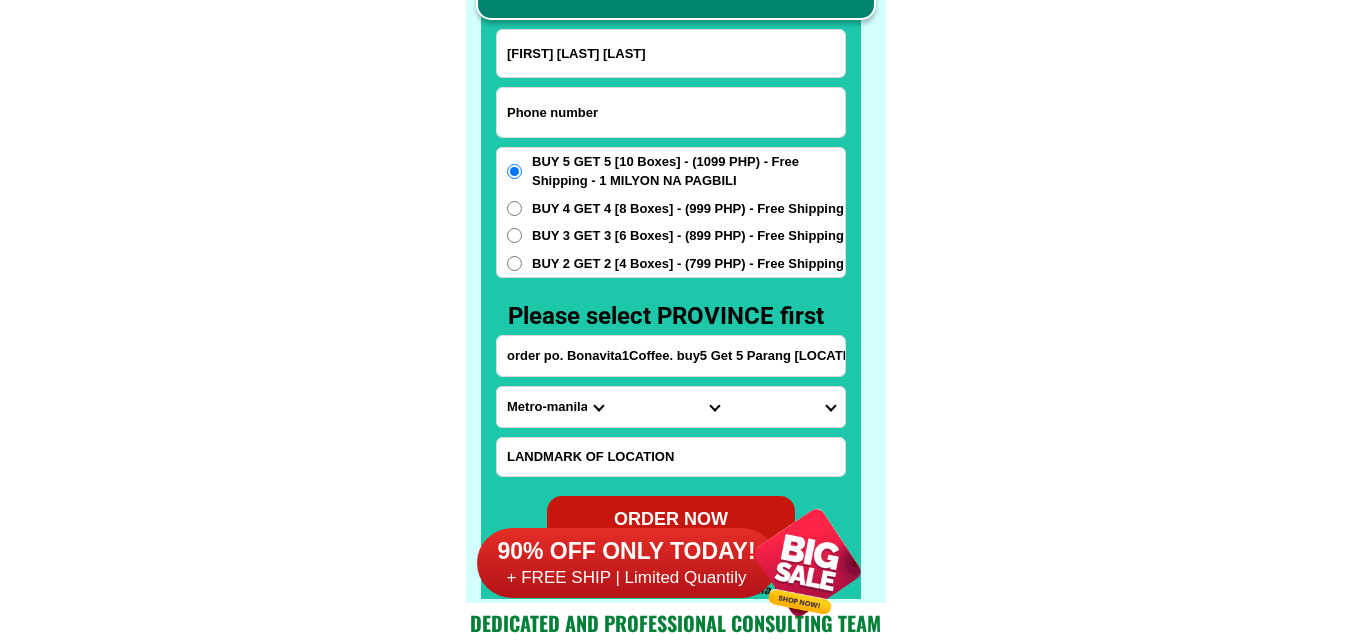 paste on "09530819418" 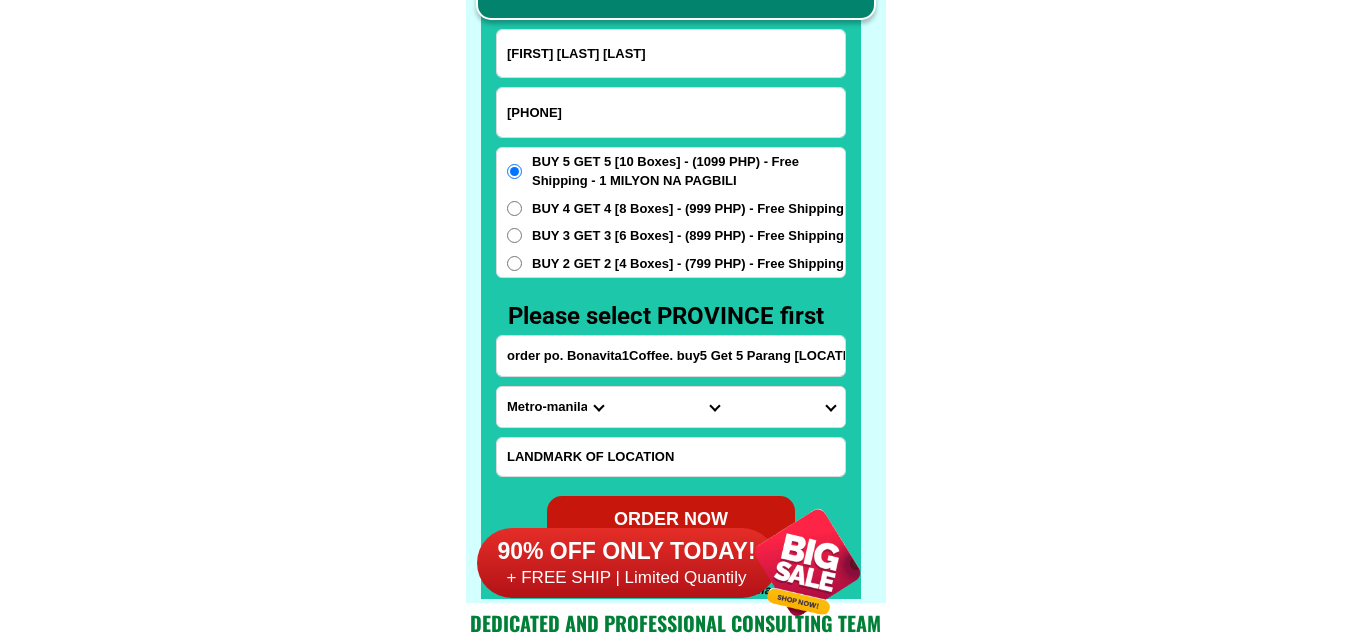 type on "09530819418" 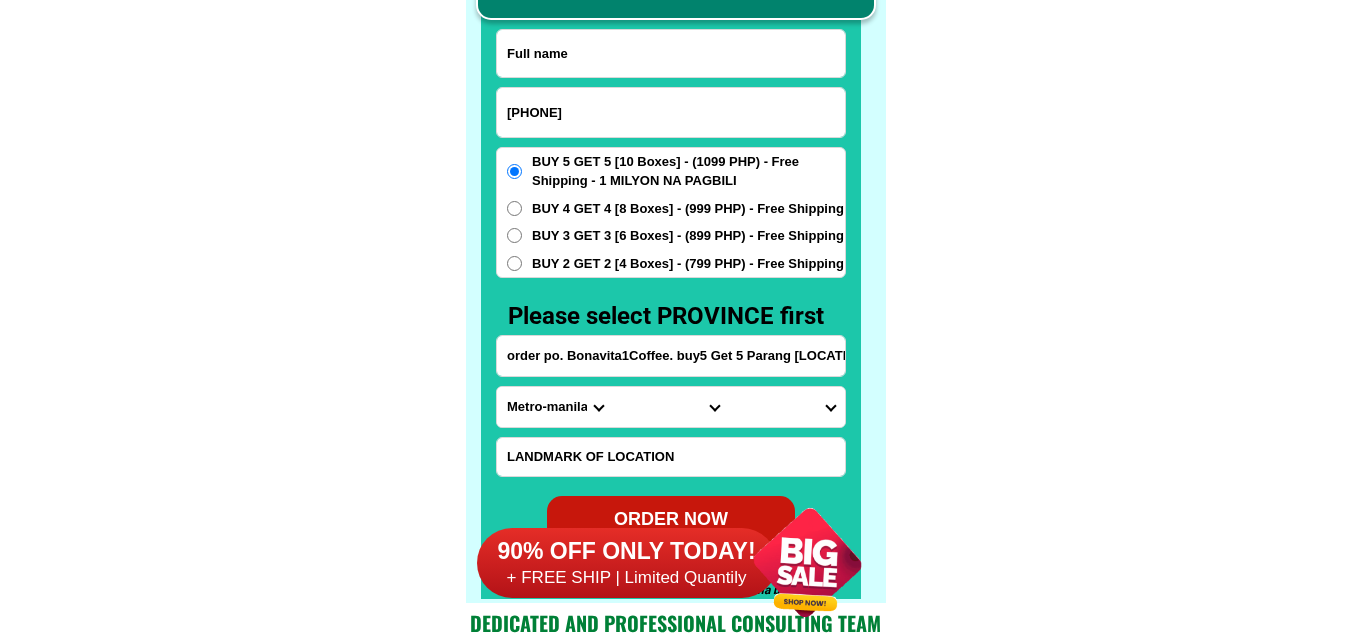click at bounding box center [671, 53] 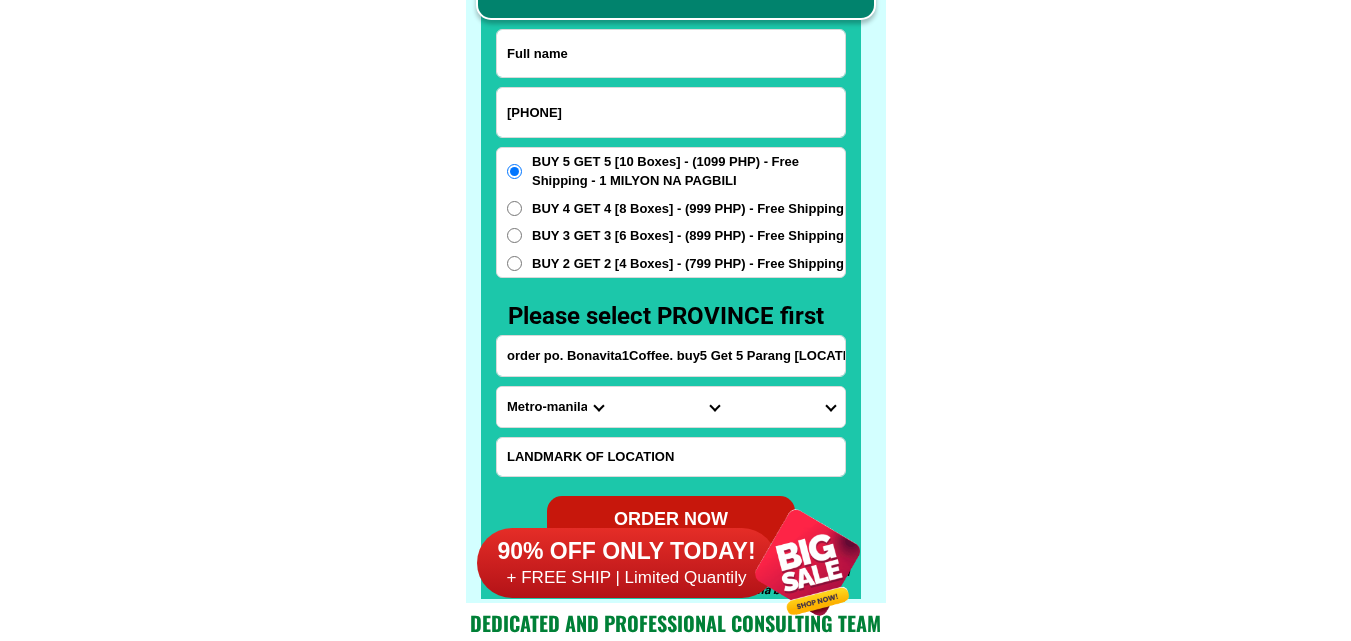 paste on "Milagros Gonzales Balaba" 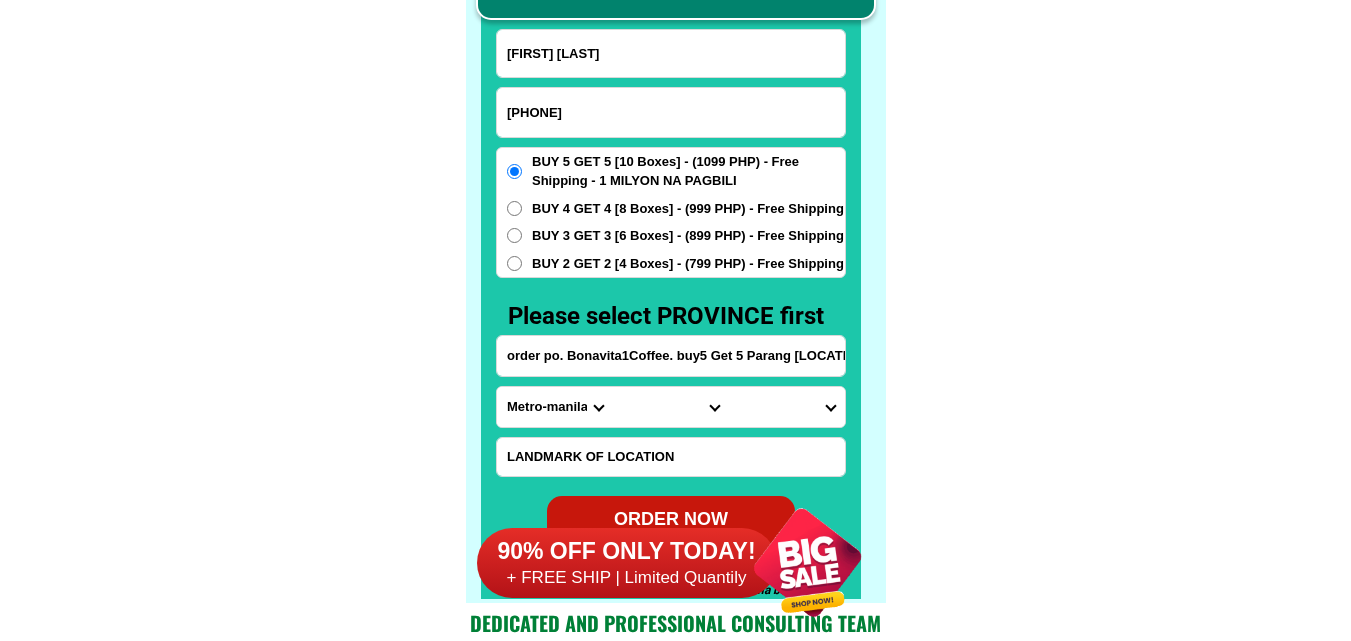 type on "Milagros Gonzales Balaba" 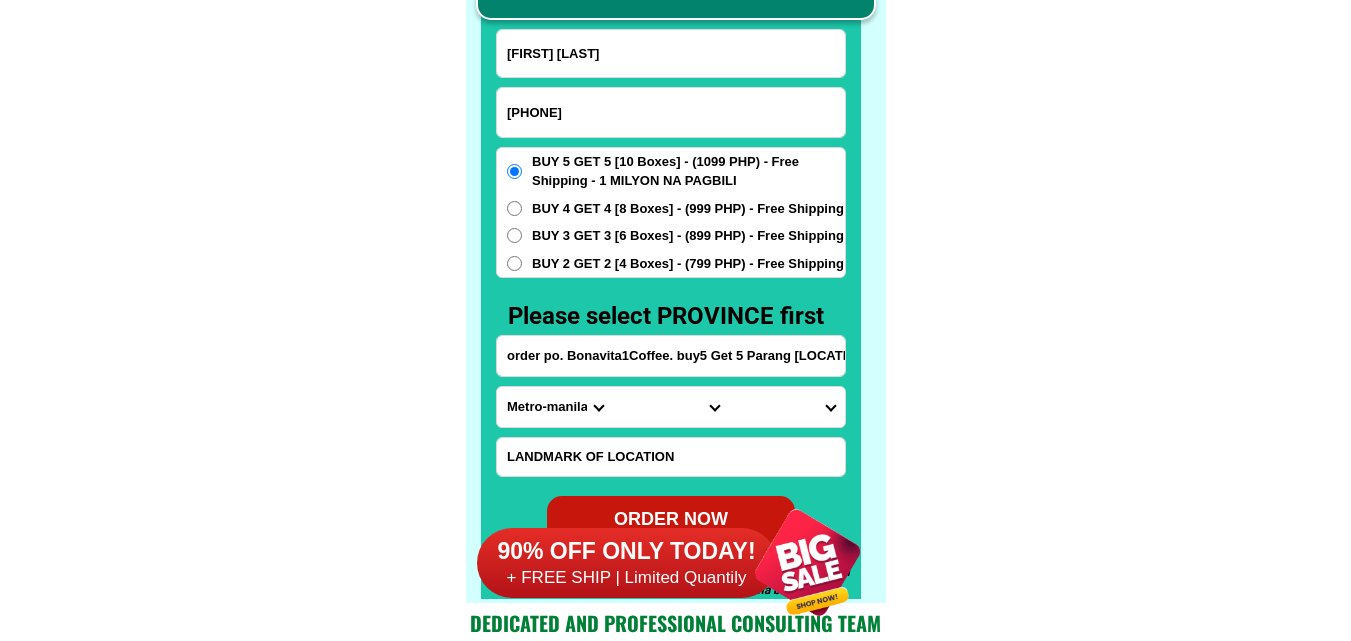 paste on "Barangay Pamahawan Bontoc southern leyte  Household oo28" 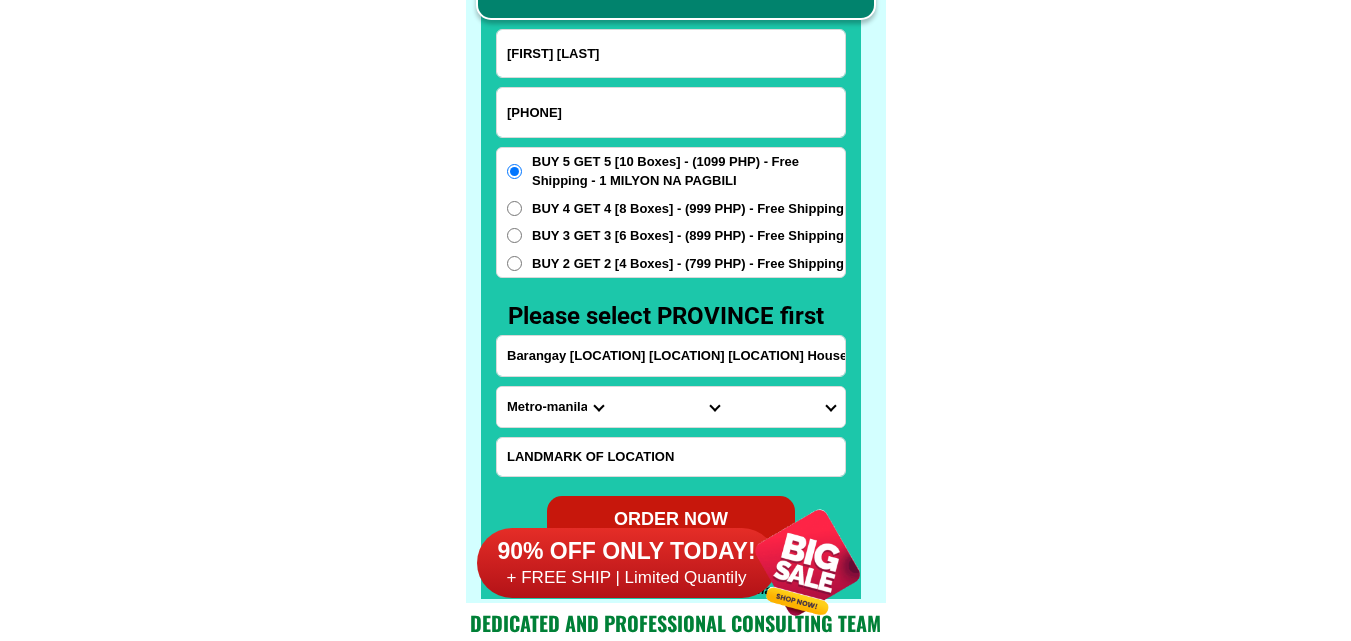 click on "Barangay Pamahawan Bontoc southern leyte  Household oo28" at bounding box center [671, 356] 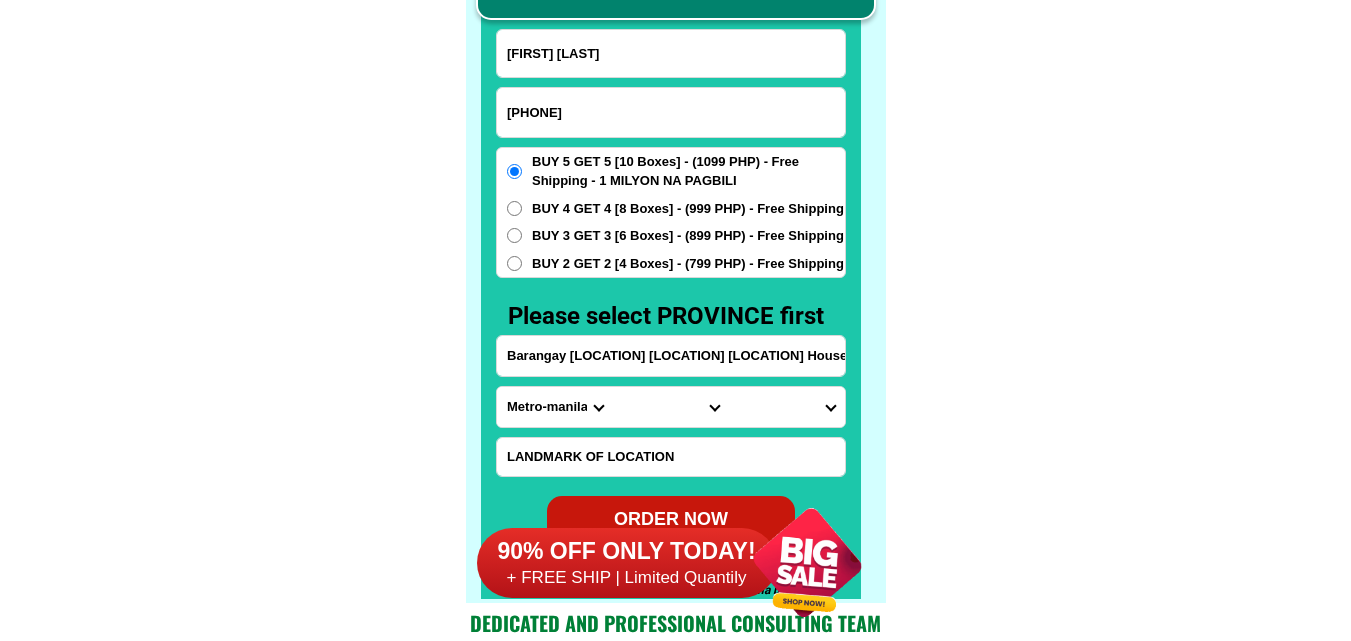 scroll, scrollTop: 0, scrollLeft: 49, axis: horizontal 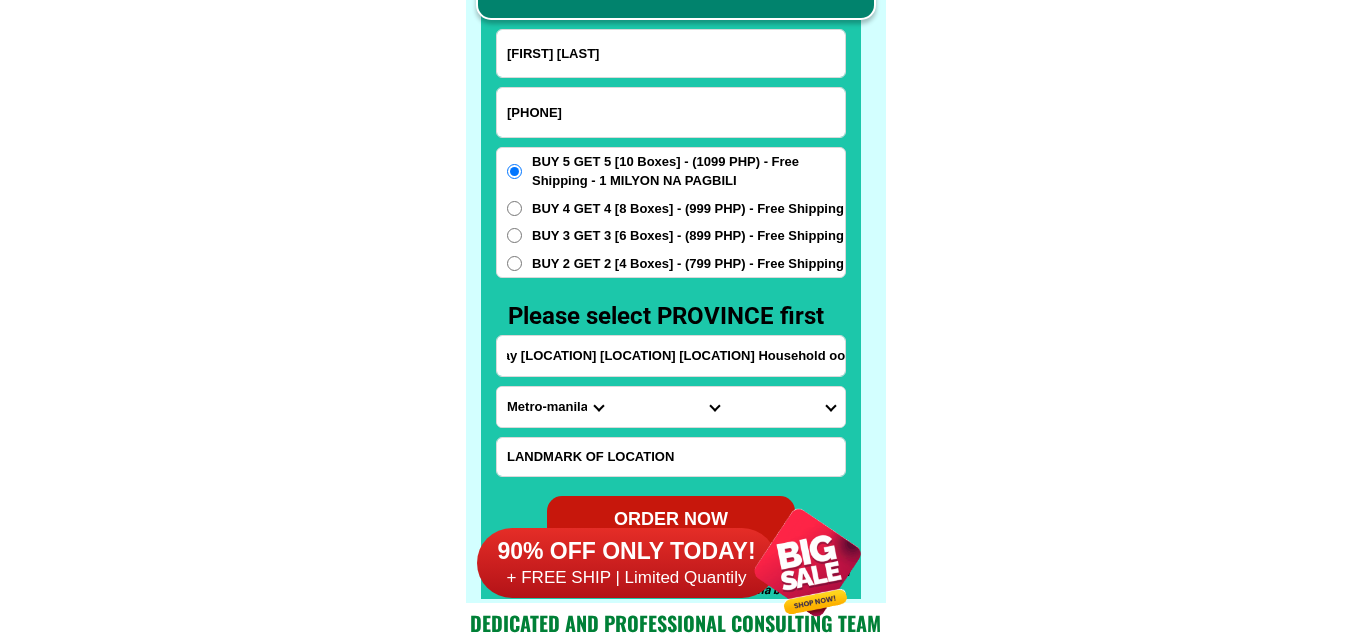 type on "Barangay Pamahawan Bontoc southern leyte  Household oo28" 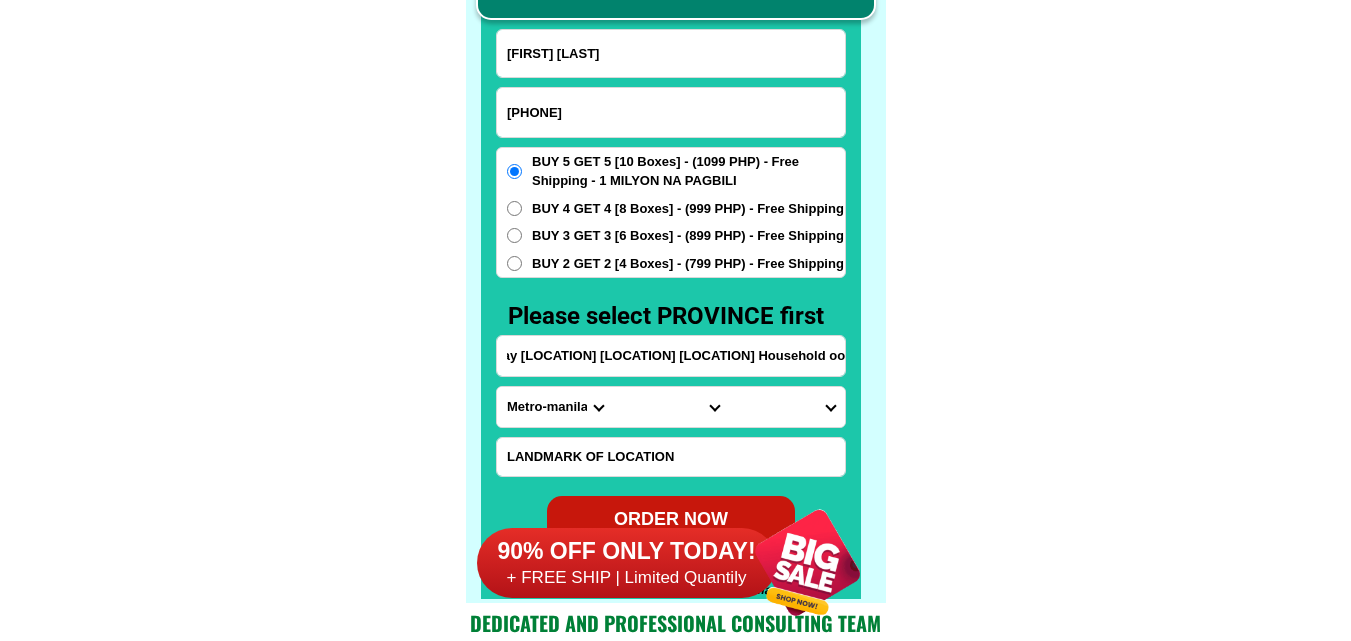 scroll, scrollTop: 0, scrollLeft: 0, axis: both 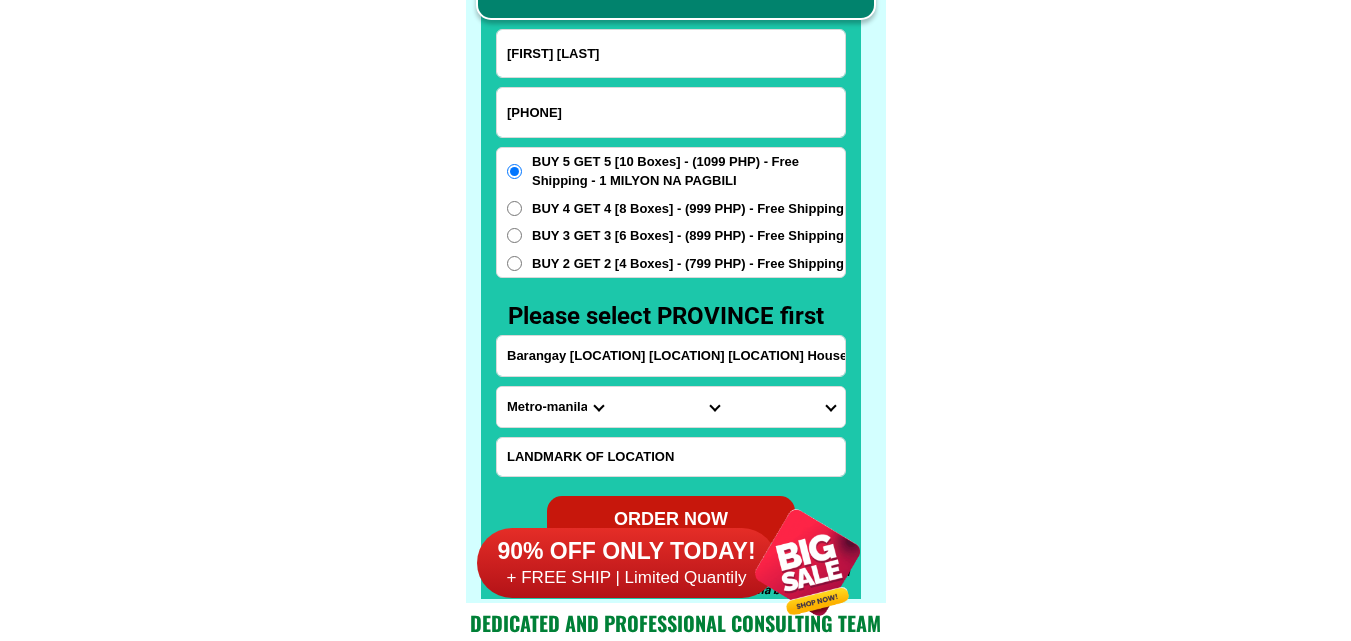 click on "Province Abra Agusan-del-norte Agusan-del-sur Aklan Albay Antique Apayao Aurora Basilan Bataan Batanes Batangas Benguet Biliran Bohol Bukidnon Bulacan Cagayan Camarines-norte Camarines-sur Camiguin Capiz Catanduanes Cavite Cebu Cotabato Davao-de-oro Davao-del-norte Davao-del-sur Davao-occidental Davao-oriental Dinagat-islands Eastern-samar Guimaras Ifugao Ilocos-norte Ilocos-sur Iloilo Isabela Kalinga La-union Laguna Lanao-del-norte Lanao-del-sur Leyte Maguindanao Marinduque Masbate Metro-manila Misamis-occidental Misamis-oriental Mountain-province Negros-occidental Negros-oriental Northern-samar Nueva-ecija Nueva-vizcaya Occidental-mindoro Oriental-mindoro Palawan Pampanga Pangasinan Quezon Quirino Rizal Romblon Sarangani Siquijor Sorsogon South-cotabato Southern-leyte Sultan-kudarat Sulu Surigao-del-norte Surigao-del-sur Tarlac Tawi-tawi Western-samar Zambales Zamboanga-del-norte Zamboanga-del-sur Zamboanga-sibugay" at bounding box center [555, 407] 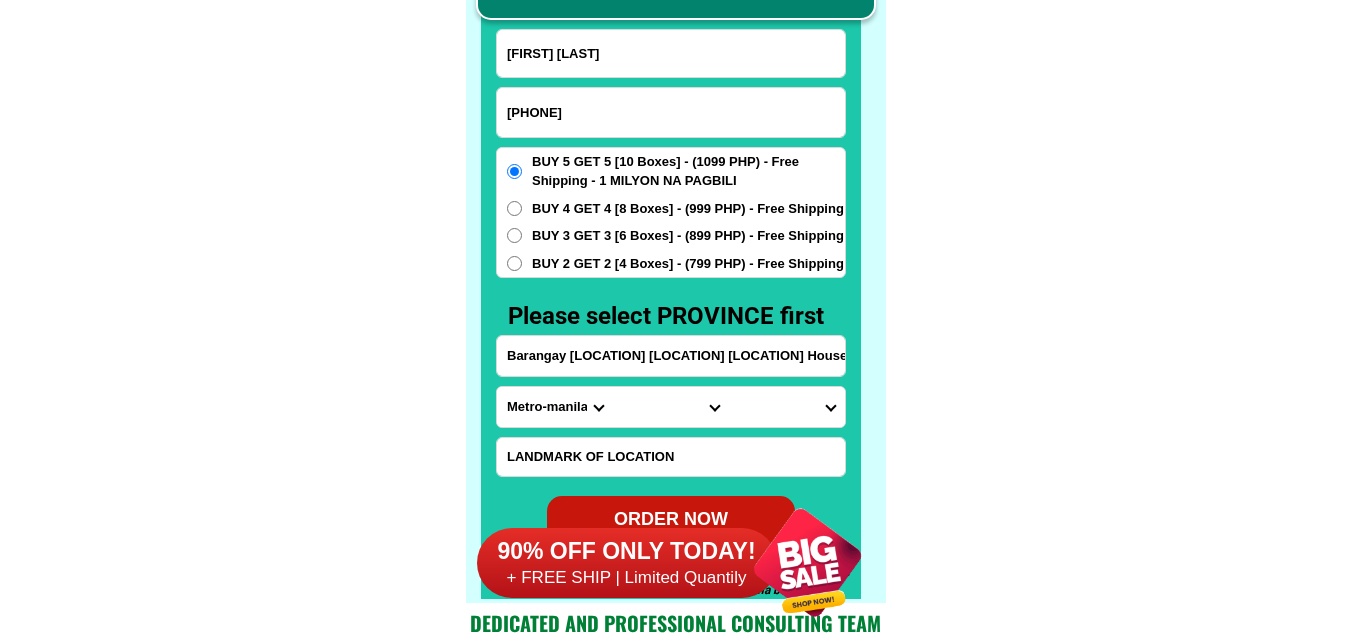 select on "63_976" 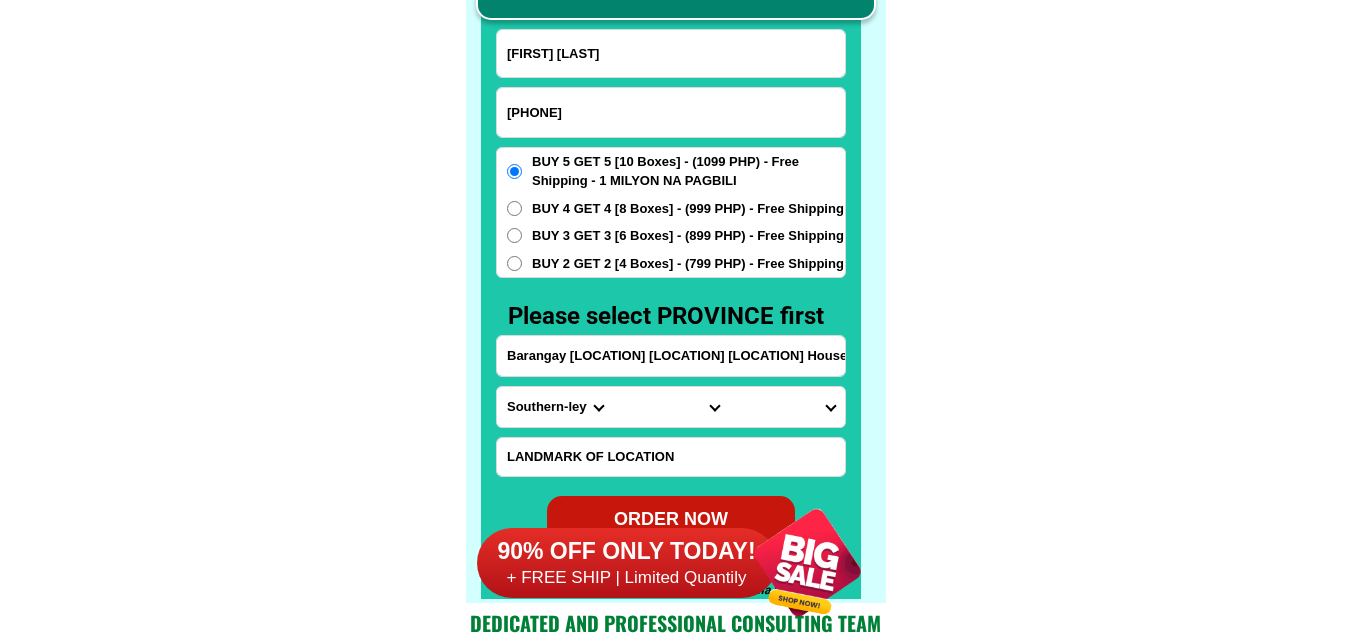 click on "Province Abra Agusan-del-norte Agusan-del-sur Aklan Albay Antique Apayao Aurora Basilan Bataan Batanes Batangas Benguet Biliran Bohol Bukidnon Bulacan Cagayan Camarines-norte Camarines-sur Camiguin Capiz Catanduanes Cavite Cebu Cotabato Davao-de-oro Davao-del-norte Davao-del-sur Davao-occidental Davao-oriental Dinagat-islands Eastern-samar Guimaras Ifugao Ilocos-norte Ilocos-sur Iloilo Isabela Kalinga La-union Laguna Lanao-del-norte Lanao-del-sur Leyte Maguindanao Marinduque Masbate Metro-manila Misamis-occidental Misamis-oriental Mountain-province Negros-occidental Negros-oriental Northern-samar Nueva-ecija Nueva-vizcaya Occidental-mindoro Oriental-mindoro Palawan Pampanga Pangasinan Quezon Quirino Rizal Romblon Sarangani Siquijor Sorsogon South-cotabato Southern-leyte Sultan-kudarat Sulu Surigao-del-norte Surigao-del-sur Tarlac Tawi-tawi Western-samar Zambales Zamboanga-del-norte Zamboanga-del-sur Zamboanga-sibugay" at bounding box center (555, 407) 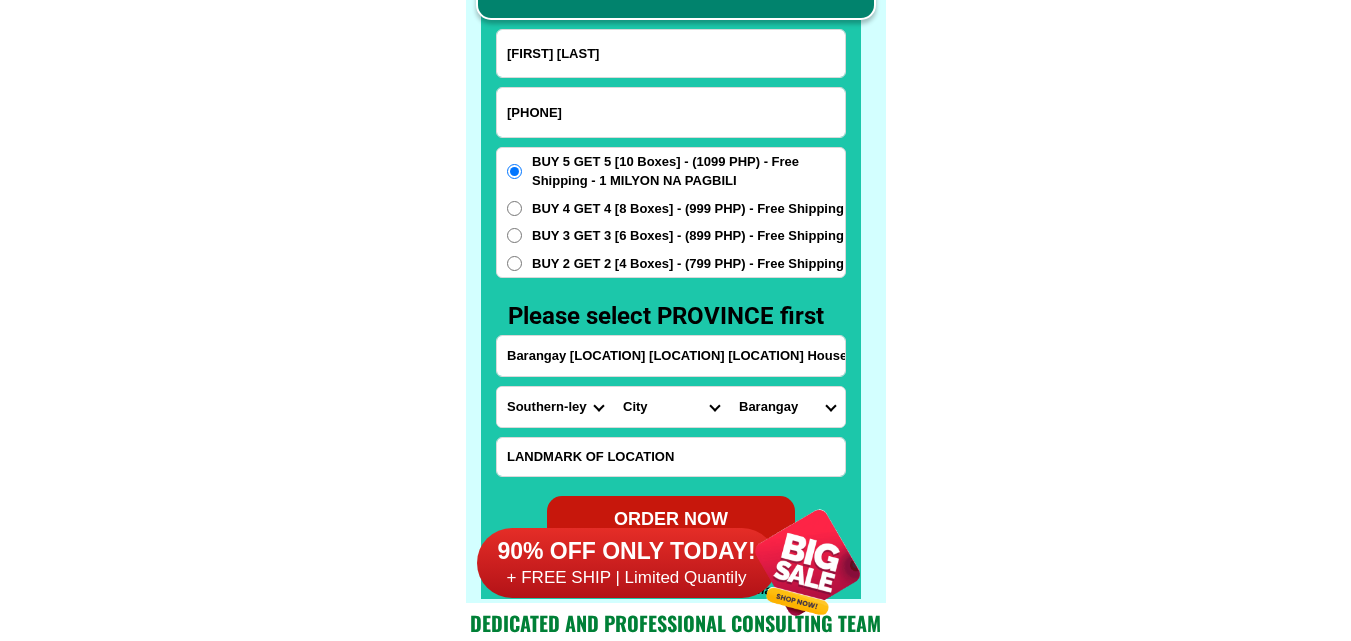 click on "City Anahawan Hinunangan Hinundayan Libagon Limasawa Maasin-city Macrohon Pintuyan Saint-bernard San-ricardo Silago Southern-leyte-bontoc Southern-leyte-liloan Southern-leyte-maasin Southern-leyte-malitbog Southern-leyte-padre-burgos Southern-leyte-san-francisco Southern-leyte-san-juan Southern-leyte-sogod Tomas-oppus" at bounding box center (671, 407) 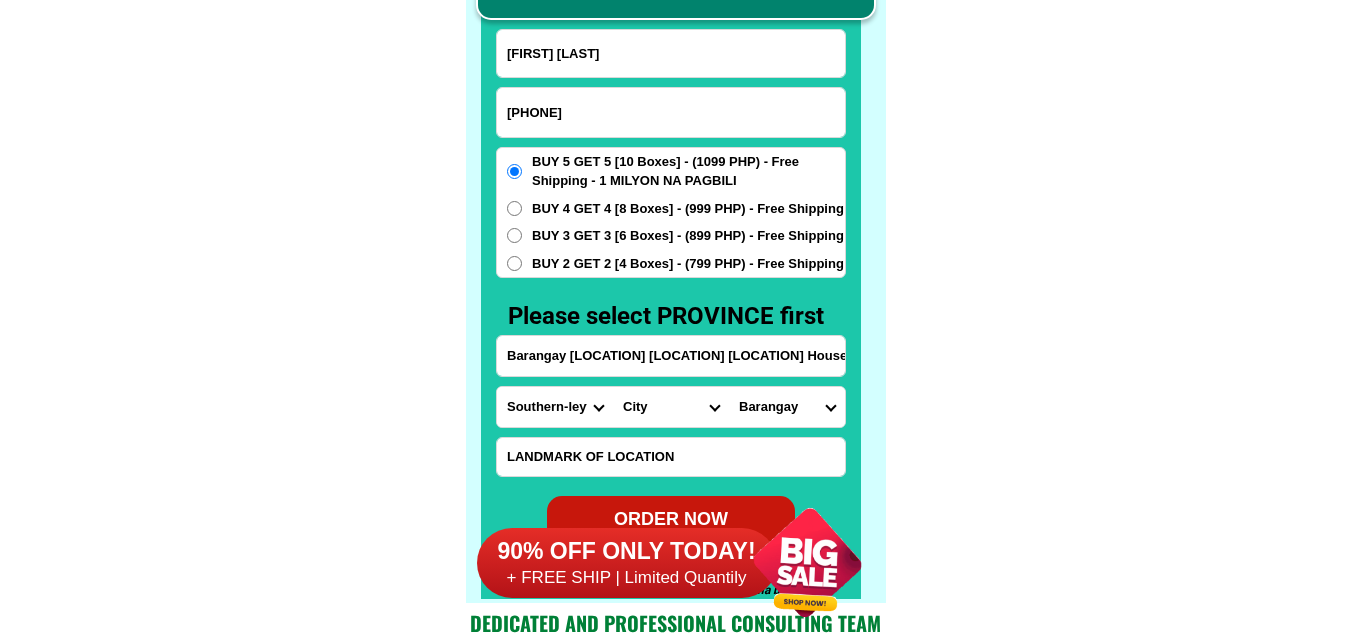 select on "63_9767944" 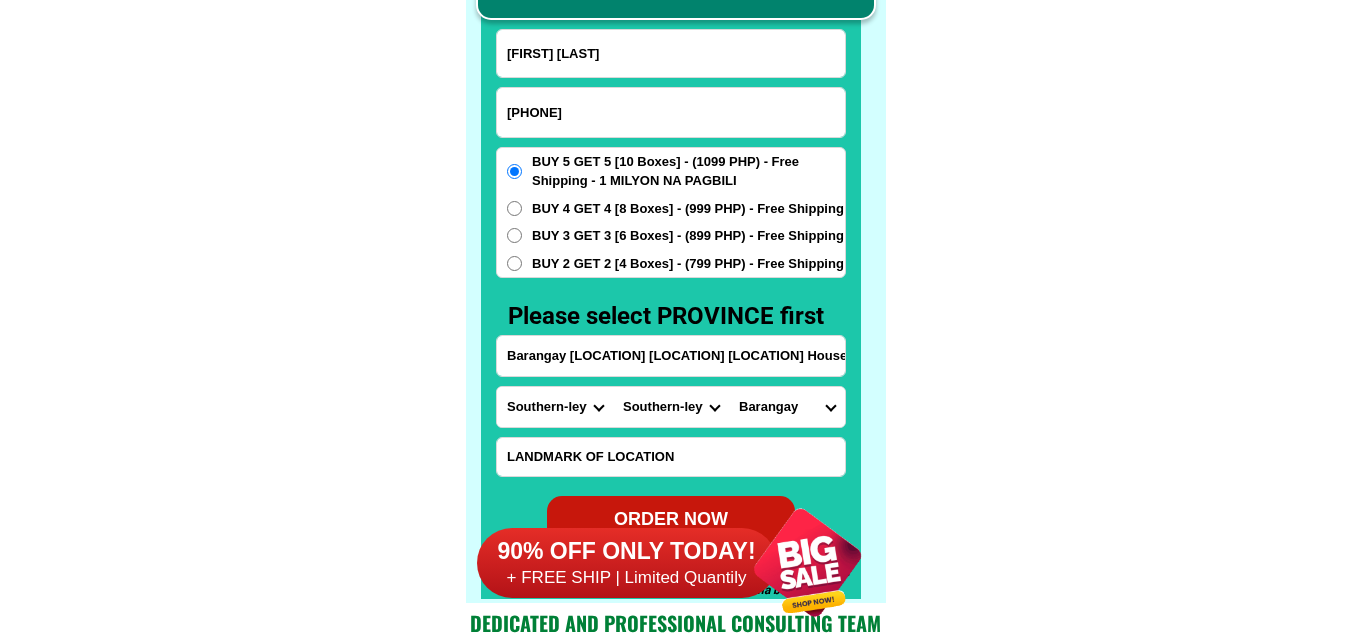 click on "City Anahawan Hinunangan Hinundayan Libagon Limasawa Maasin-city Macrohon Pintuyan Saint-bernard San-ricardo Silago Southern-leyte-bontoc Southern-leyte-liloan Southern-leyte-maasin Southern-leyte-malitbog Southern-leyte-padre-burgos Southern-leyte-san-francisco Southern-leyte-san-juan Southern-leyte-sogod Tomas-oppus" at bounding box center (671, 407) 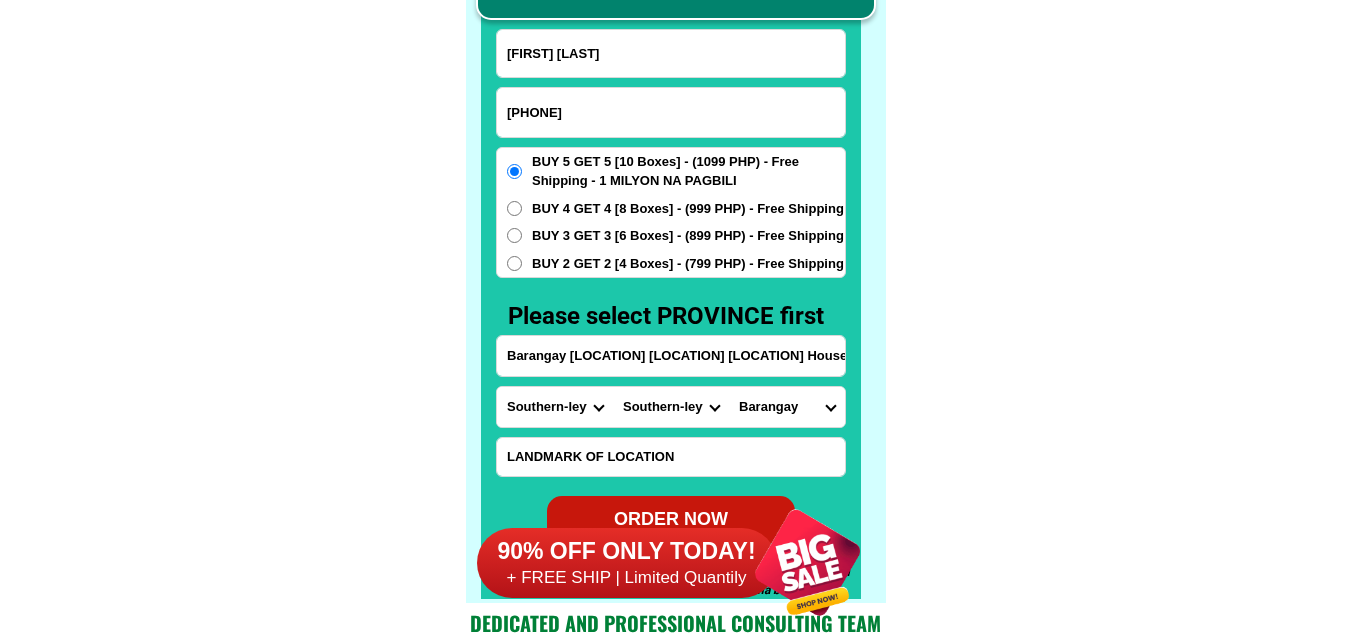 click on "Barangay Anahao Banahao Baugo Beniton Buenavista Bunga Casao Catmon Catoogan Cawayanan Dao Divisoria Esperanza Guinsangaan Hibagwan Hilaan Himakilo Hitawos Lanao Lawgawan Mahayahay Malbago Mauylab Olisihan Paku Pamahawan Pamigsian Pangi Poblacion Pong-on Sampongon San ramon San vicente Santa cruz Santo nino Taa Talisay Taytagan Tuburan Union" at bounding box center [787, 407] 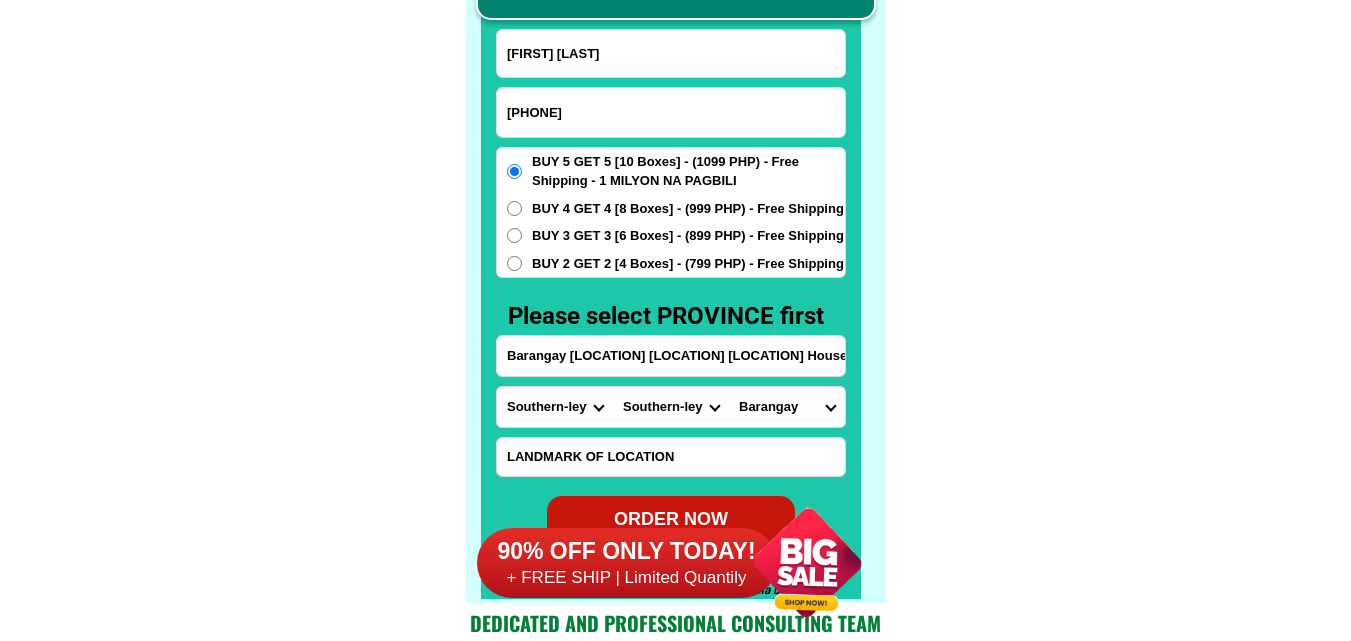 select on "63_97679446610" 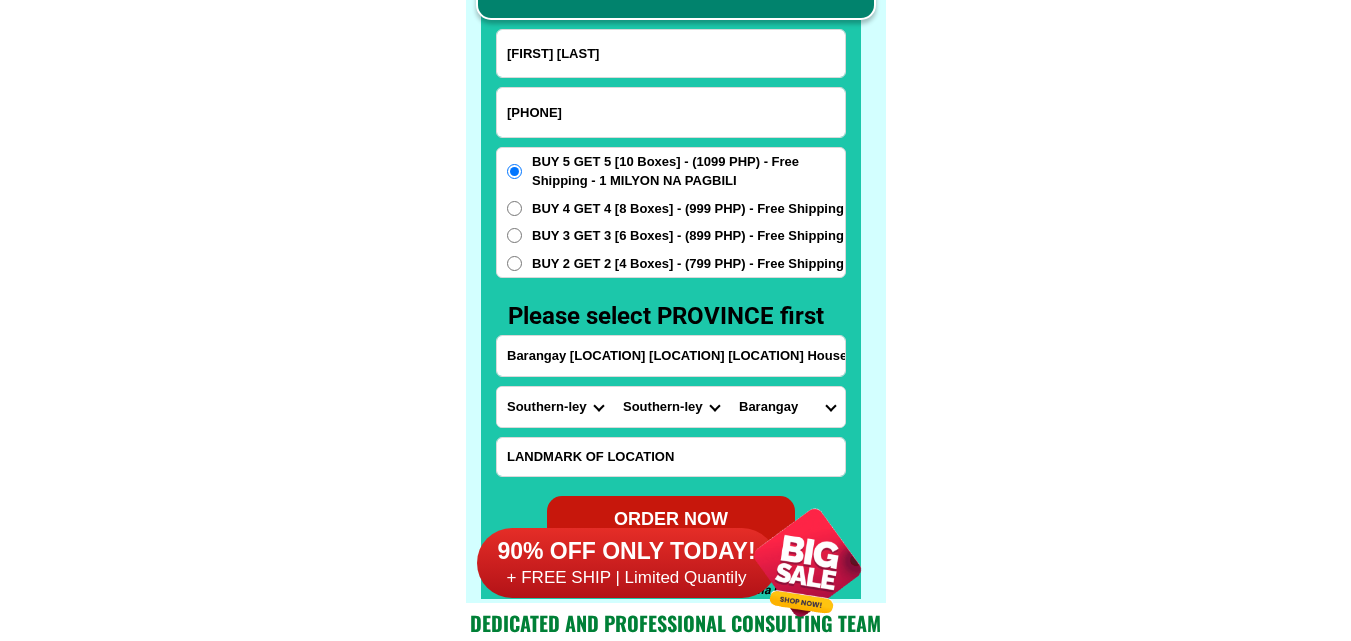 click on "Barangay Anahao Banahao Baugo Beniton Buenavista Bunga Casao Catmon Catoogan Cawayanan Dao Divisoria Esperanza Guinsangaan Hibagwan Hilaan Himakilo Hitawos Lanao Lawgawan Mahayahay Malbago Mauylab Olisihan Paku Pamahawan Pamigsian Pangi Poblacion Pong-on Sampongon San ramon San vicente Santa cruz Santo nino Taa Talisay Taytagan Tuburan Union" at bounding box center (787, 407) 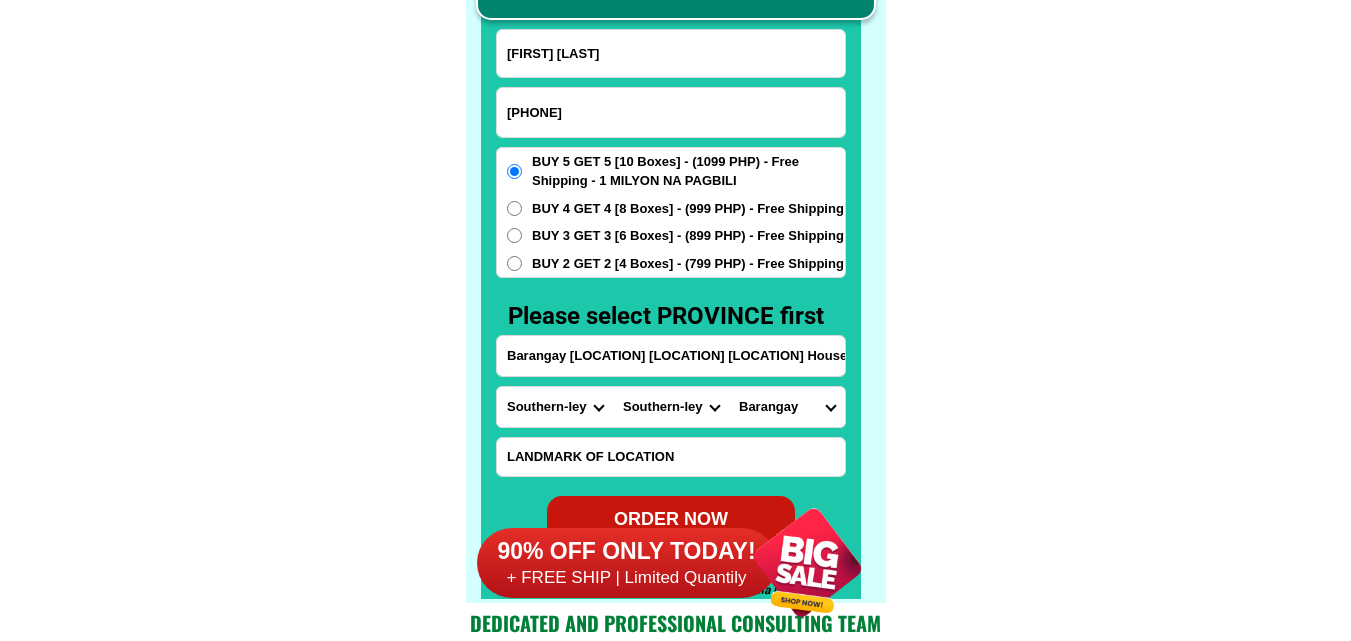 click on "FREE SHIPPING NATIONWIDE Contact Review Introduction Product BONA VITA COFFEE Comprehensive health protection solution
Research by Dr. Willie Ong and Dr. Liza Ong ✅ 𝙰𝚗𝚝𝚒 𝙲𝚊𝚗𝚌𝚎𝚛 ✅ 𝙰𝚗𝚝𝚒 𝚂𝚝𝚛𝚘𝚔𝚎
✅ 𝙰𝚗𝚝𝚒 𝙳𝚒𝚊𝚋𝚎𝚝𝚒𝚌 ✅ 𝙳𝚒𝚊𝚋𝚎𝚝𝚎𝚜 FAKE VS ORIGINAL Noon: nagkaroon ng cancer, hindi makalakad ng normal pagkatapos: uminom ng Bonavita dalawang beses sa isang araw, maaaring maglakad nang mag-isa, bawasan ang mga sintomas ng kanser The product has been certified for
safety and effectiveness Prevent and combat signs of diabetes, hypertension, and cardiovascular diseases Helps strengthen bones and joints Prevent cancer Reduce excess fat Anti-aging BONAVITA CAFE WITH HYDROLYZED COLLAGEN Enemy of the cause of disease LIZA ONG Doc Nutrition Department of Philippines General Hospital shared that BONA VITA CAFE sprouts are the panacea in anti - aging and anti-disease. Start After 1 week" at bounding box center (675, -6201) 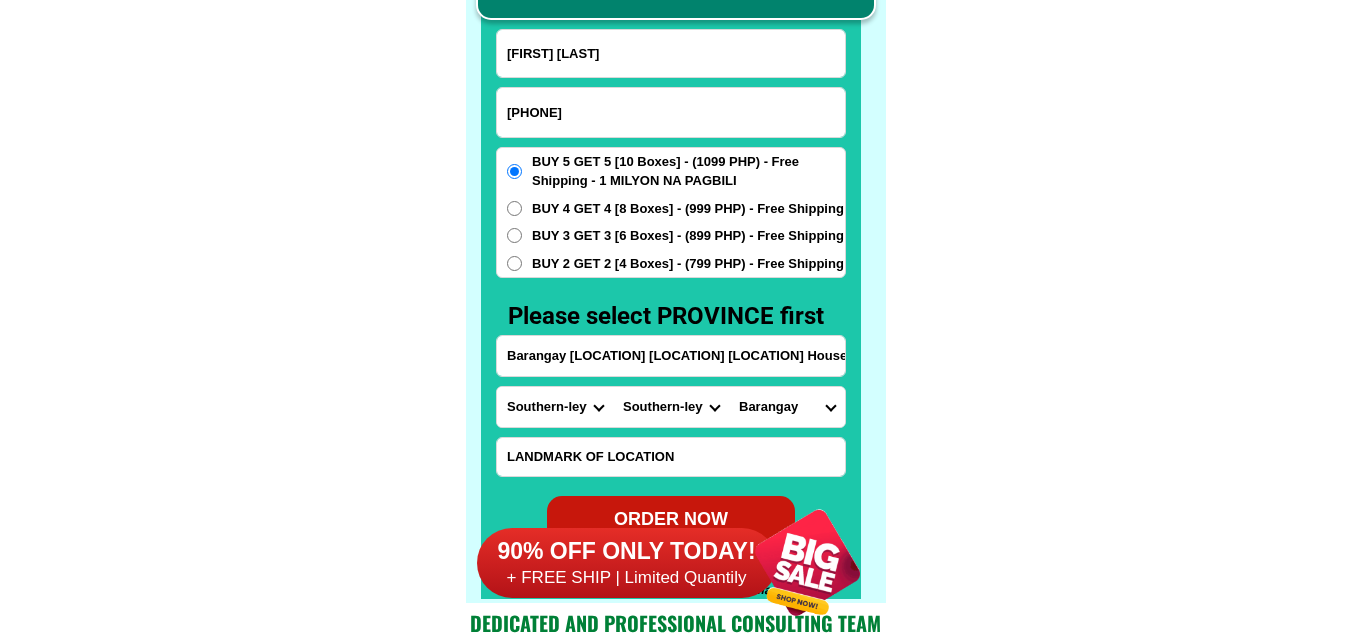 scroll, scrollTop: 15746, scrollLeft: 0, axis: vertical 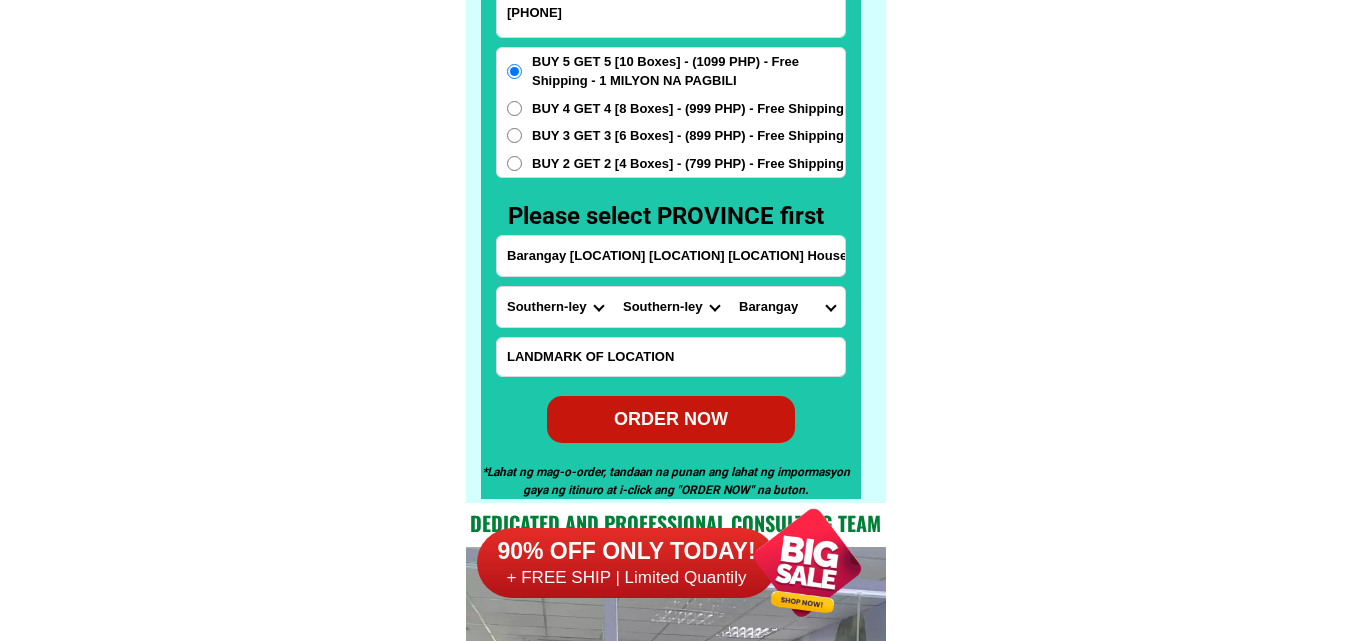 click on "BUY 2 GET 2 [4 Boxes] - (799 PHP) - Free Shipping" at bounding box center [688, 164] 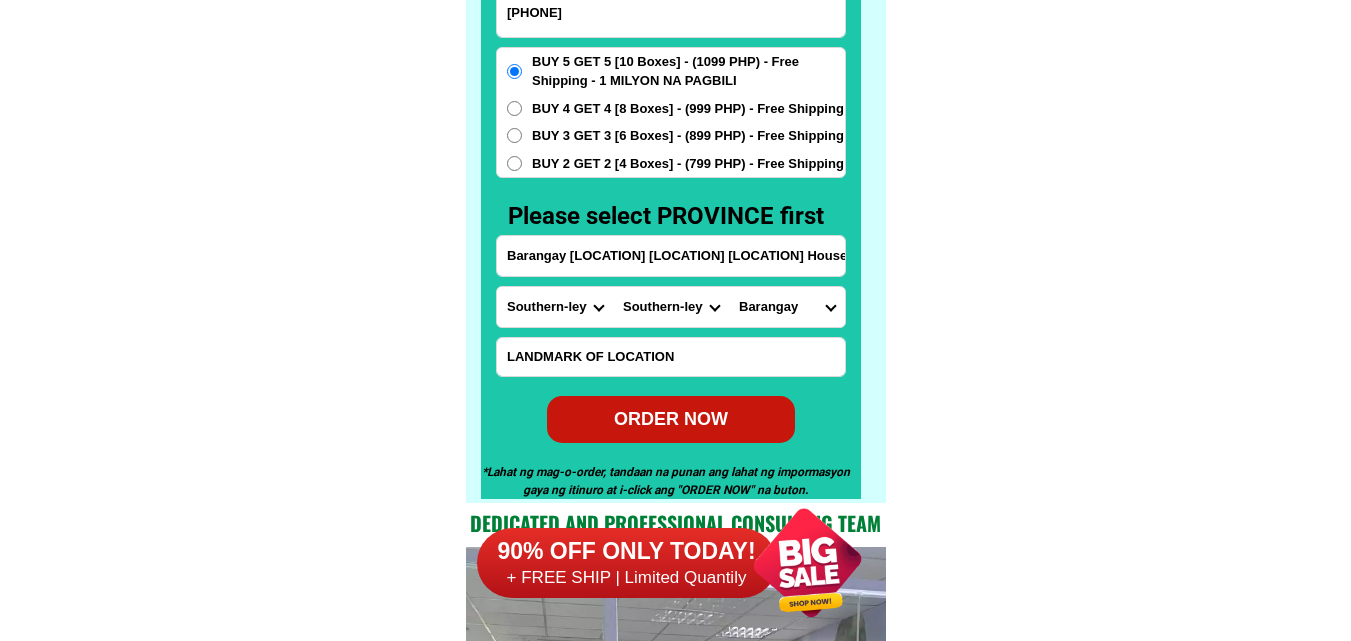 click on "BUY 2 GET 2 [4 Boxes] - (799 PHP) - Free Shipping" at bounding box center (514, 163) 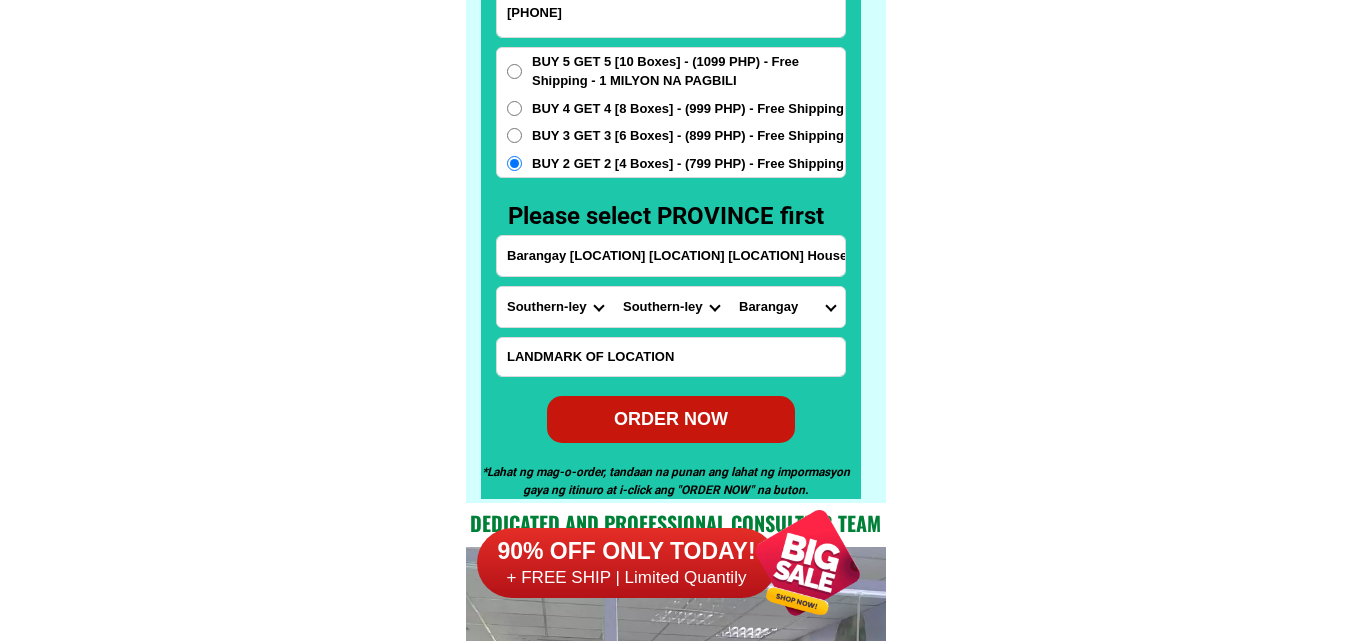 click on "ORDER NOW" at bounding box center [671, 419] 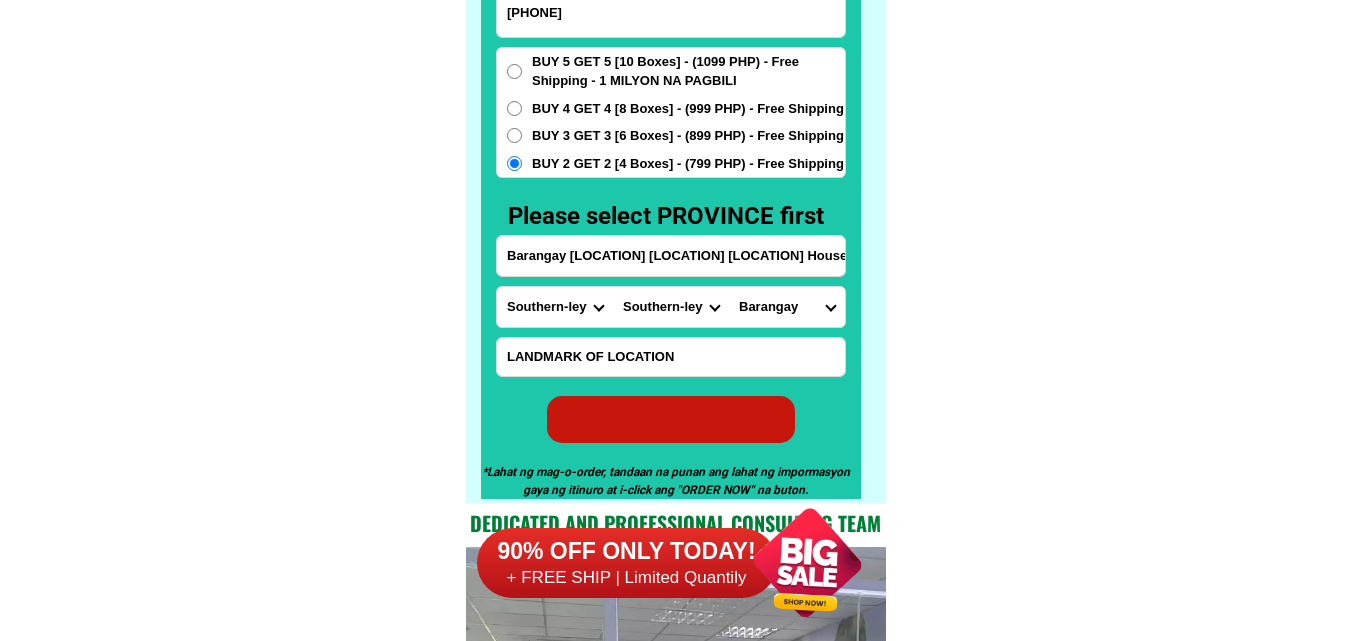 radio on "true" 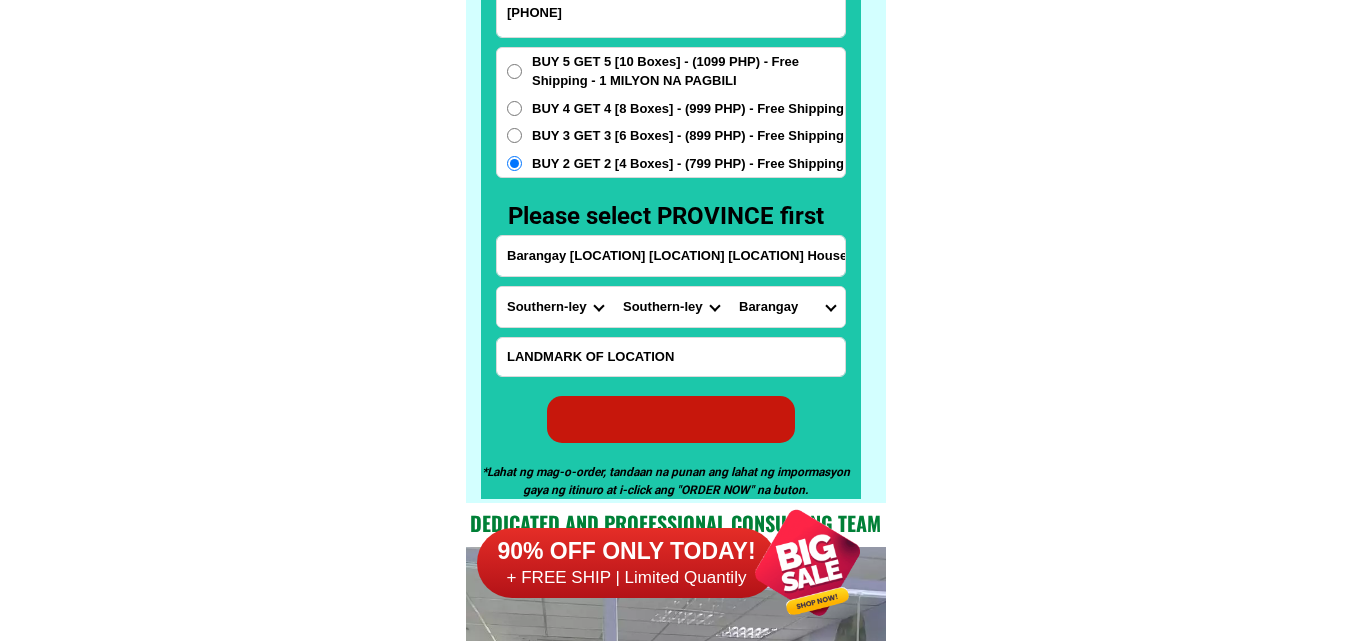 radio on "true" 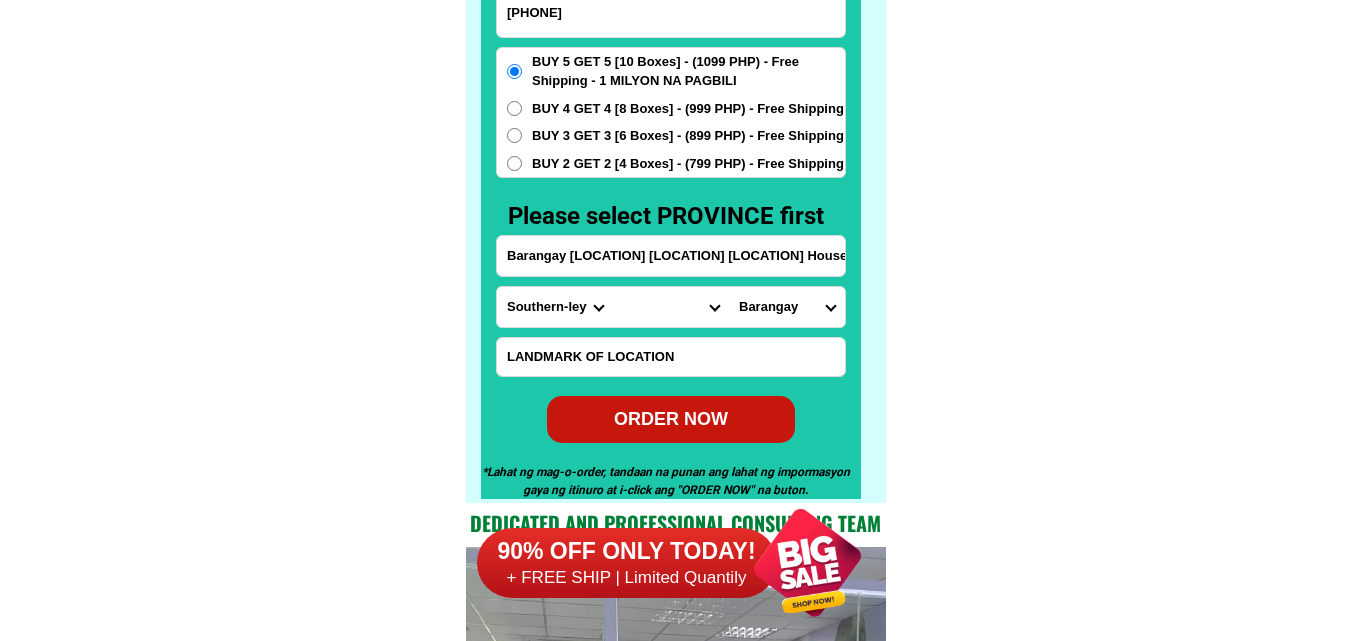 scroll, scrollTop: 15646, scrollLeft: 0, axis: vertical 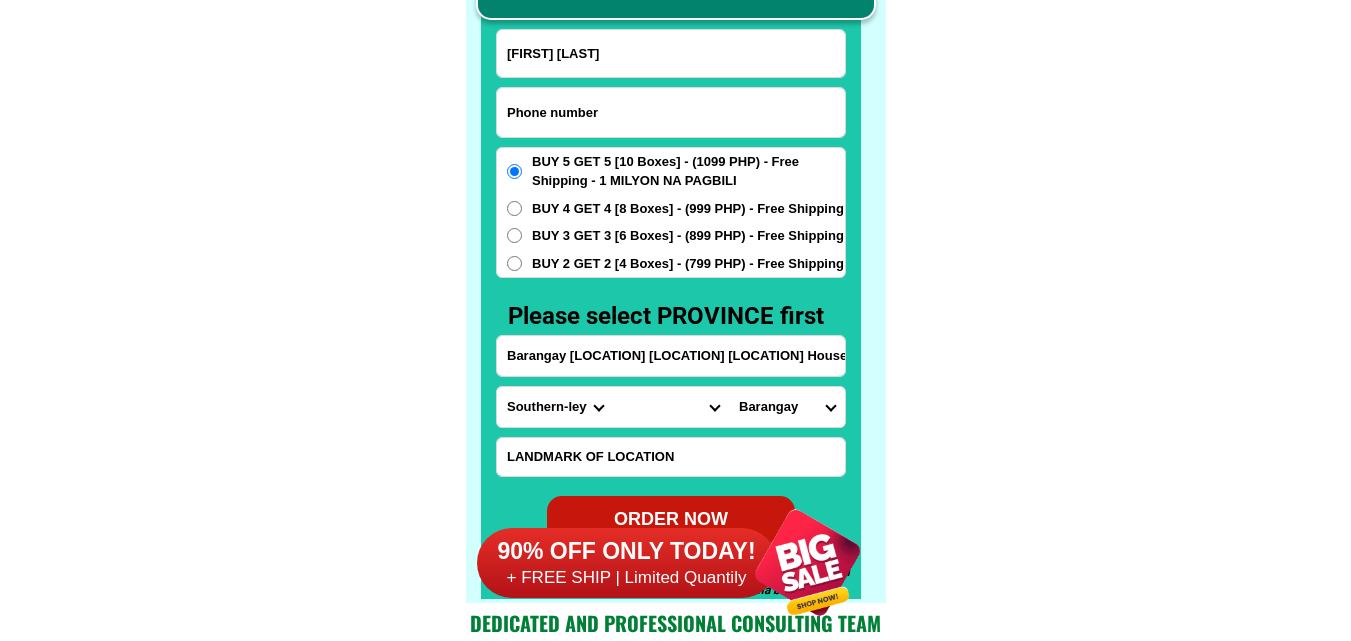 click at bounding box center [671, 112] 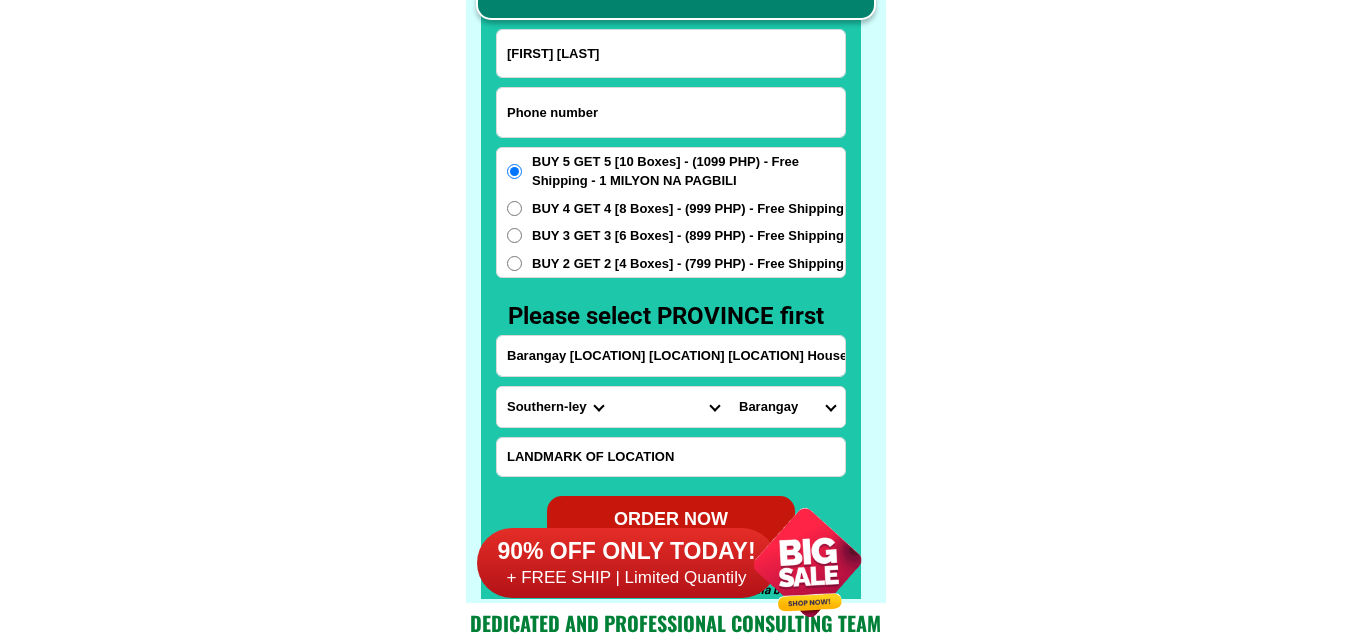 paste on "09106930216" 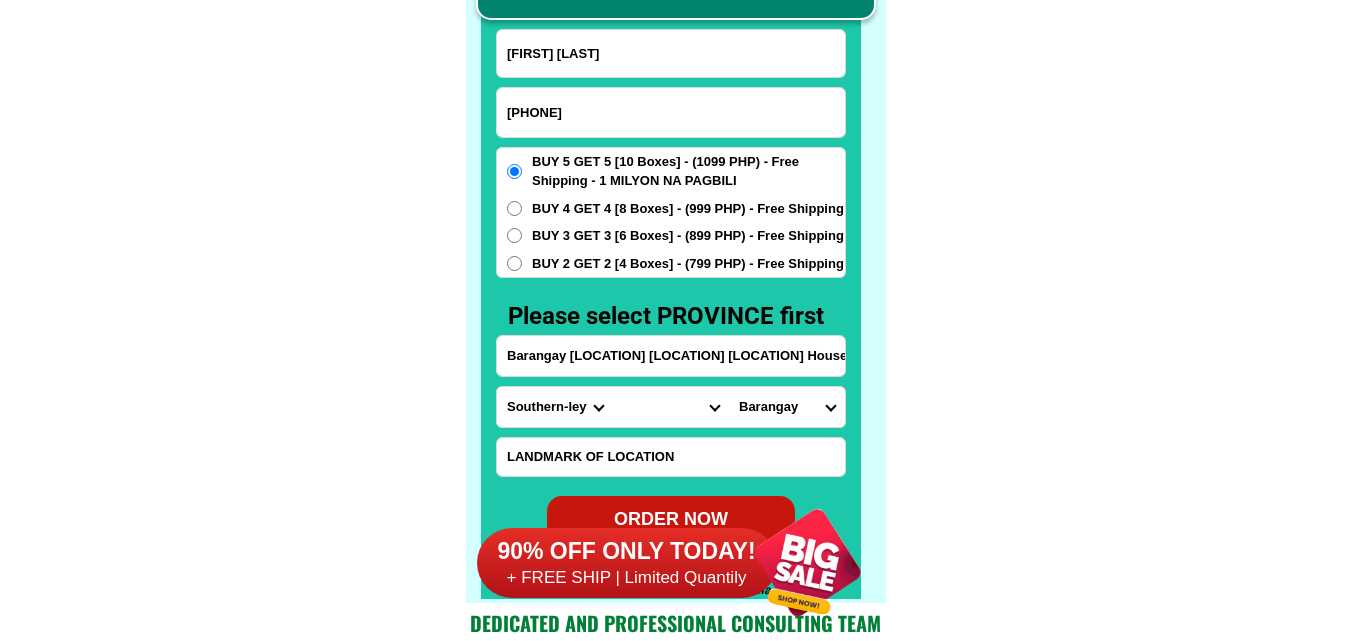 type on "09106930216" 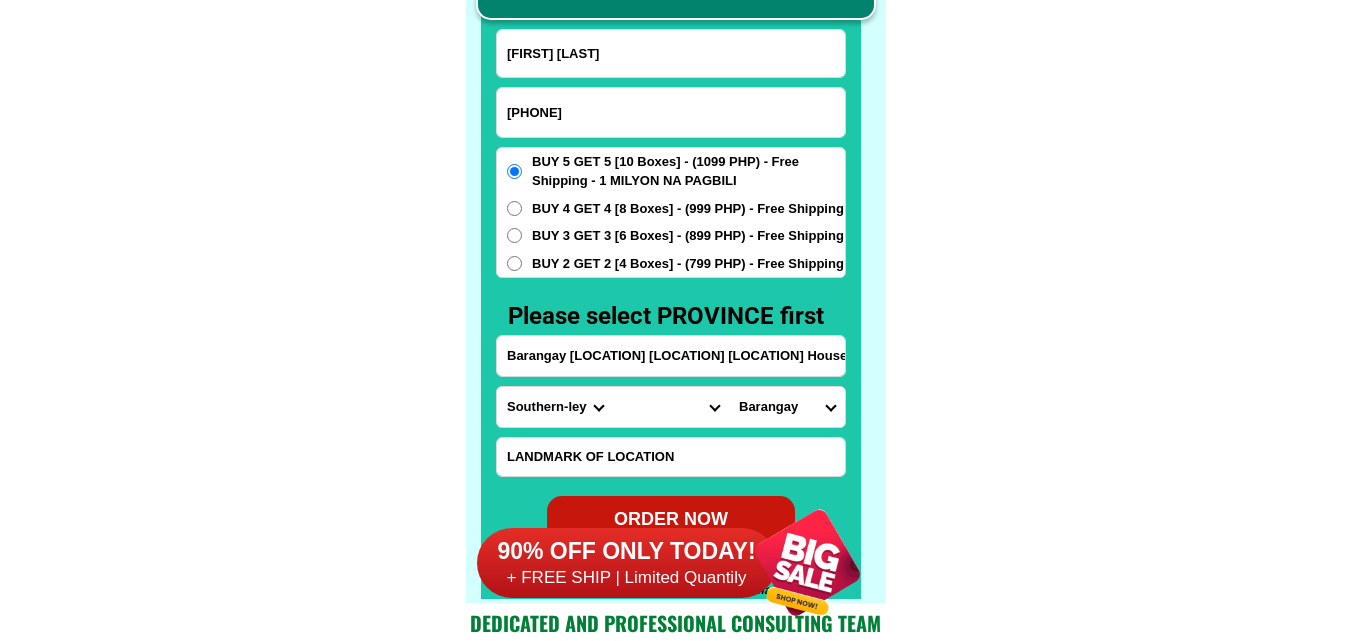 click on "Milagros Gonzales Balaba" at bounding box center [671, 53] 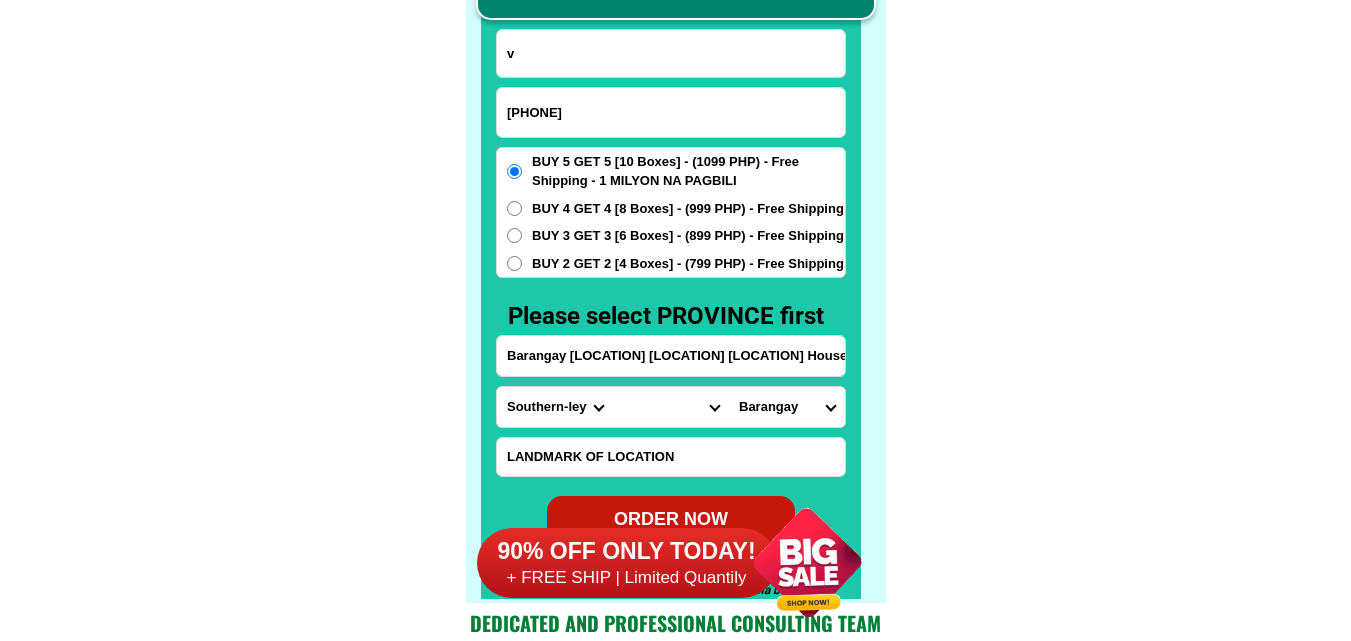 paste on "Lorna Decipulo" 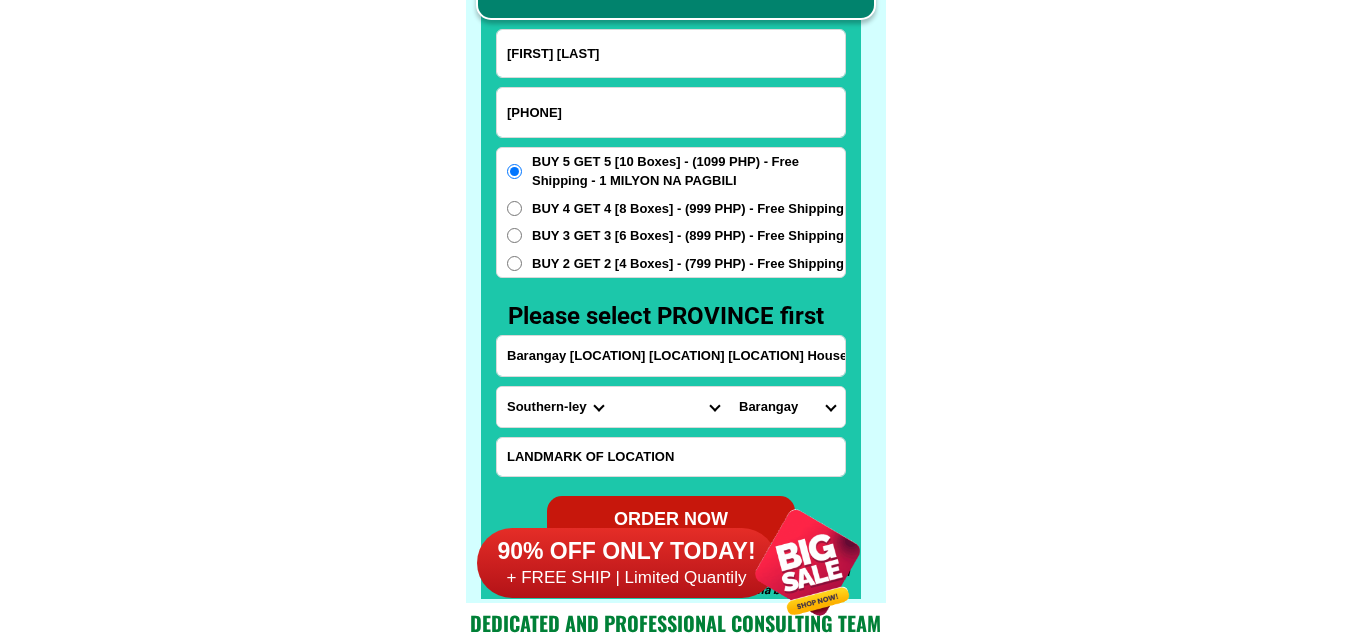 type on "Lorna Decipulo" 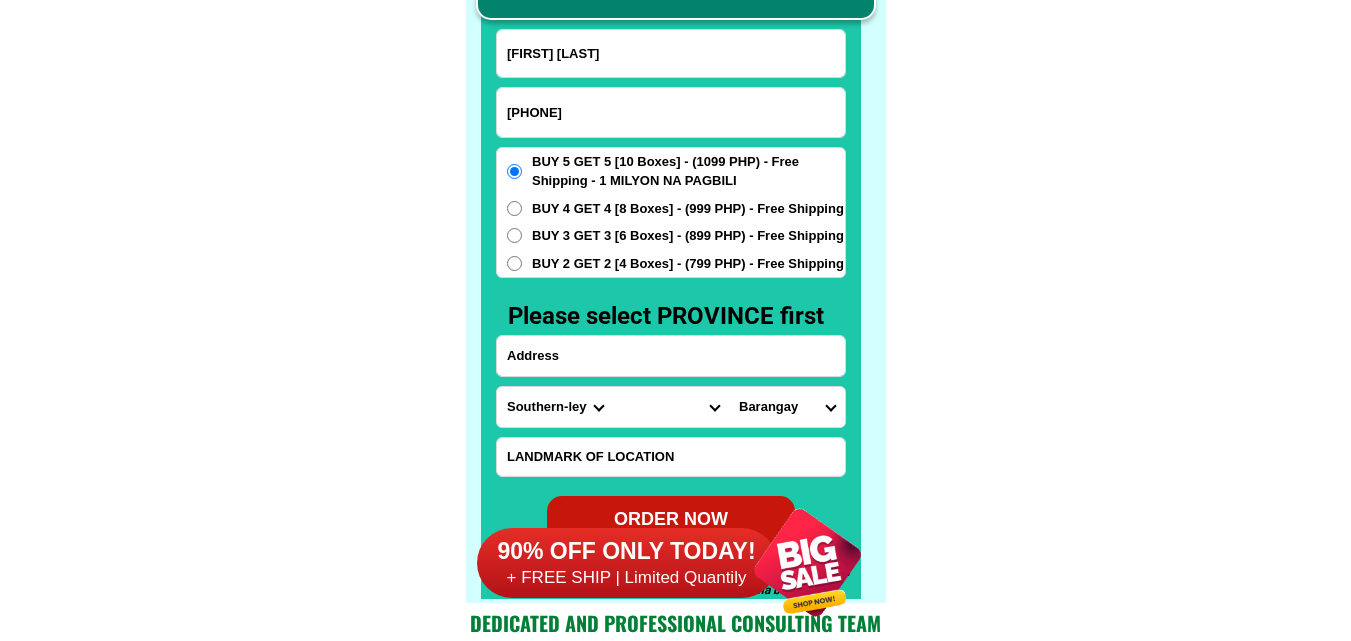 paste on "Buenlag  Mangaldan Pangasinan.." 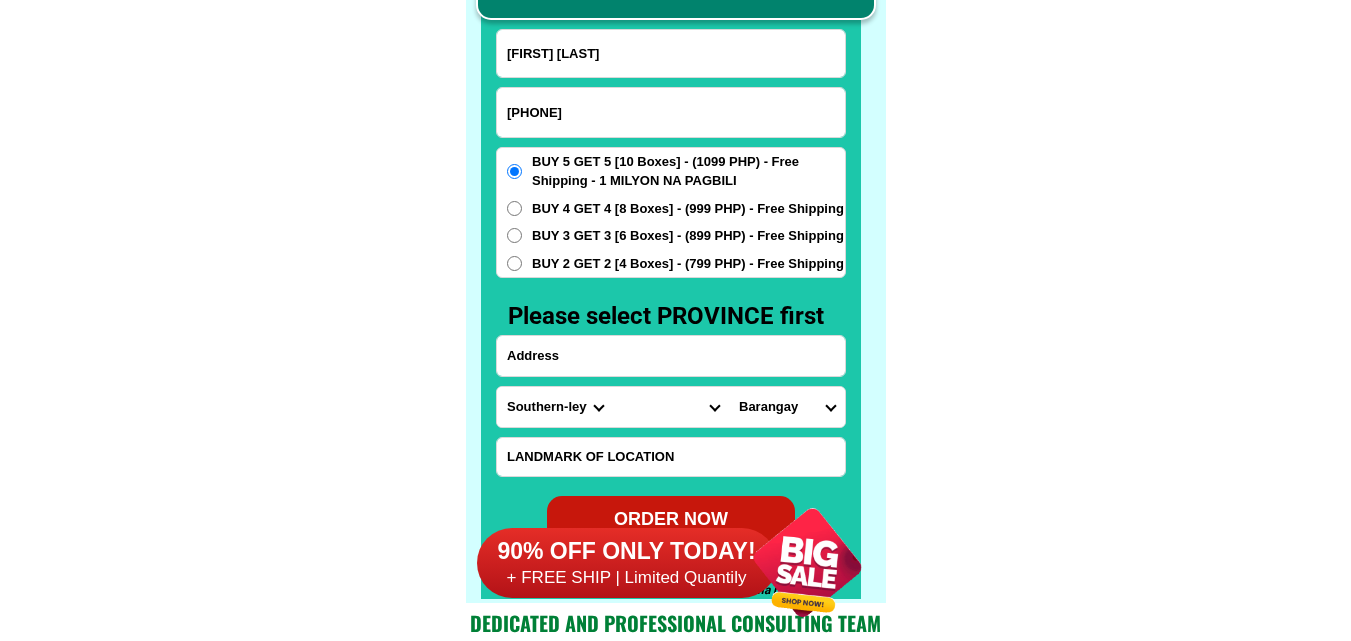 click at bounding box center [671, 356] 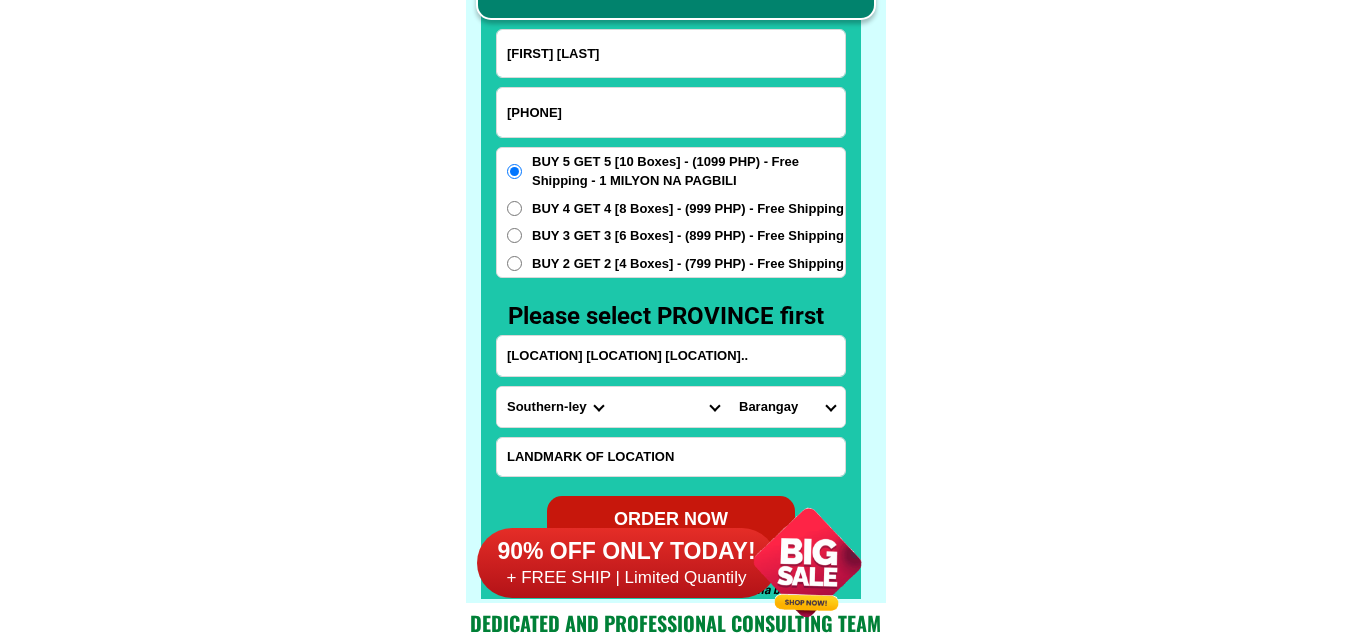 type on "Buenlag  Mangaldan Pangasinan.." 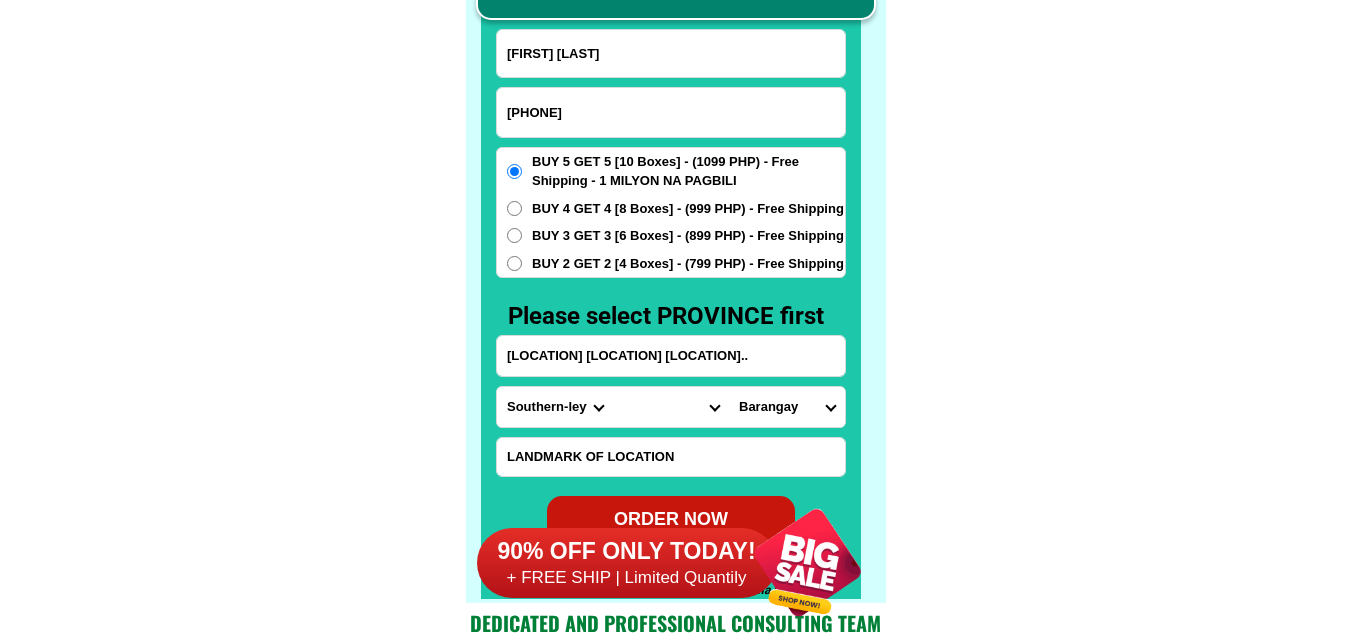 click on "Province Abra Agusan-del-norte Agusan-del-sur Aklan Albay Antique Apayao Aurora Basilan Bataan Batanes Batangas Benguet Biliran Bohol Bukidnon Bulacan Cagayan Camarines-norte Camarines-sur Camiguin Capiz Catanduanes Cavite Cebu Cotabato Davao-de-oro Davao-del-norte Davao-del-sur Davao-occidental Davao-oriental Dinagat-islands Eastern-samar Guimaras Ifugao Ilocos-norte Ilocos-sur Iloilo Isabela Kalinga La-union Laguna Lanao-del-norte Lanao-del-sur Leyte Maguindanao Marinduque Masbate Metro-manila Misamis-occidental Misamis-oriental Mountain-province Negros-occidental Negros-oriental Northern-samar Nueva-ecija Nueva-vizcaya Occidental-mindoro Oriental-mindoro Palawan Pampanga Pangasinan Quezon Quirino Rizal Romblon Sarangani Siquijor Sorsogon South-cotabato Southern-leyte Sultan-kudarat Sulu Surigao-del-norte Surigao-del-sur Tarlac Tawi-tawi Western-samar Zambales Zamboanga-del-norte Zamboanga-del-sur Zamboanga-sibugay" at bounding box center (555, 407) 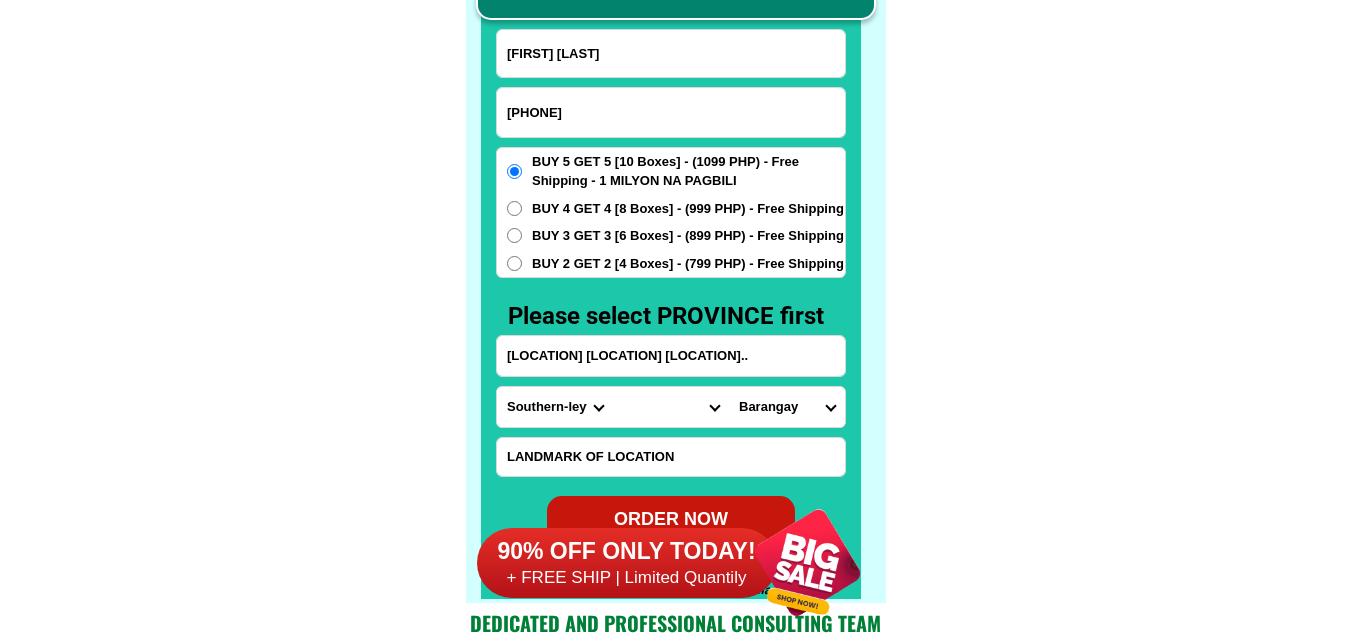 select on "63_247" 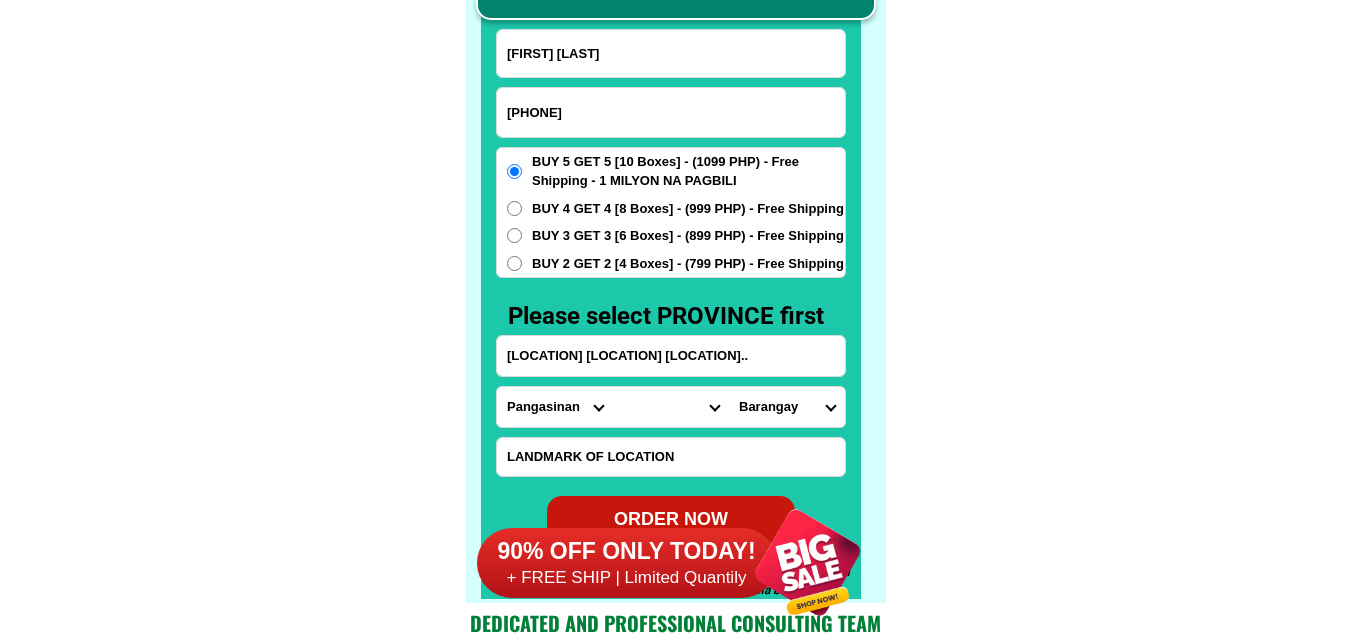 click on "Province Abra Agusan-del-norte Agusan-del-sur Aklan Albay Antique Apayao Aurora Basilan Bataan Batanes Batangas Benguet Biliran Bohol Bukidnon Bulacan Cagayan Camarines-norte Camarines-sur Camiguin Capiz Catanduanes Cavite Cebu Cotabato Davao-de-oro Davao-del-norte Davao-del-sur Davao-occidental Davao-oriental Dinagat-islands Eastern-samar Guimaras Ifugao Ilocos-norte Ilocos-sur Iloilo Isabela Kalinga La-union Laguna Lanao-del-norte Lanao-del-sur Leyte Maguindanao Marinduque Masbate Metro-manila Misamis-occidental Misamis-oriental Mountain-province Negros-occidental Negros-oriental Northern-samar Nueva-ecija Nueva-vizcaya Occidental-mindoro Oriental-mindoro Palawan Pampanga Pangasinan Quezon Quirino Rizal Romblon Sarangani Siquijor Sorsogon South-cotabato Southern-leyte Sultan-kudarat Sulu Surigao-del-norte Surigao-del-sur Tarlac Tawi-tawi Western-samar Zambales Zamboanga-del-norte Zamboanga-del-sur Zamboanga-sibugay" at bounding box center (555, 407) 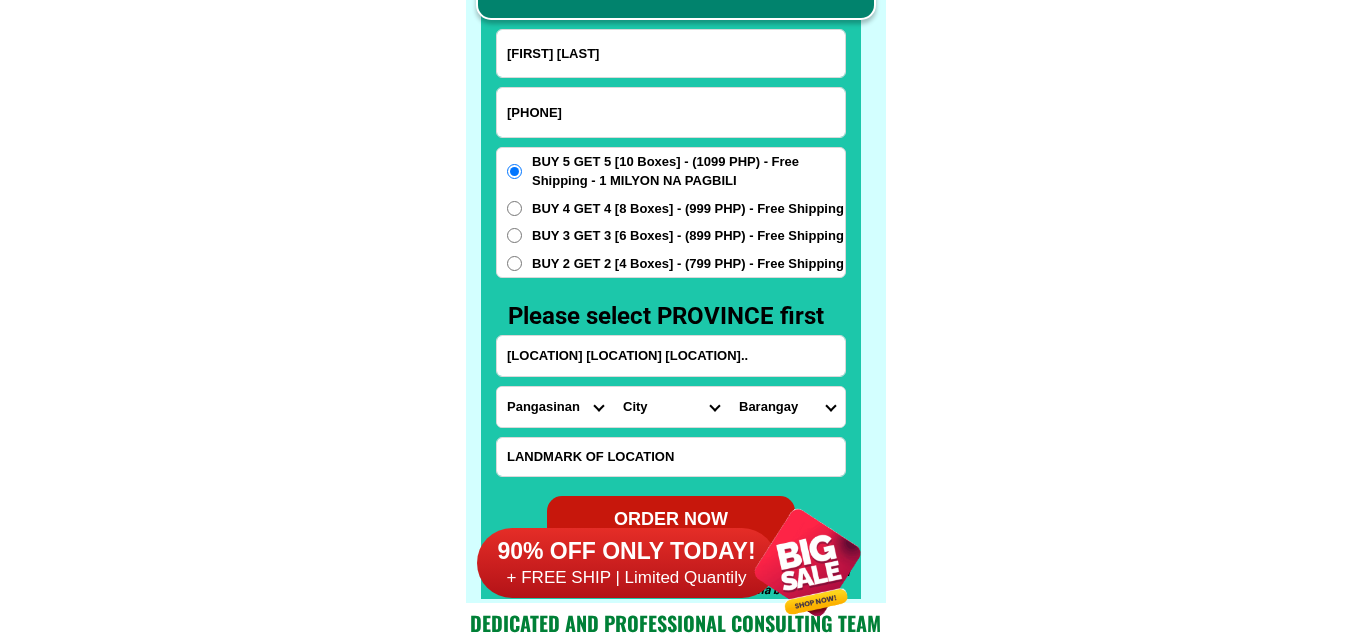 click on "City Agno Aguilar Alaminos-city Asingan Balungao Bani Basista Bautista Bayambang Binalonan Binmaley Bolinao Bugallon Calasiao Dagupan-city Dasol Labrador Laoac Lingayen Malasiqui Manaoag Mangaldan Mangatarem Mapandan Natividad Pangasinan-alcala Pangasinan-anda Pangasinan-burgos Pangasinan-infanta Pangasinan-mabini Pangasinan-san-carlos-city Pangasinan-san-jacinto Pangasinan-san-manuel Pangasinan-san-nicolas Pangasinan-san-quintin Pangasinan-santa-barbara Pangasinan-santa-maria Pangasinan-santo-tomas Pangasinan-sison Pozorrubio Rosales San-fabian Sual Tayug Umingan Urbiztondo Urdaneta-city Villasis" at bounding box center (671, 407) 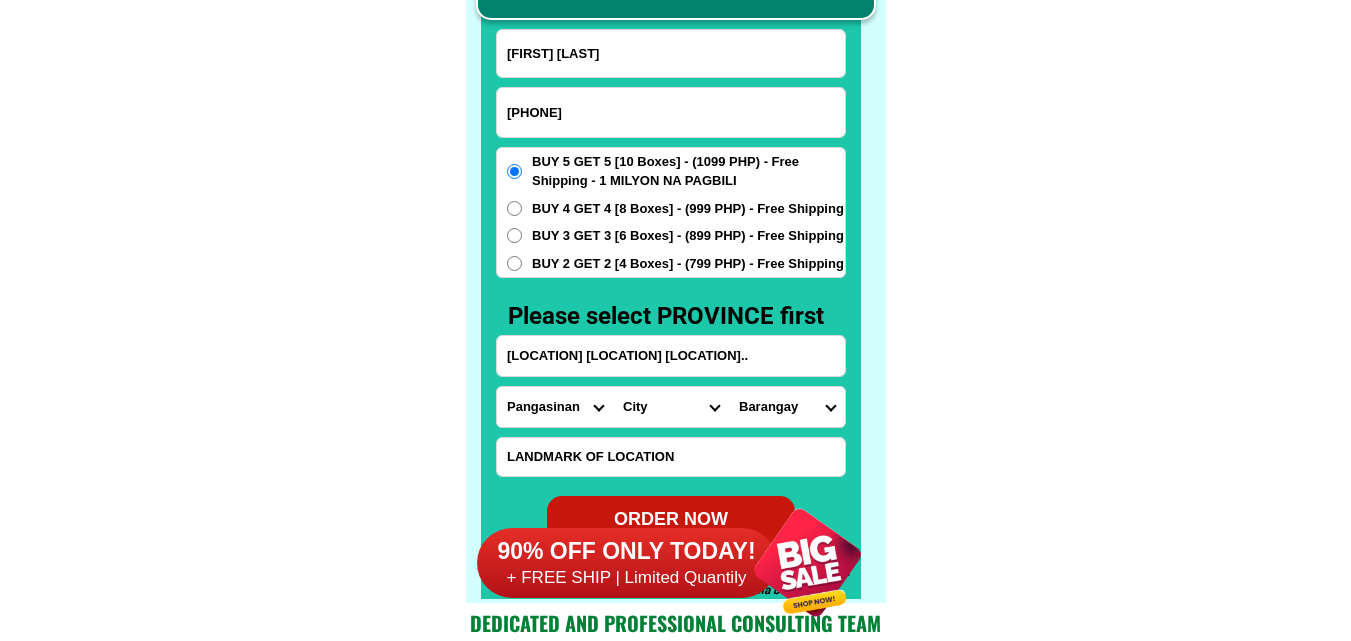 select on "63_2479544" 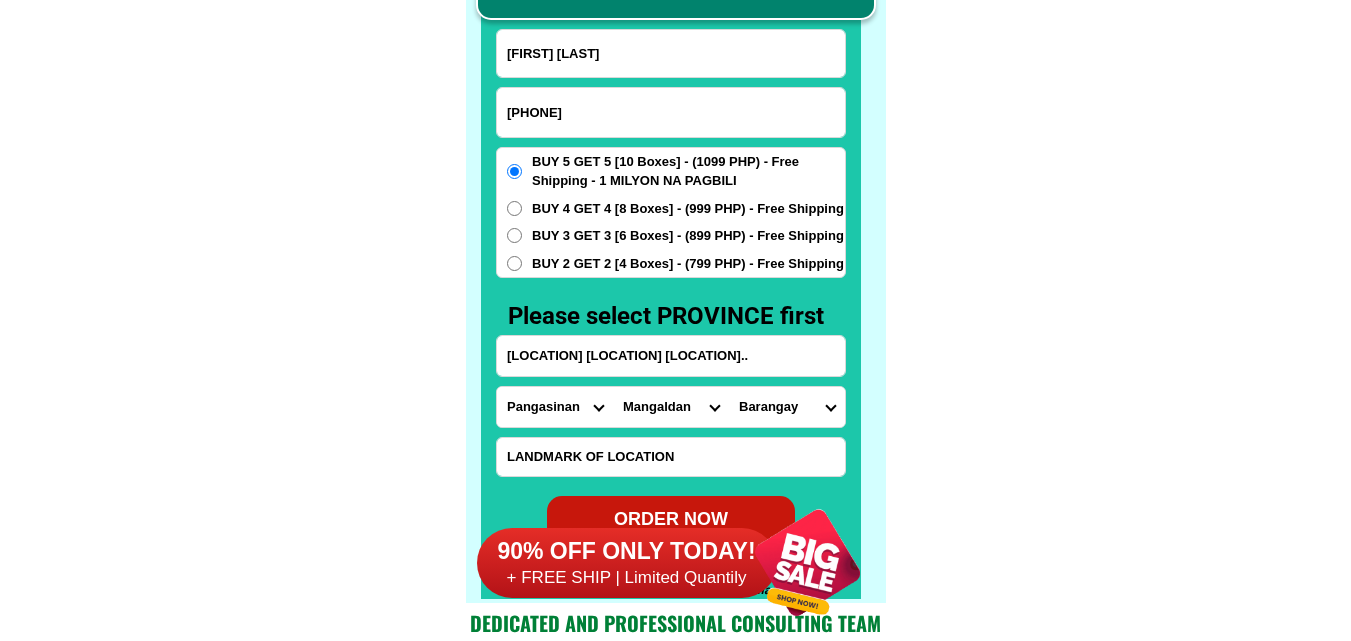 click on "City Agno Aguilar Alaminos-city Asingan Balungao Bani Basista Bautista Bayambang Binalonan Binmaley Bolinao Bugallon Calasiao Dagupan-city Dasol Labrador Laoac Lingayen Malasiqui Manaoag Mangaldan Mangatarem Mapandan Natividad Pangasinan-alcala Pangasinan-anda Pangasinan-burgos Pangasinan-infanta Pangasinan-mabini Pangasinan-san-carlos-city Pangasinan-san-jacinto Pangasinan-san-manuel Pangasinan-san-nicolas Pangasinan-san-quintin Pangasinan-santa-barbara Pangasinan-santa-maria Pangasinan-santo-tomas Pangasinan-sison Pozorrubio Rosales San-fabian Sual Tayug Umingan Urbiztondo Urdaneta-city Villasis" at bounding box center (671, 407) 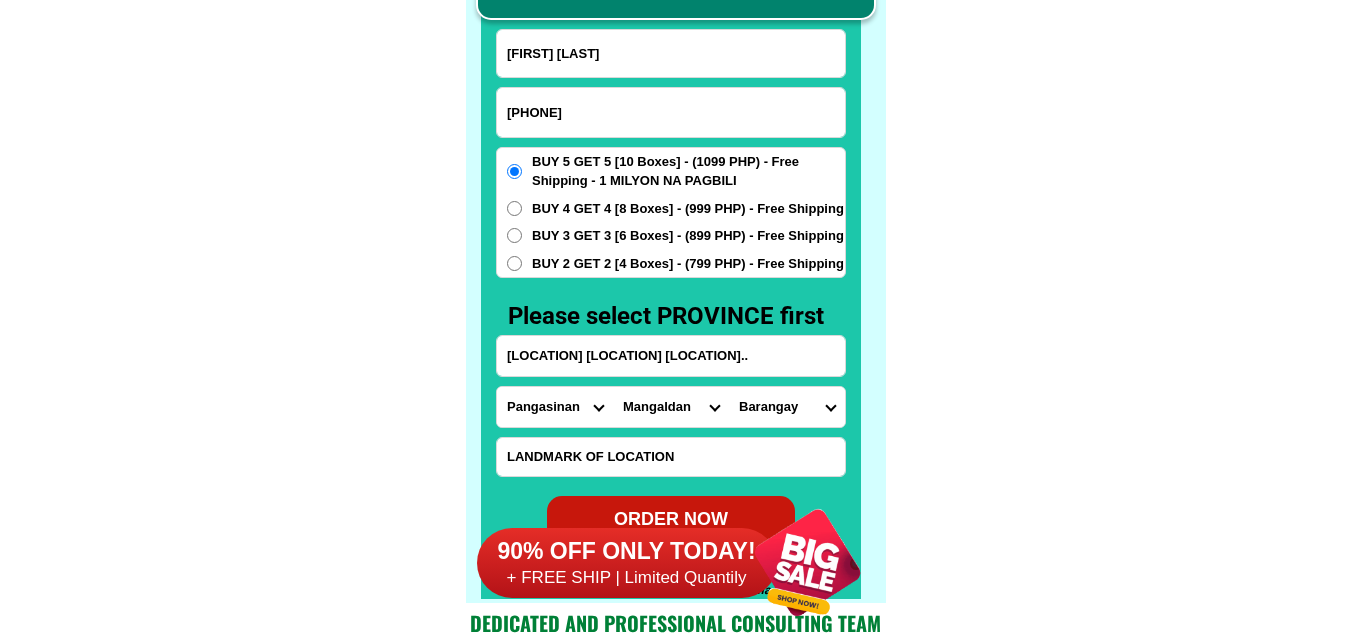 click on "Barangay Alitaya Amansabina Anolid Banaoang Bantayan Bari Bateng Buenlag David Embarcadero Gueguesangen Guesang Guiguilonen Guilig Inlambo Lanas Landas Maasin Macayug Malabago Navaluan Nibaliw Osiem Palua Poblacion Pogo Salaan Salay Talogtog Tebag" at bounding box center [787, 407] 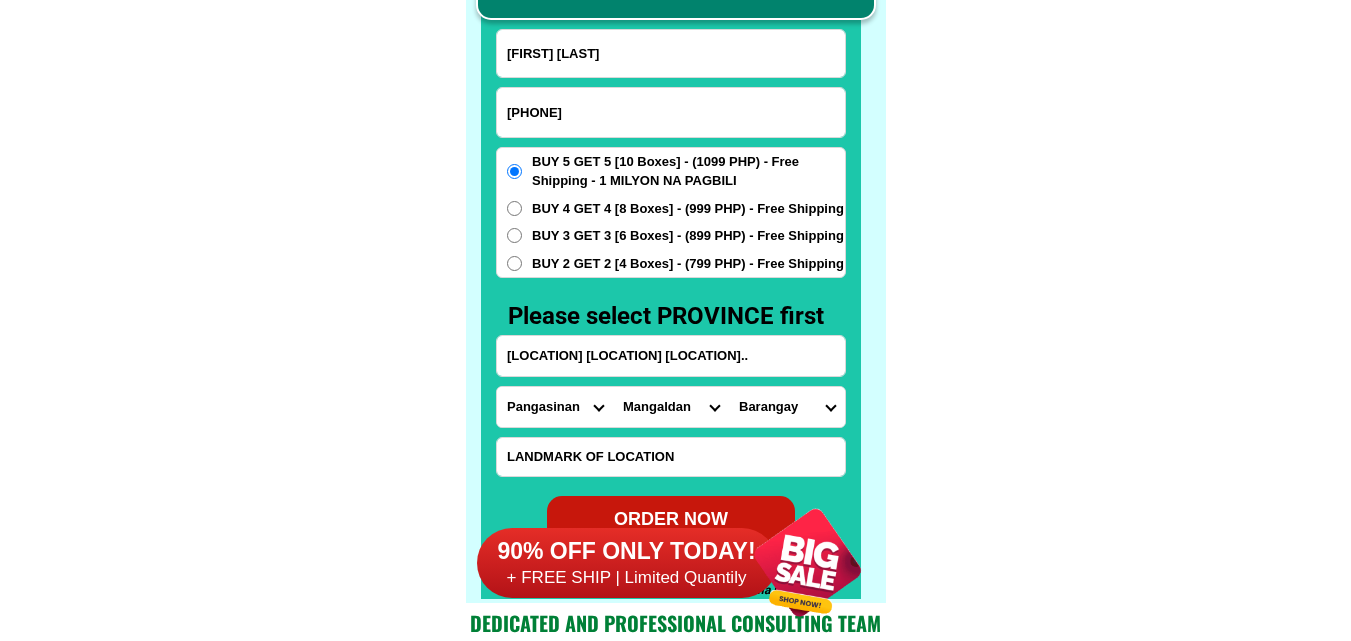 select on "63_24795443073" 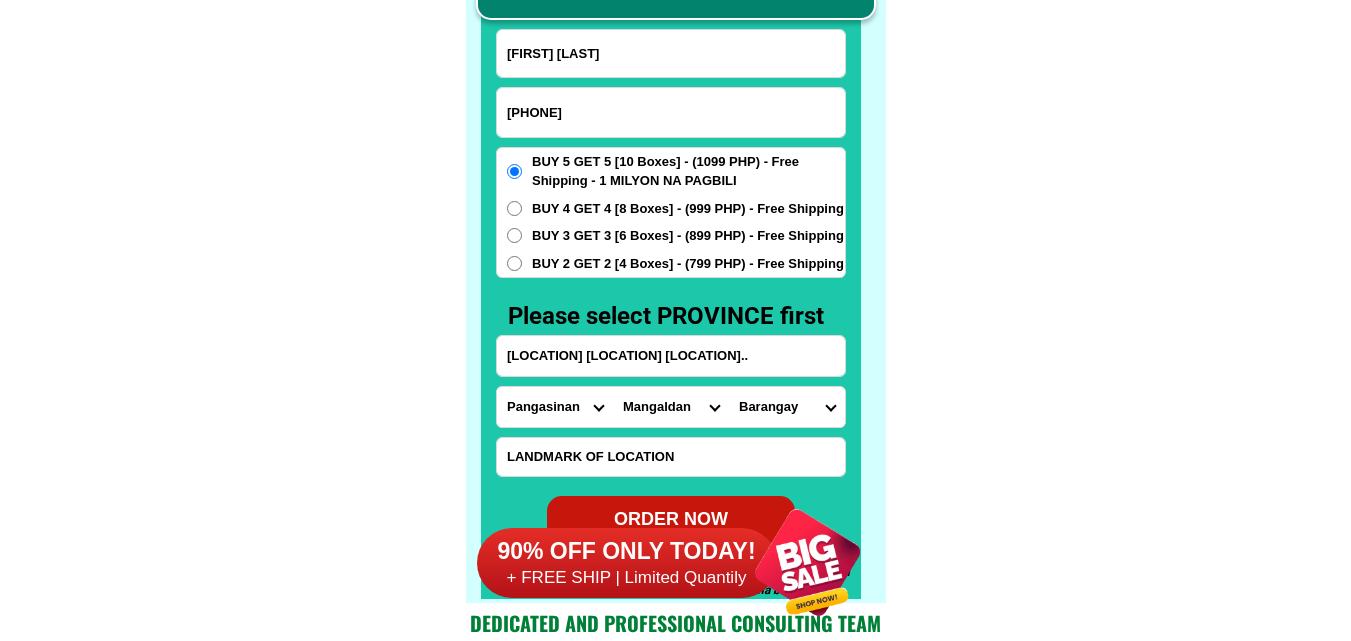 click on "Barangay Alitaya Amansabina Anolid Banaoang Bantayan Bari Bateng Buenlag David Embarcadero Gueguesangen Guesang Guiguilonen Guilig Inlambo Lanas Landas Maasin Macayug Malabago Navaluan Nibaliw Osiem Palua Poblacion Pogo Salaan Salay Talogtog Tebag" at bounding box center (787, 407) 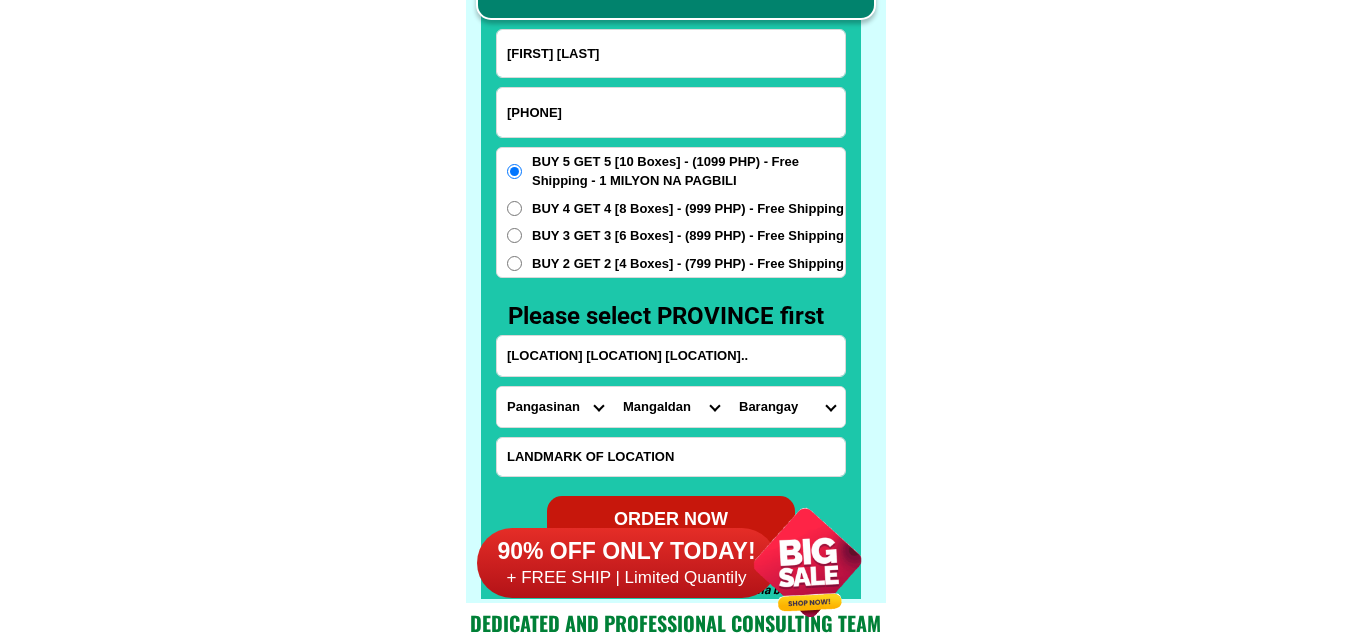 click on "FREE SHIPPING NATIONWIDE Contact Review Introduction Product BONA VITA COFFEE Comprehensive health protection solution
Research by Dr. Willie Ong and Dr. Liza Ong ✅ 𝙰𝚗𝚝𝚒 𝙲𝚊𝚗𝚌𝚎𝚛 ✅ 𝙰𝚗𝚝𝚒 𝚂𝚝𝚛𝚘𝚔𝚎
✅ 𝙰𝚗𝚝𝚒 𝙳𝚒𝚊𝚋𝚎𝚝𝚒𝚌 ✅ 𝙳𝚒𝚊𝚋𝚎𝚝𝚎𝚜 FAKE VS ORIGINAL Noon: nagkaroon ng cancer, hindi makalakad ng normal pagkatapos: uminom ng Bonavita dalawang beses sa isang araw, maaaring maglakad nang mag-isa, bawasan ang mga sintomas ng kanser The product has been certified for
safety and effectiveness Prevent and combat signs of diabetes, hypertension, and cardiovascular diseases Helps strengthen bones and joints Prevent cancer Reduce excess fat Anti-aging BONAVITA CAFE WITH HYDROLYZED COLLAGEN Enemy of the cause of disease LIZA ONG Doc Nutrition Department of Philippines General Hospital shared that BONA VITA CAFE sprouts are the panacea in anti - aging and anti-disease. Start After 1 week" at bounding box center (675, -6201) 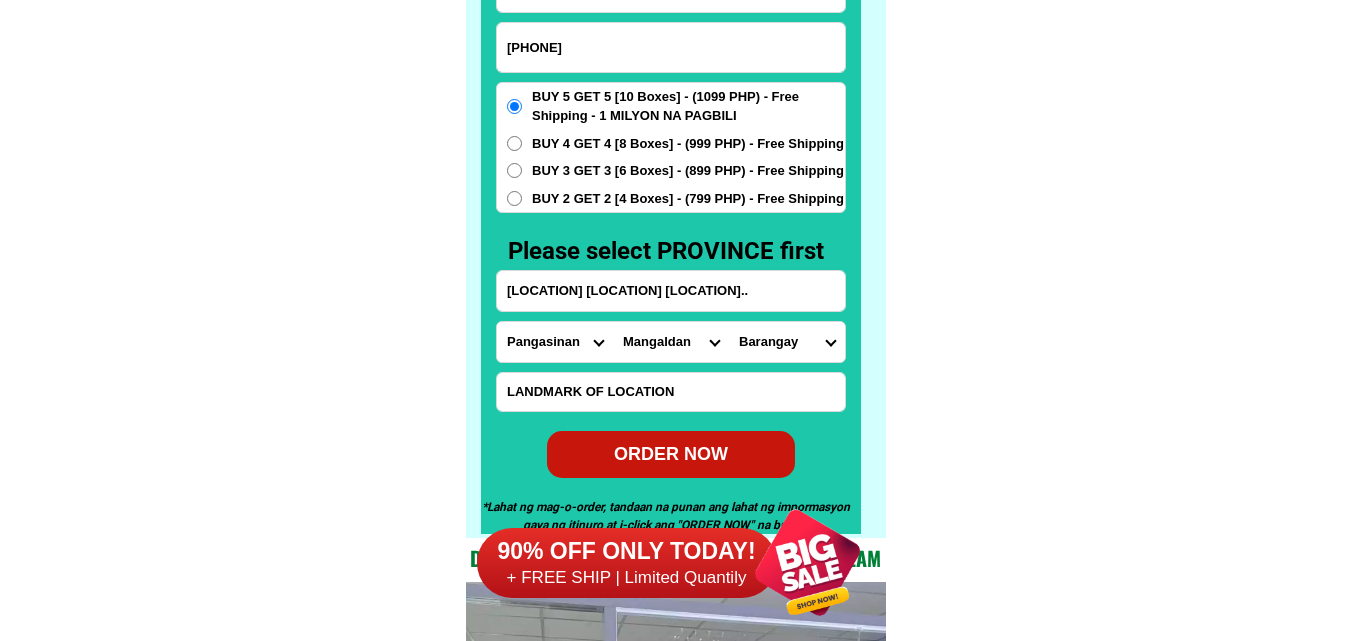 scroll, scrollTop: 15746, scrollLeft: 0, axis: vertical 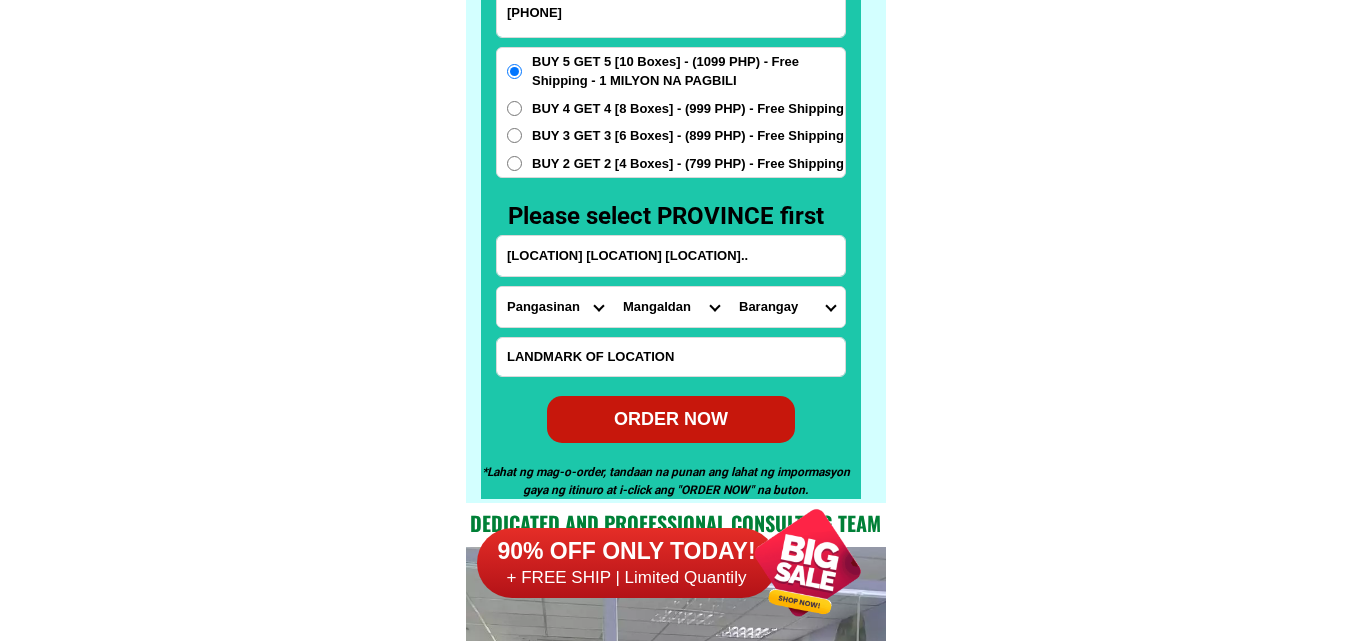click on "ORDER NOW" at bounding box center [671, 419] 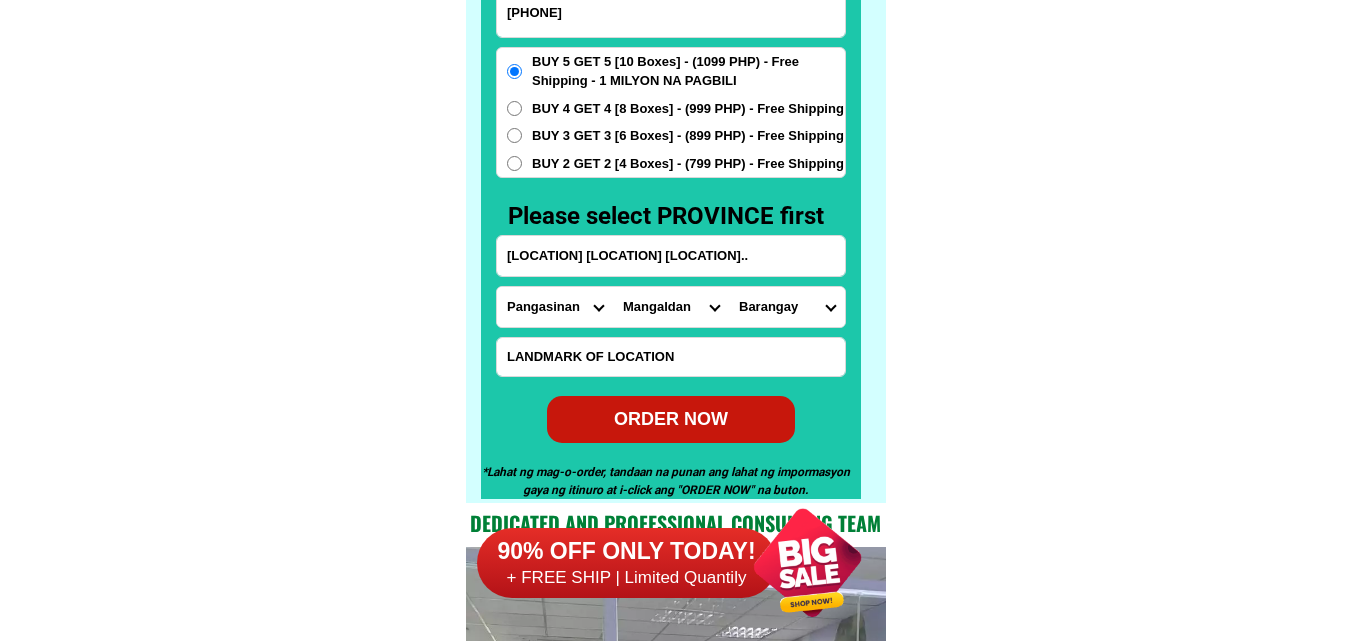 radio on "true" 